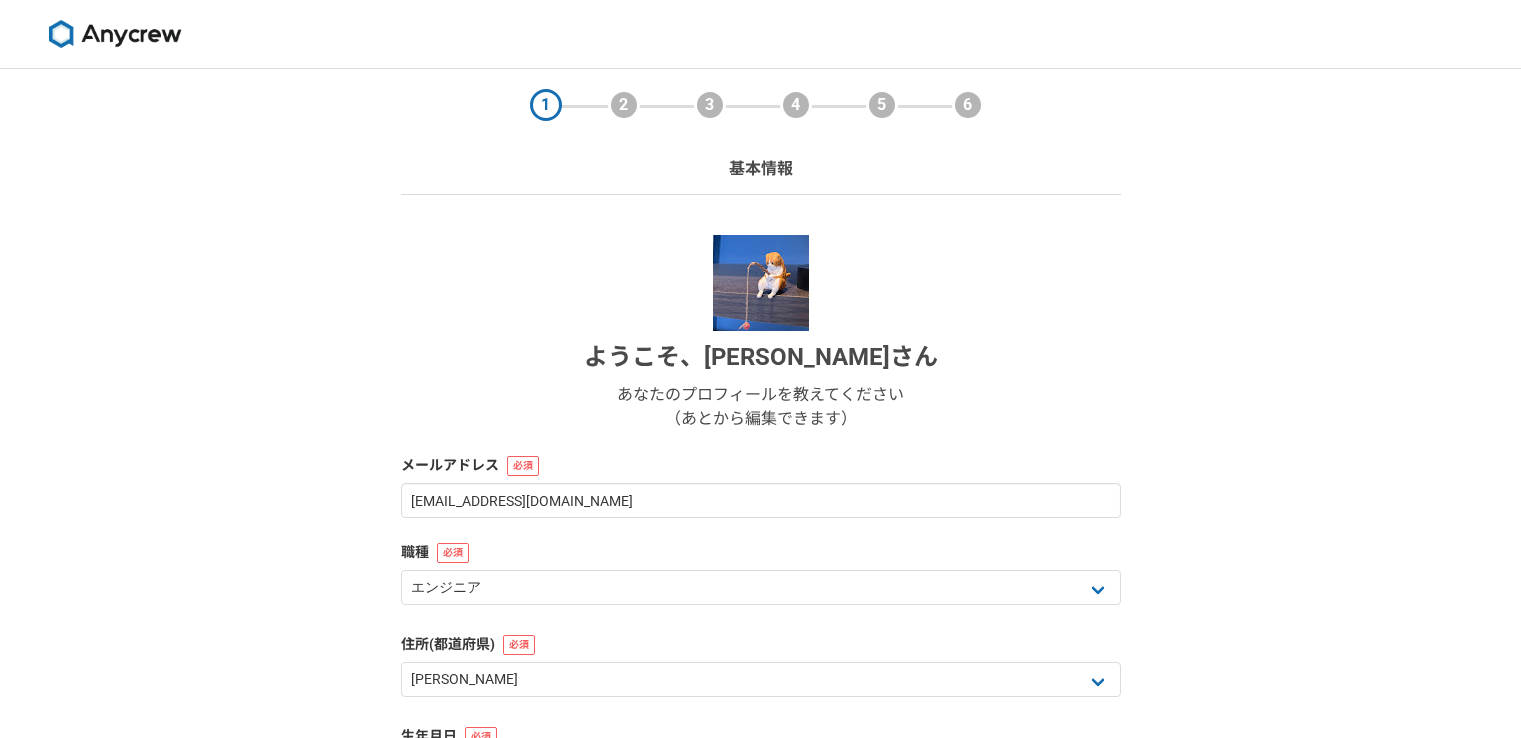 select on "13" 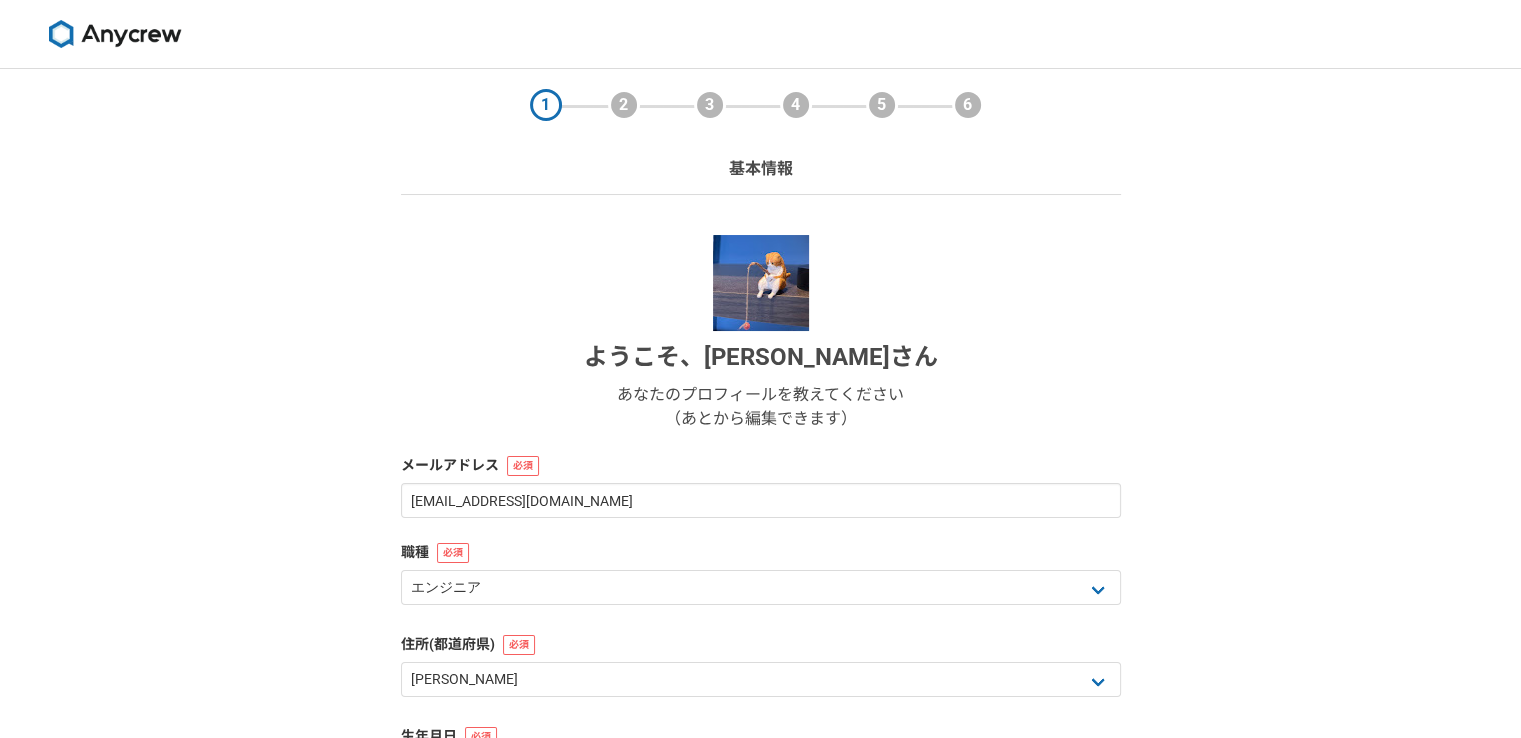 scroll, scrollTop: 0, scrollLeft: 0, axis: both 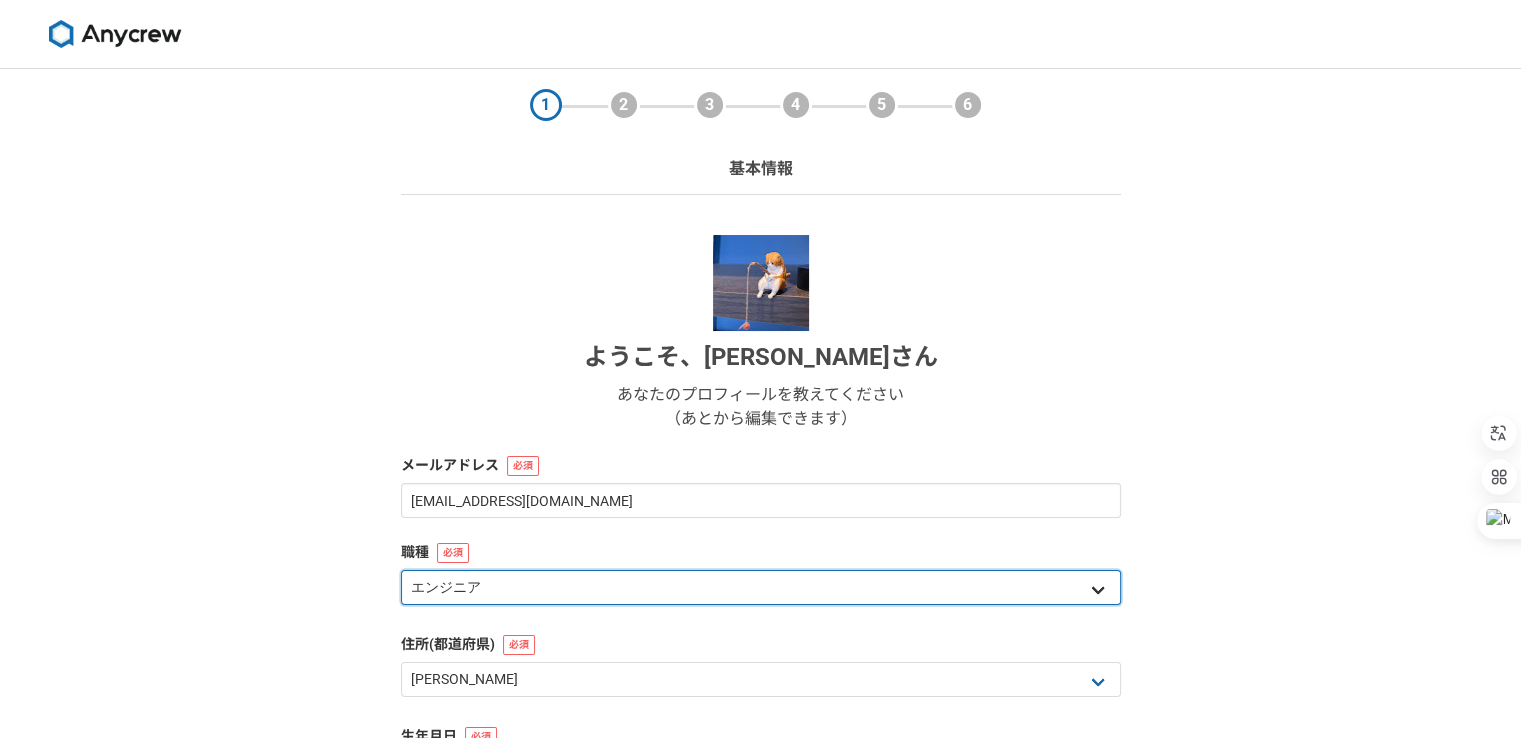 click on "エンジニア デザイナー ライター 営業 マーケティング 企画・事業開発 バックオフィス その他" at bounding box center (761, 587) 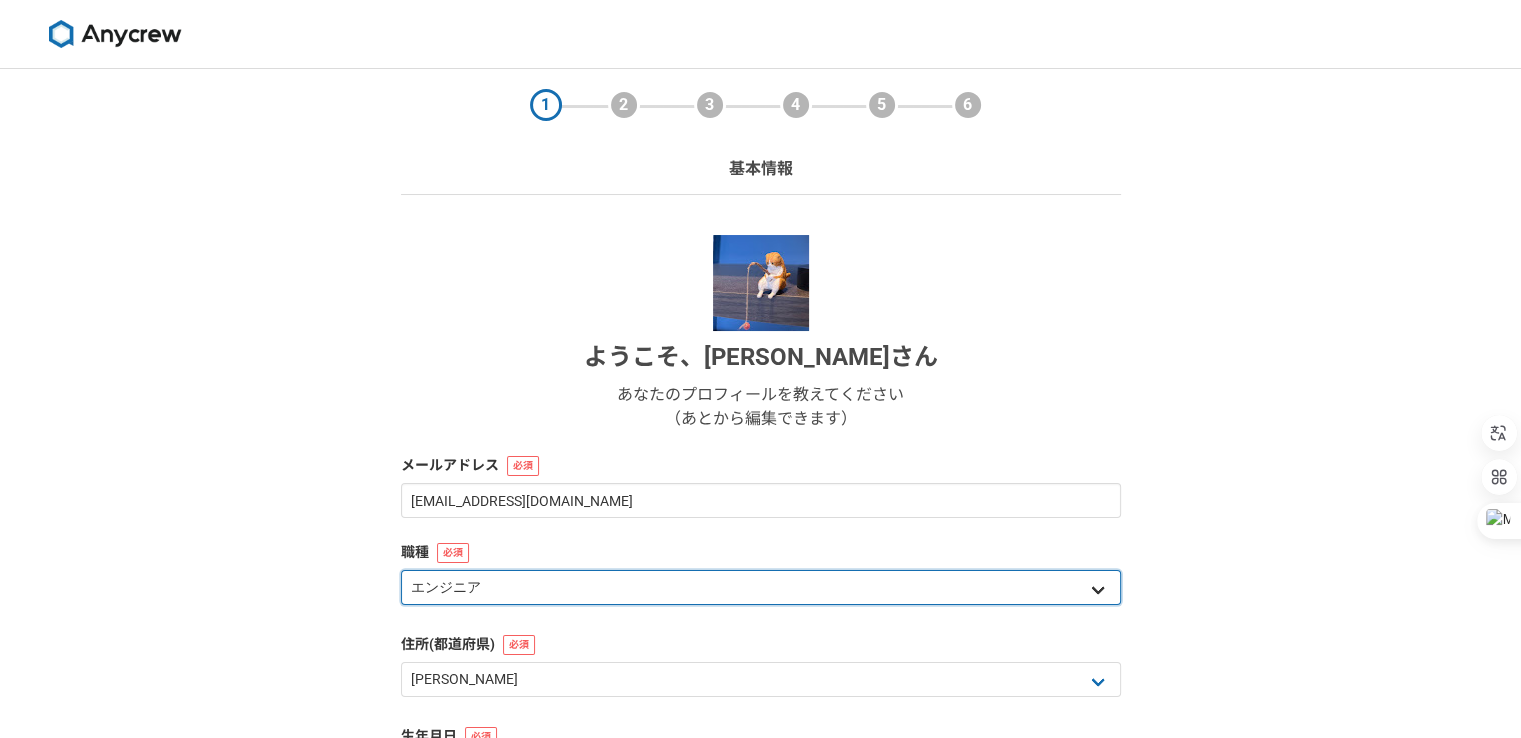 select on "4" 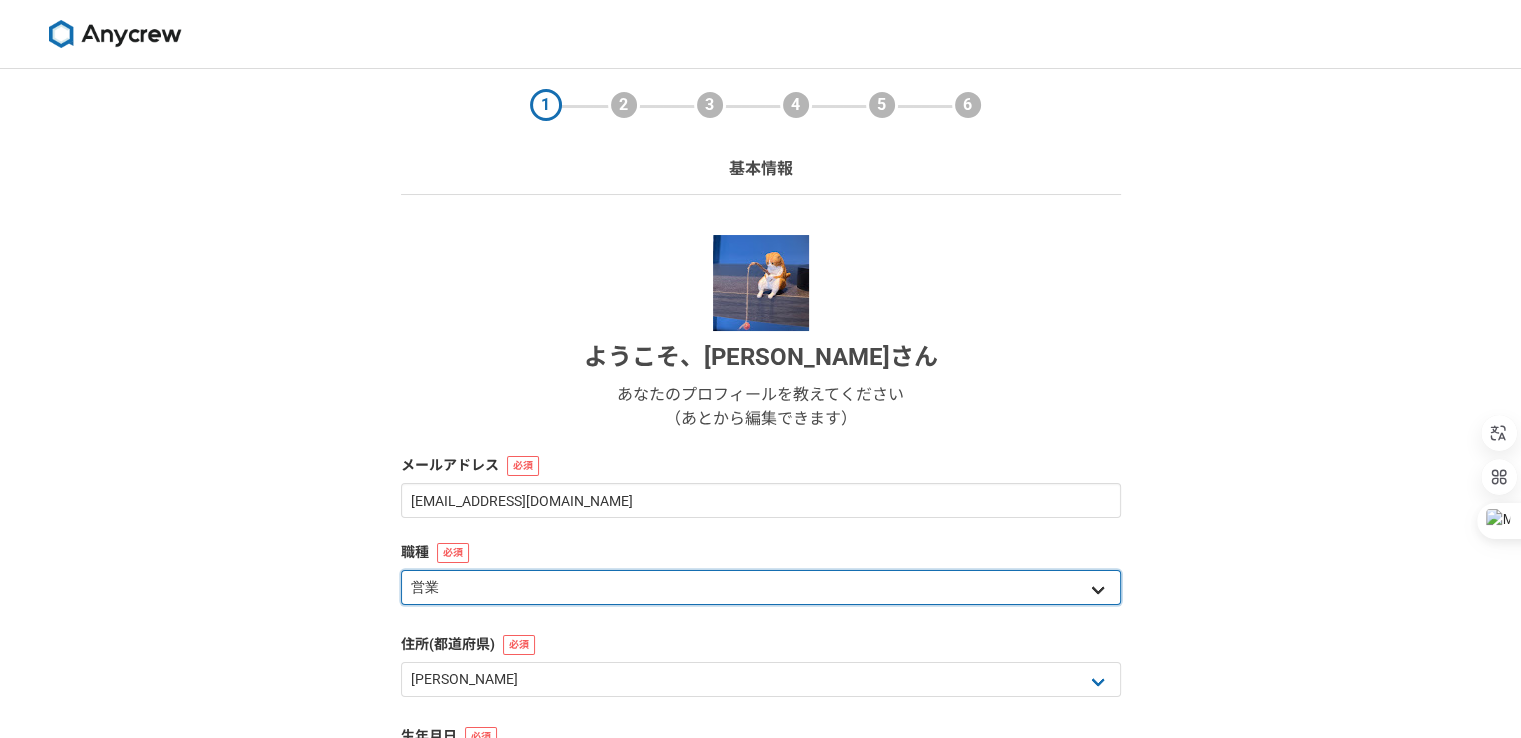 click on "エンジニア デザイナー ライター 営業 マーケティング 企画・事業開発 バックオフィス その他" at bounding box center (761, 587) 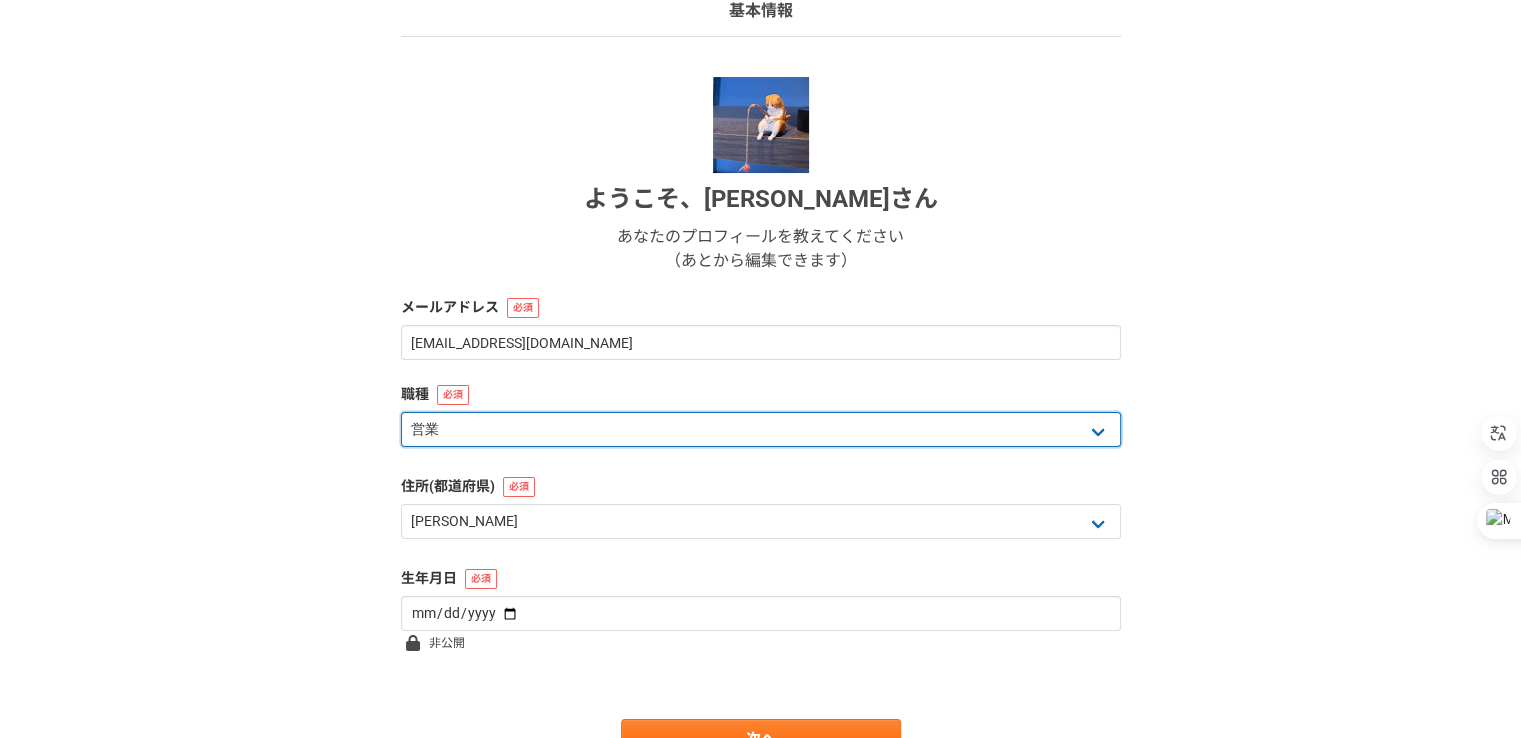 scroll, scrollTop: 200, scrollLeft: 0, axis: vertical 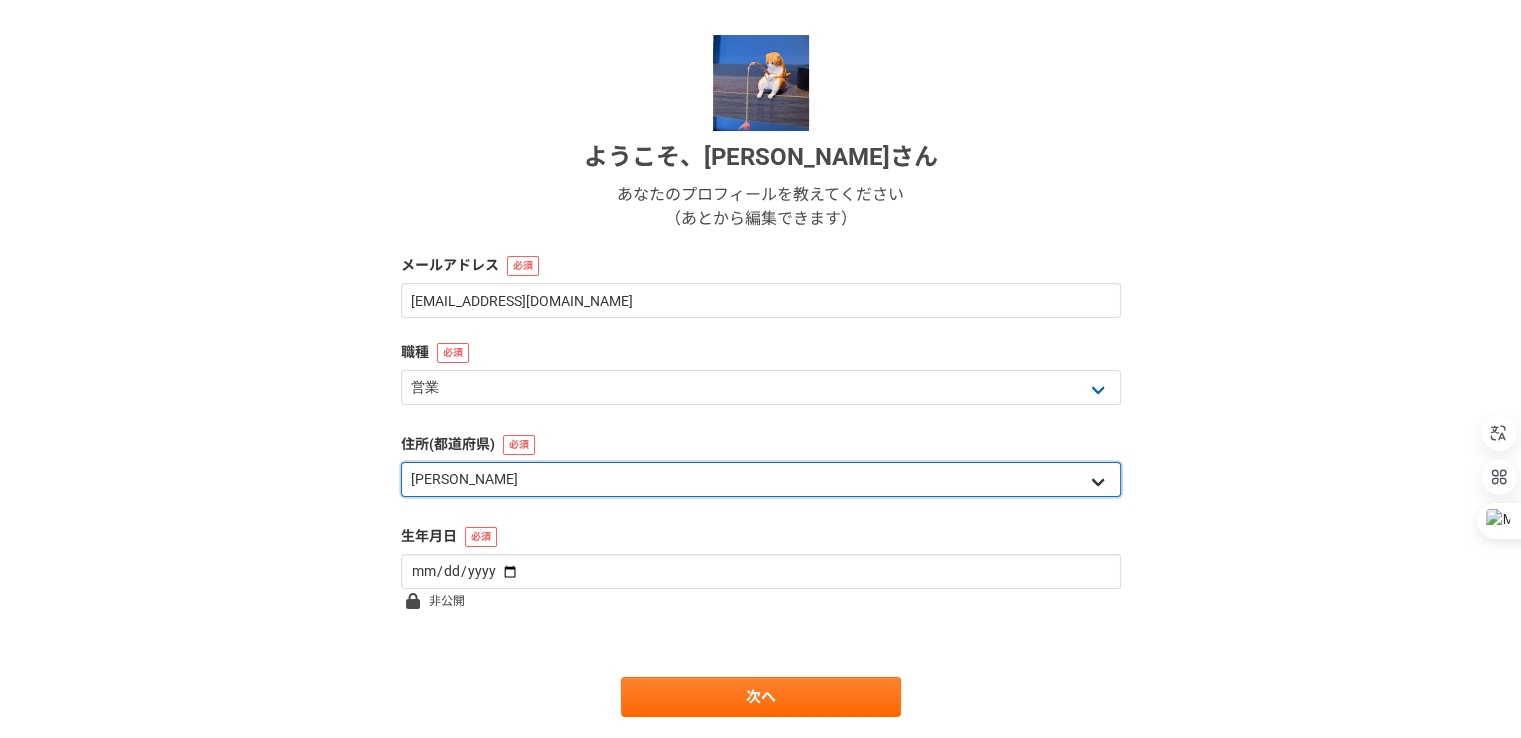 click on "北海道 [GEOGRAPHIC_DATA] [GEOGRAPHIC_DATA] [PERSON_NAME][GEOGRAPHIC_DATA] [PERSON_NAME][GEOGRAPHIC_DATA] [GEOGRAPHIC_DATA] [PERSON_NAME][GEOGRAPHIC_DATA] [GEOGRAPHIC_DATA] [GEOGRAPHIC_DATA] [GEOGRAPHIC_DATA] [GEOGRAPHIC_DATA] [PERSON_NAME][GEOGRAPHIC_DATA] [PERSON_NAME] [GEOGRAPHIC_DATA] [GEOGRAPHIC_DATA] [GEOGRAPHIC_DATA] [PERSON_NAME][GEOGRAPHIC_DATA] [PERSON_NAME][GEOGRAPHIC_DATA] [GEOGRAPHIC_DATA] [PERSON_NAME][GEOGRAPHIC_DATA] [GEOGRAPHIC_DATA] [GEOGRAPHIC_DATA] [GEOGRAPHIC_DATA] [GEOGRAPHIC_DATA] [GEOGRAPHIC_DATA] [GEOGRAPHIC_DATA] [GEOGRAPHIC_DATA] [GEOGRAPHIC_DATA] [GEOGRAPHIC_DATA] [GEOGRAPHIC_DATA] [GEOGRAPHIC_DATA] [GEOGRAPHIC_DATA] [GEOGRAPHIC_DATA] [GEOGRAPHIC_DATA] [PERSON_NAME][GEOGRAPHIC_DATA] [GEOGRAPHIC_DATA] [GEOGRAPHIC_DATA] [GEOGRAPHIC_DATA] [GEOGRAPHIC_DATA] [GEOGRAPHIC_DATA] [GEOGRAPHIC_DATA] [GEOGRAPHIC_DATA] [GEOGRAPHIC_DATA] [GEOGRAPHIC_DATA] [PERSON_NAME][GEOGRAPHIC_DATA] [GEOGRAPHIC_DATA] [GEOGRAPHIC_DATA] 海外" at bounding box center (761, 479) 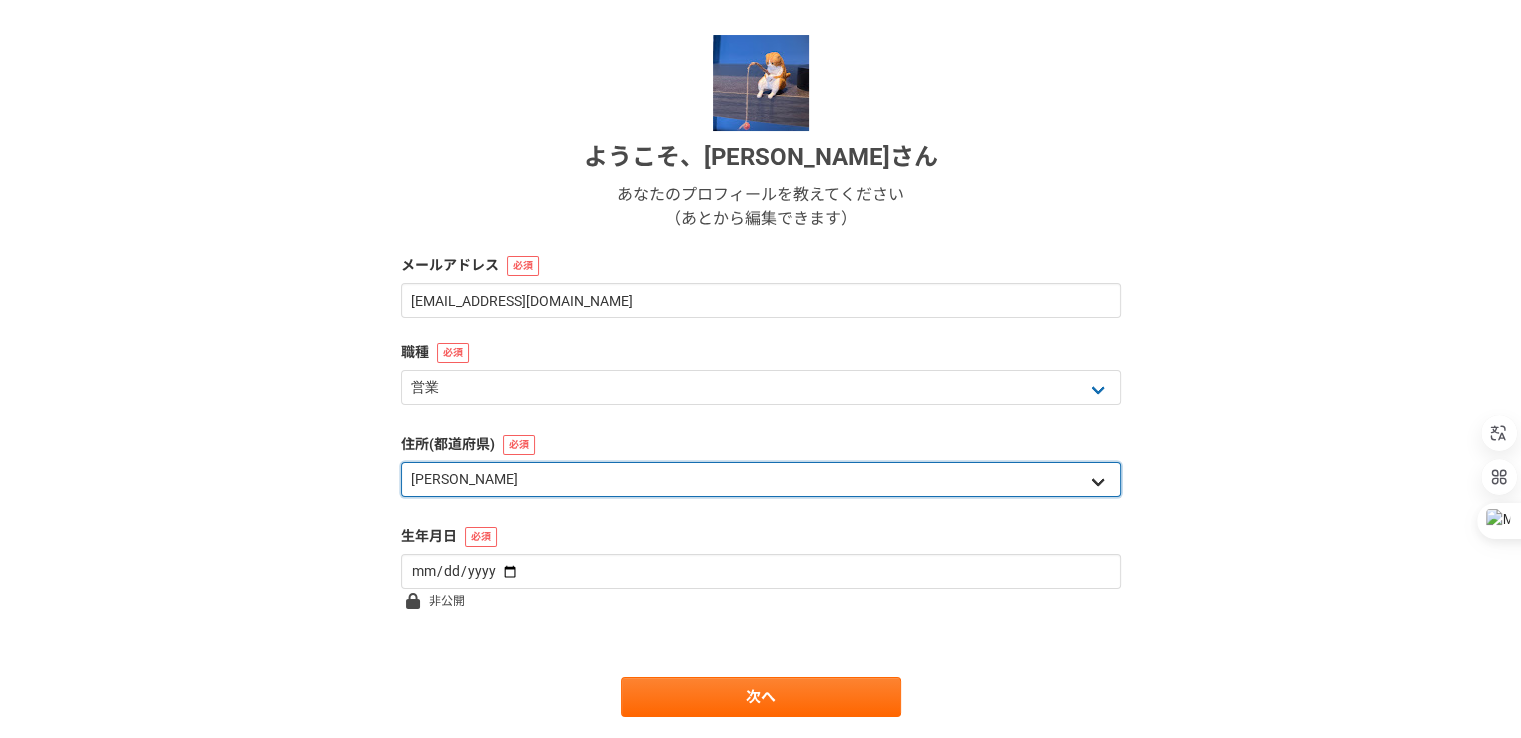 select on "23" 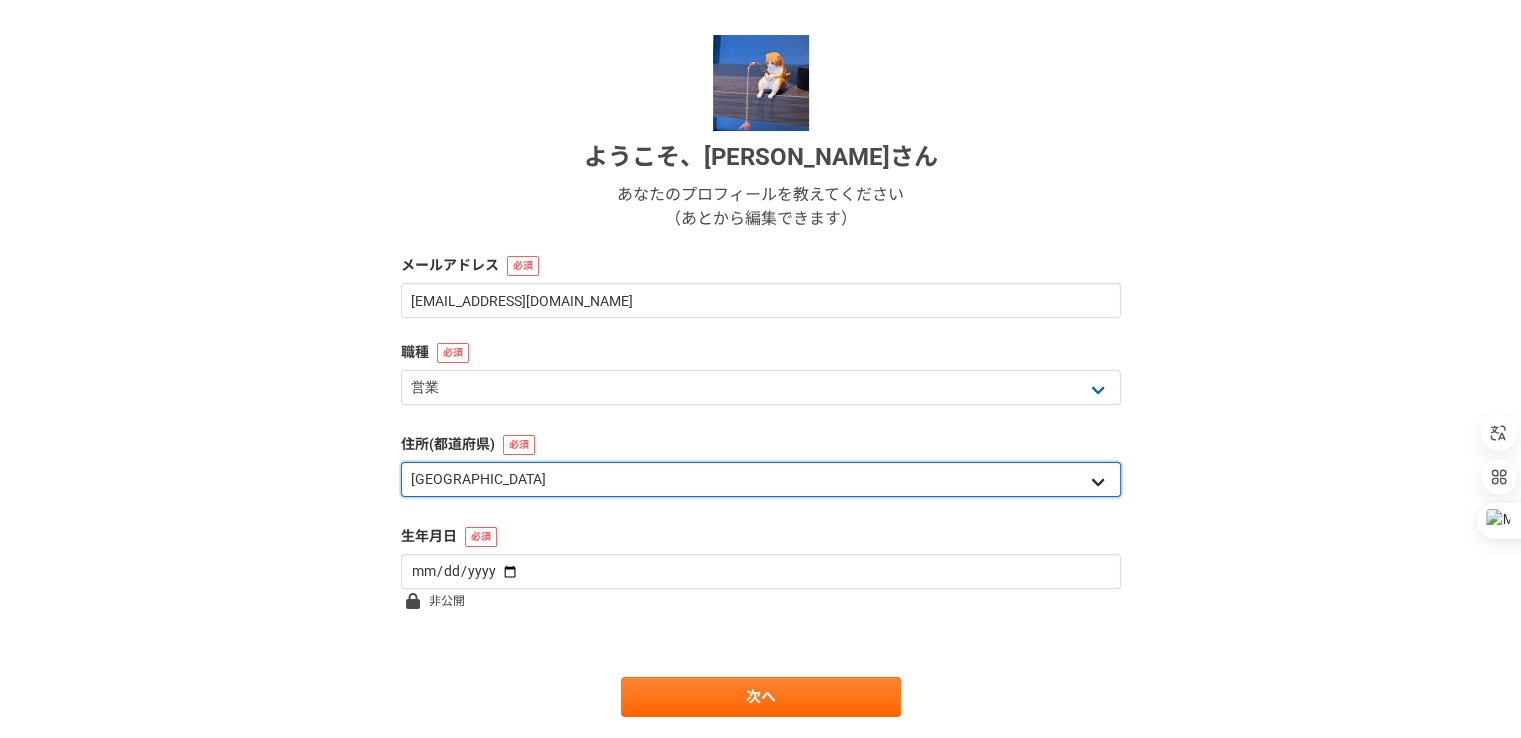 click on "北海道 [GEOGRAPHIC_DATA] [GEOGRAPHIC_DATA] [PERSON_NAME][GEOGRAPHIC_DATA] [PERSON_NAME][GEOGRAPHIC_DATA] [GEOGRAPHIC_DATA] [PERSON_NAME][GEOGRAPHIC_DATA] [GEOGRAPHIC_DATA] [GEOGRAPHIC_DATA] [GEOGRAPHIC_DATA] [GEOGRAPHIC_DATA] [PERSON_NAME][GEOGRAPHIC_DATA] [PERSON_NAME] [GEOGRAPHIC_DATA] [GEOGRAPHIC_DATA] [GEOGRAPHIC_DATA] [PERSON_NAME][GEOGRAPHIC_DATA] [PERSON_NAME][GEOGRAPHIC_DATA] [GEOGRAPHIC_DATA] [PERSON_NAME][GEOGRAPHIC_DATA] [GEOGRAPHIC_DATA] [GEOGRAPHIC_DATA] [GEOGRAPHIC_DATA] [GEOGRAPHIC_DATA] [GEOGRAPHIC_DATA] [GEOGRAPHIC_DATA] [GEOGRAPHIC_DATA] [GEOGRAPHIC_DATA] [GEOGRAPHIC_DATA] [GEOGRAPHIC_DATA] [GEOGRAPHIC_DATA] [GEOGRAPHIC_DATA] [GEOGRAPHIC_DATA] [GEOGRAPHIC_DATA] [PERSON_NAME][GEOGRAPHIC_DATA] [GEOGRAPHIC_DATA] [GEOGRAPHIC_DATA] [GEOGRAPHIC_DATA] [GEOGRAPHIC_DATA] [GEOGRAPHIC_DATA] [GEOGRAPHIC_DATA] [GEOGRAPHIC_DATA] [GEOGRAPHIC_DATA] [GEOGRAPHIC_DATA] [PERSON_NAME][GEOGRAPHIC_DATA] [GEOGRAPHIC_DATA] [GEOGRAPHIC_DATA] 海外" at bounding box center (761, 479) 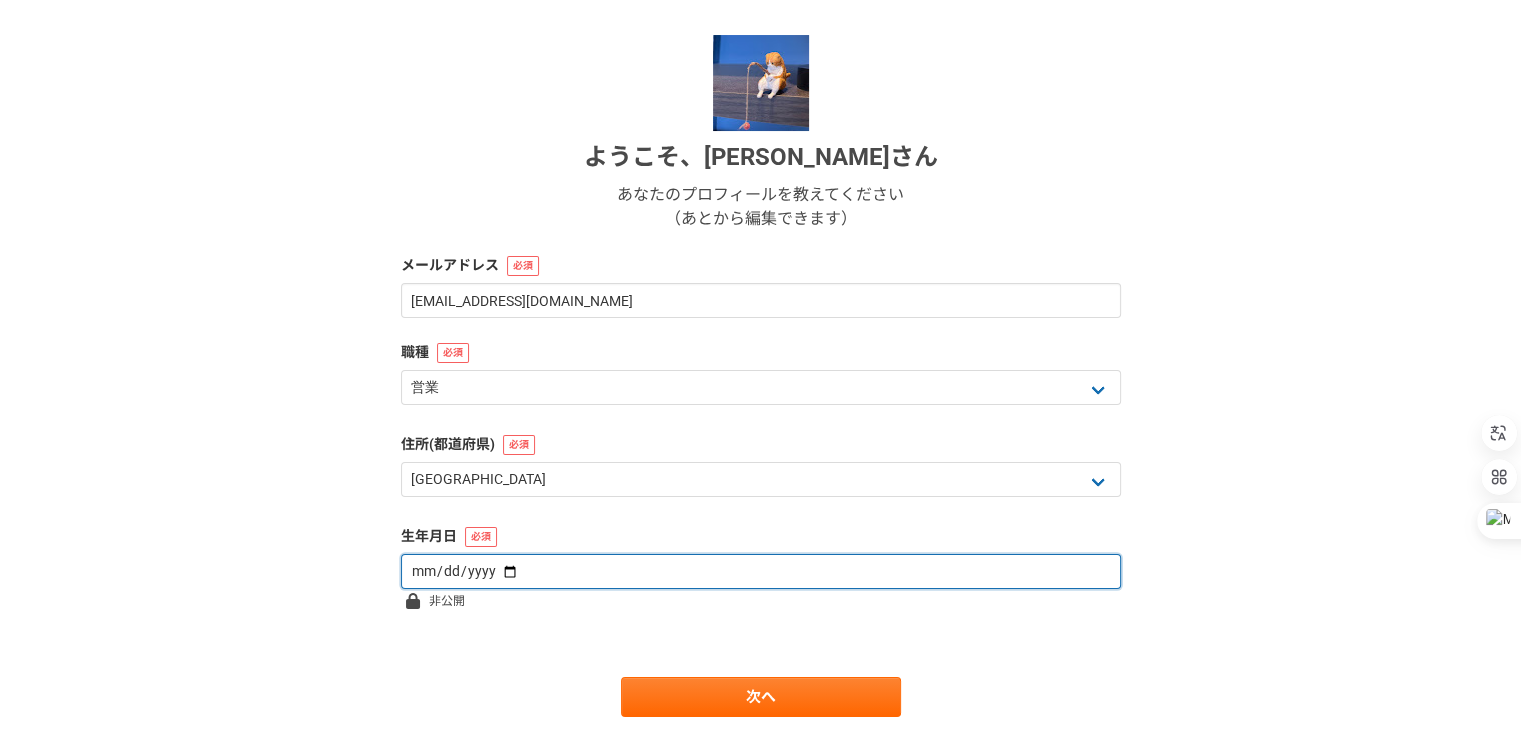 click at bounding box center [761, 571] 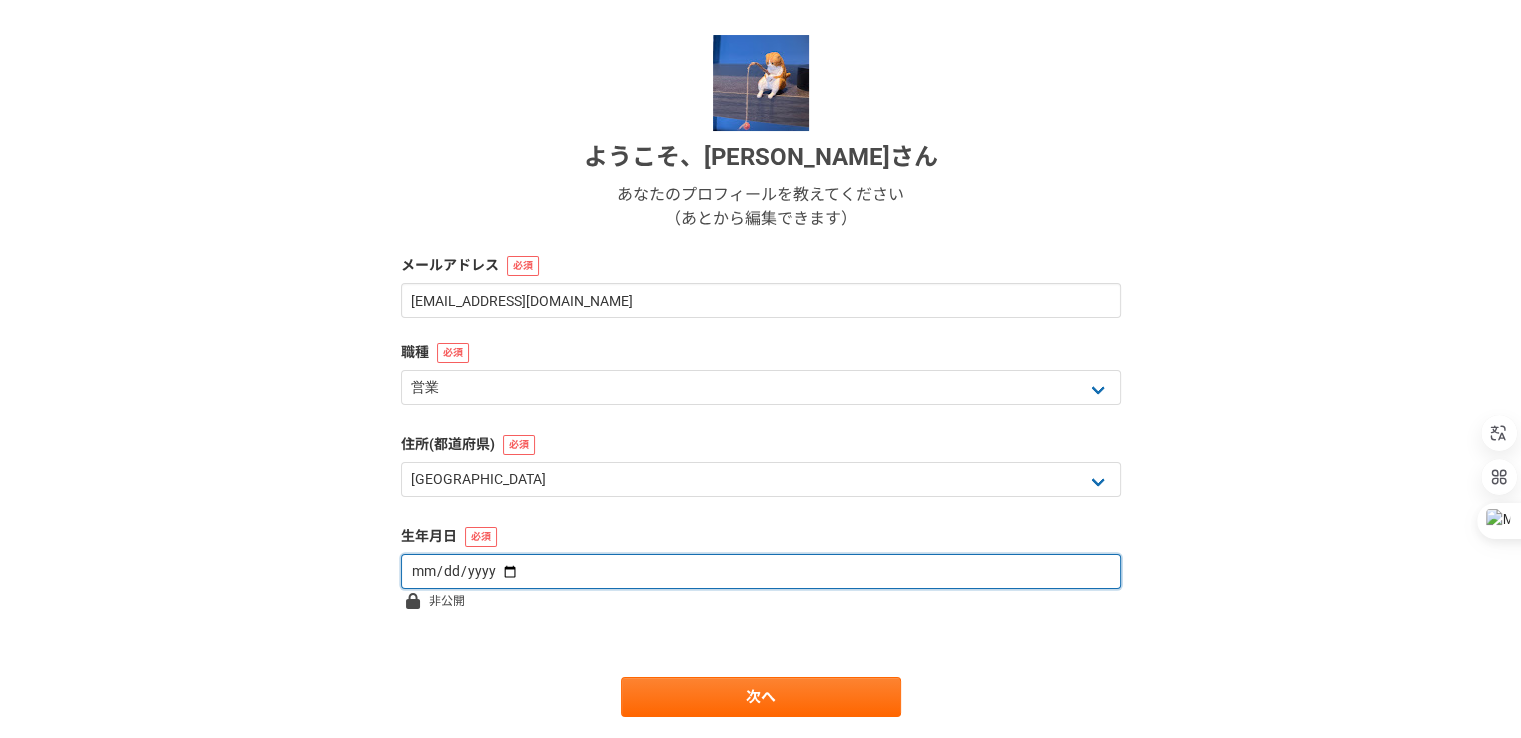 click at bounding box center (761, 571) 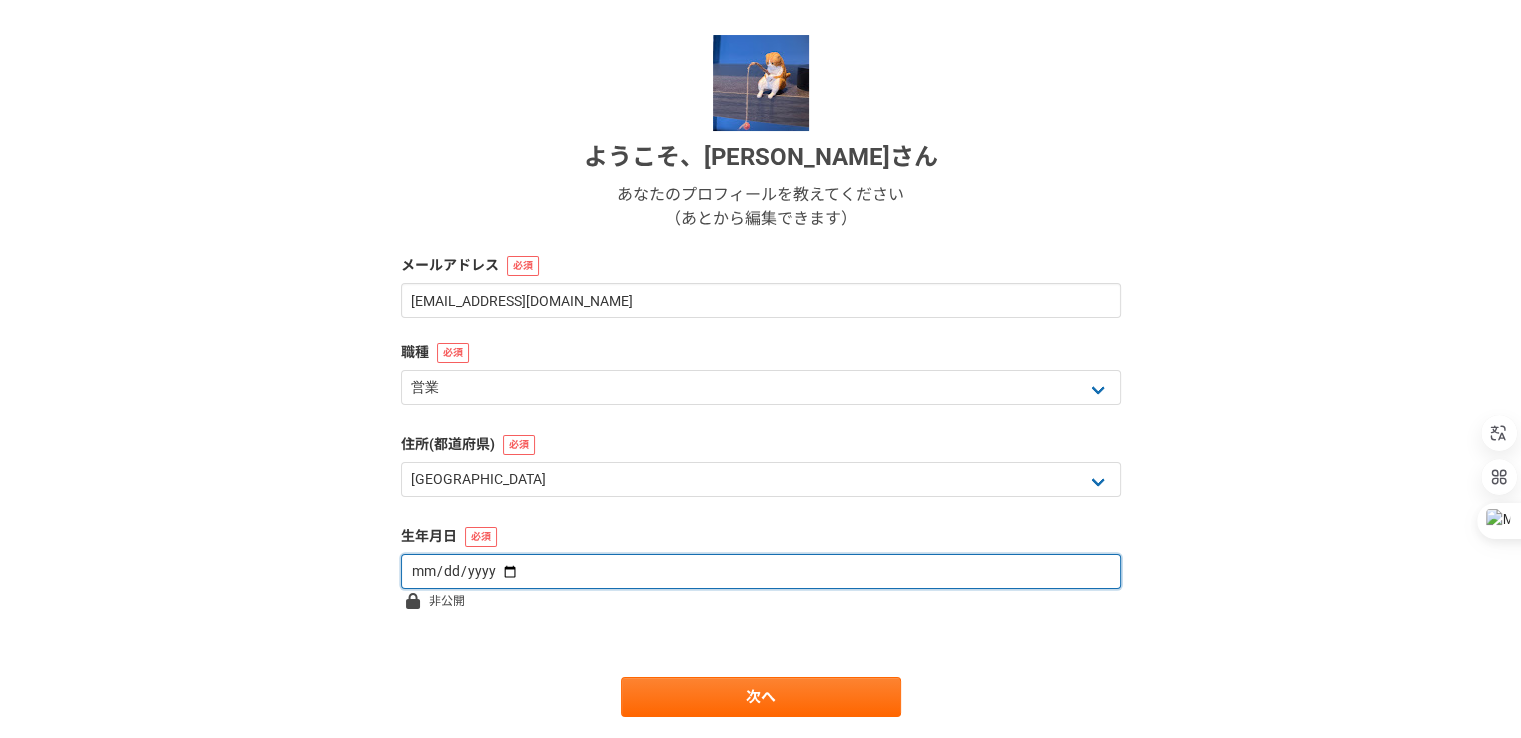 type on "[DATE]" 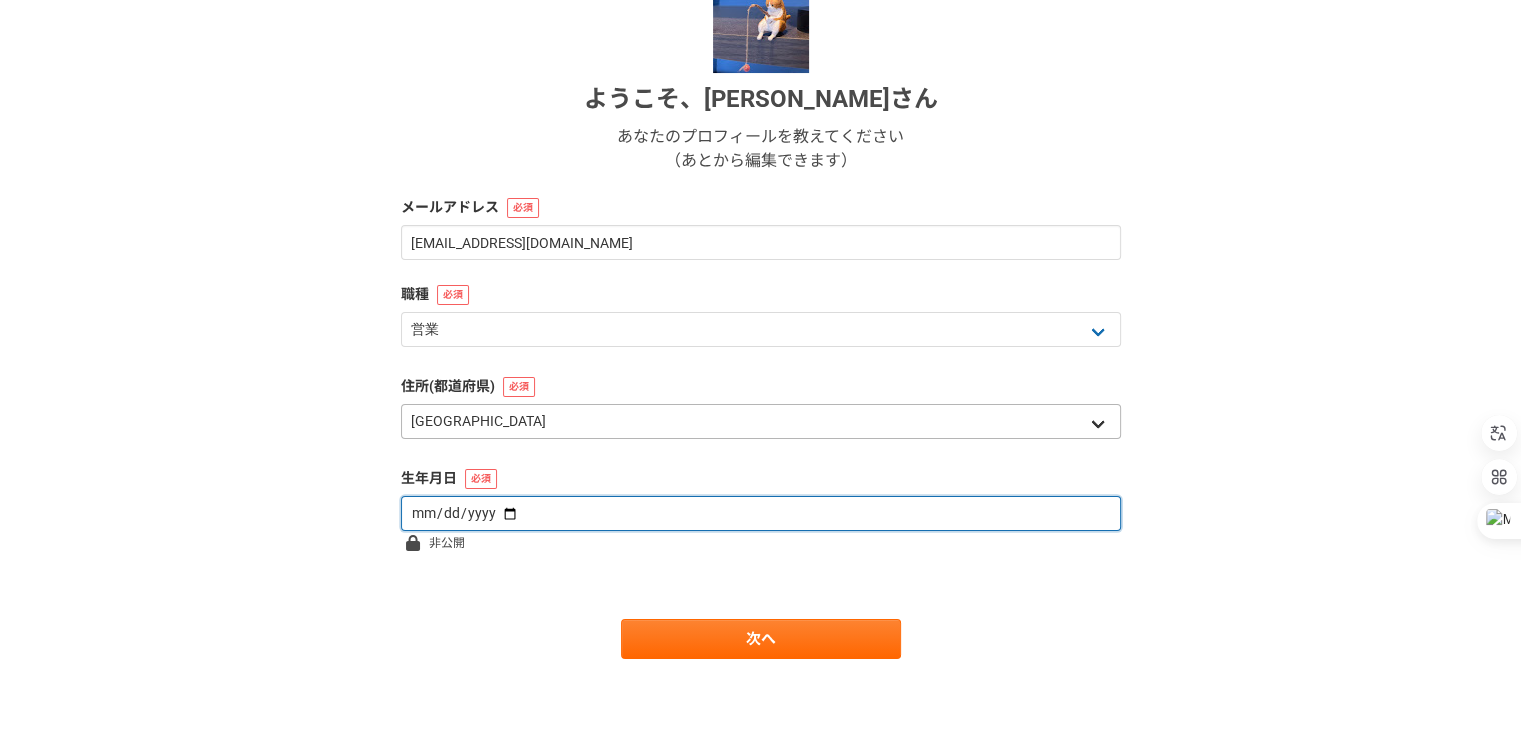 scroll, scrollTop: 259, scrollLeft: 0, axis: vertical 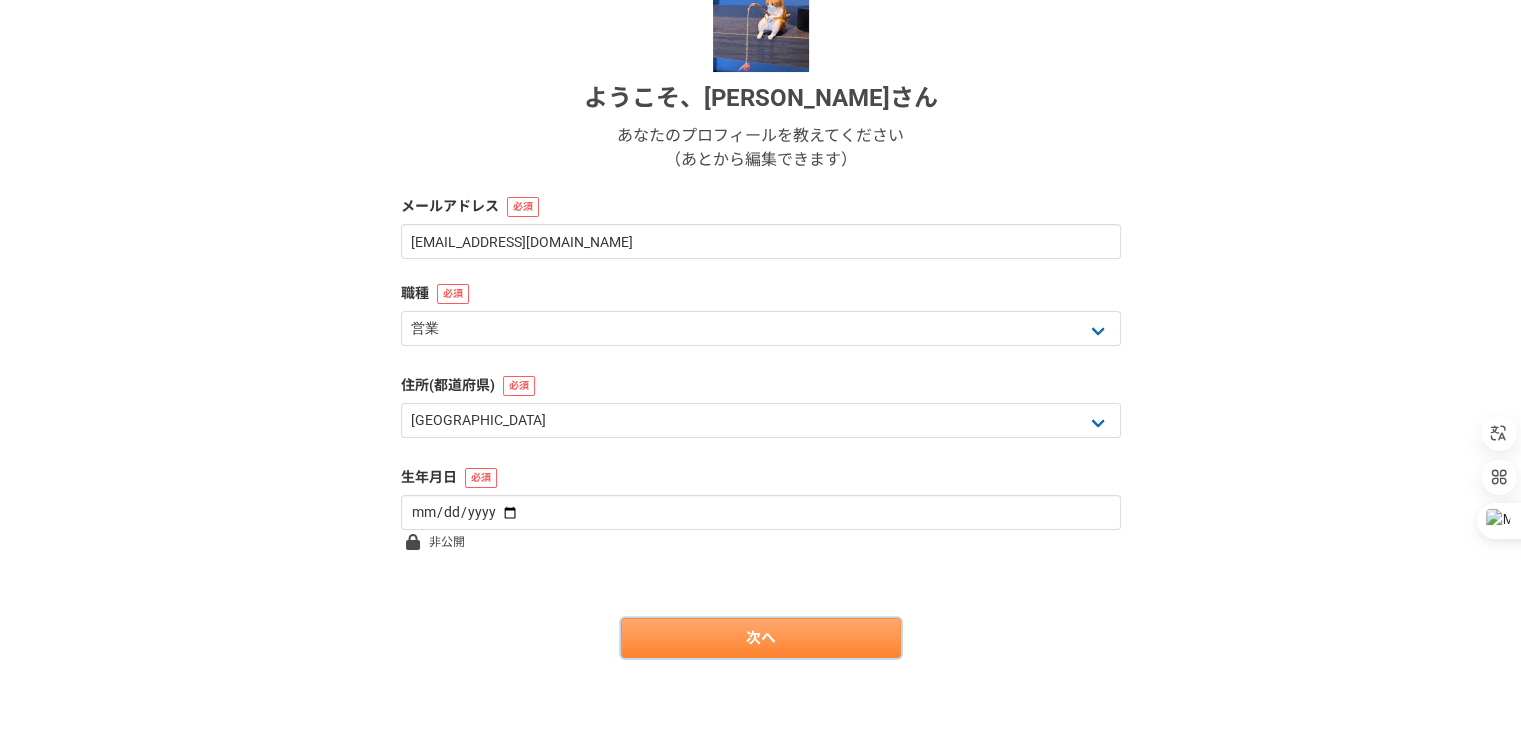 click on "次へ" at bounding box center [761, 638] 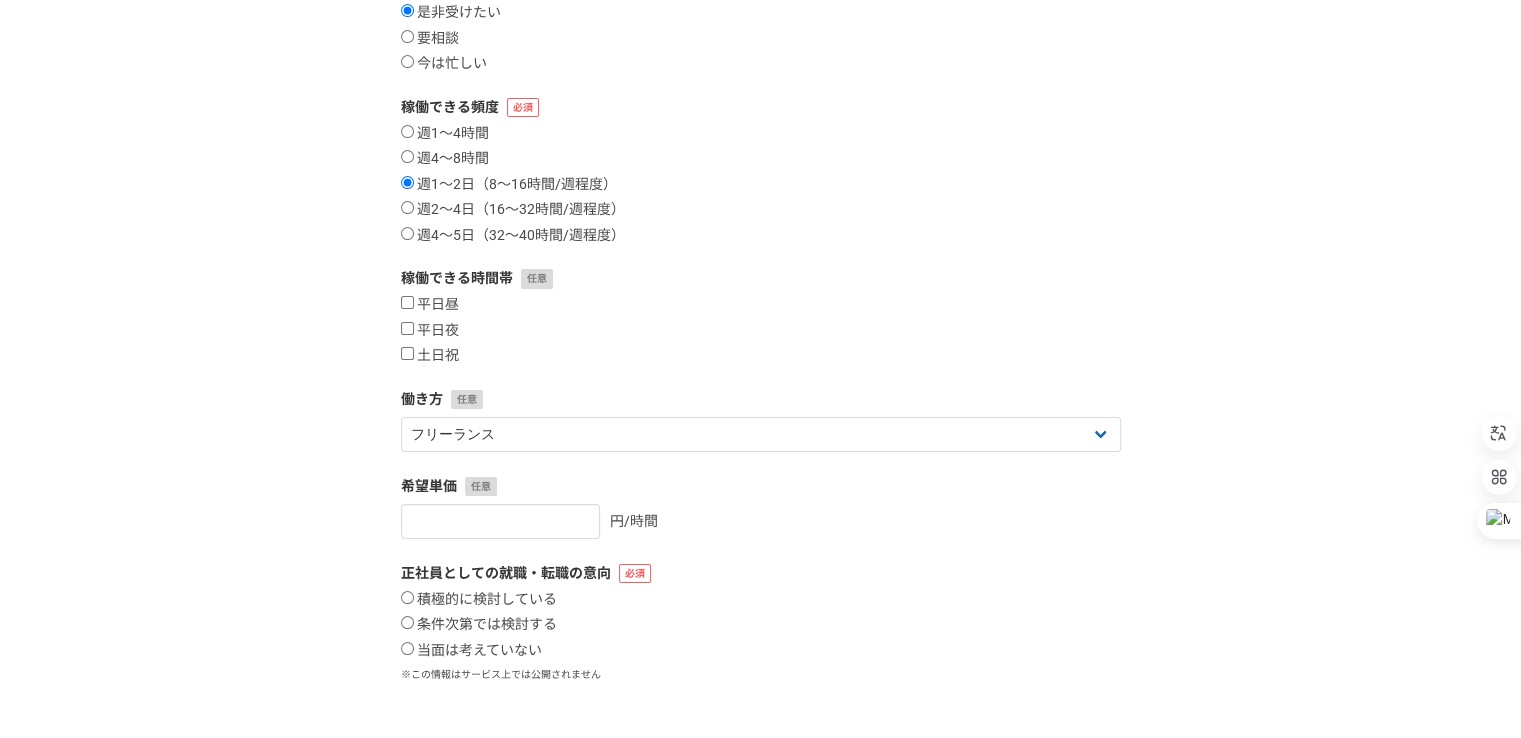 scroll, scrollTop: 0, scrollLeft: 0, axis: both 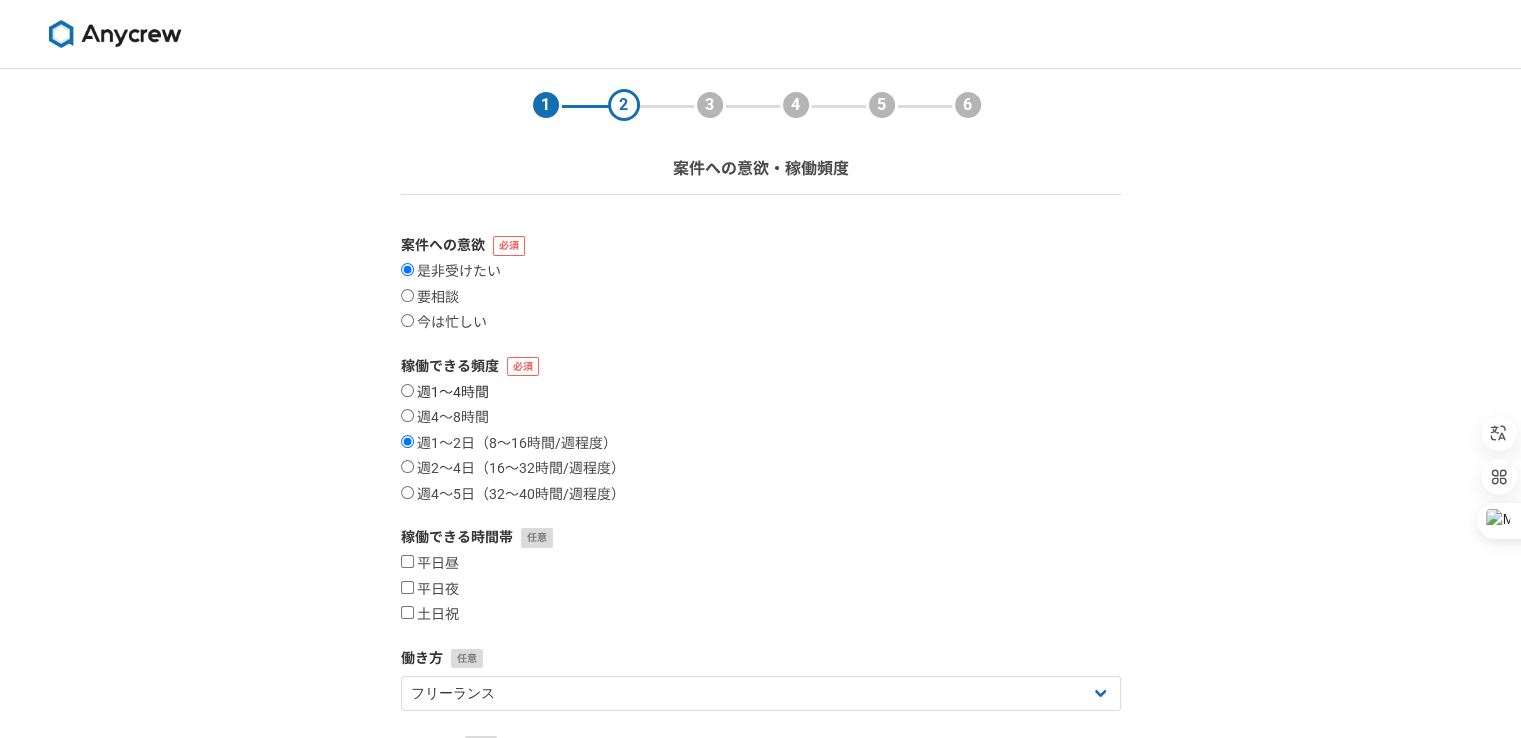 click on "週1〜4時間" at bounding box center (407, 390) 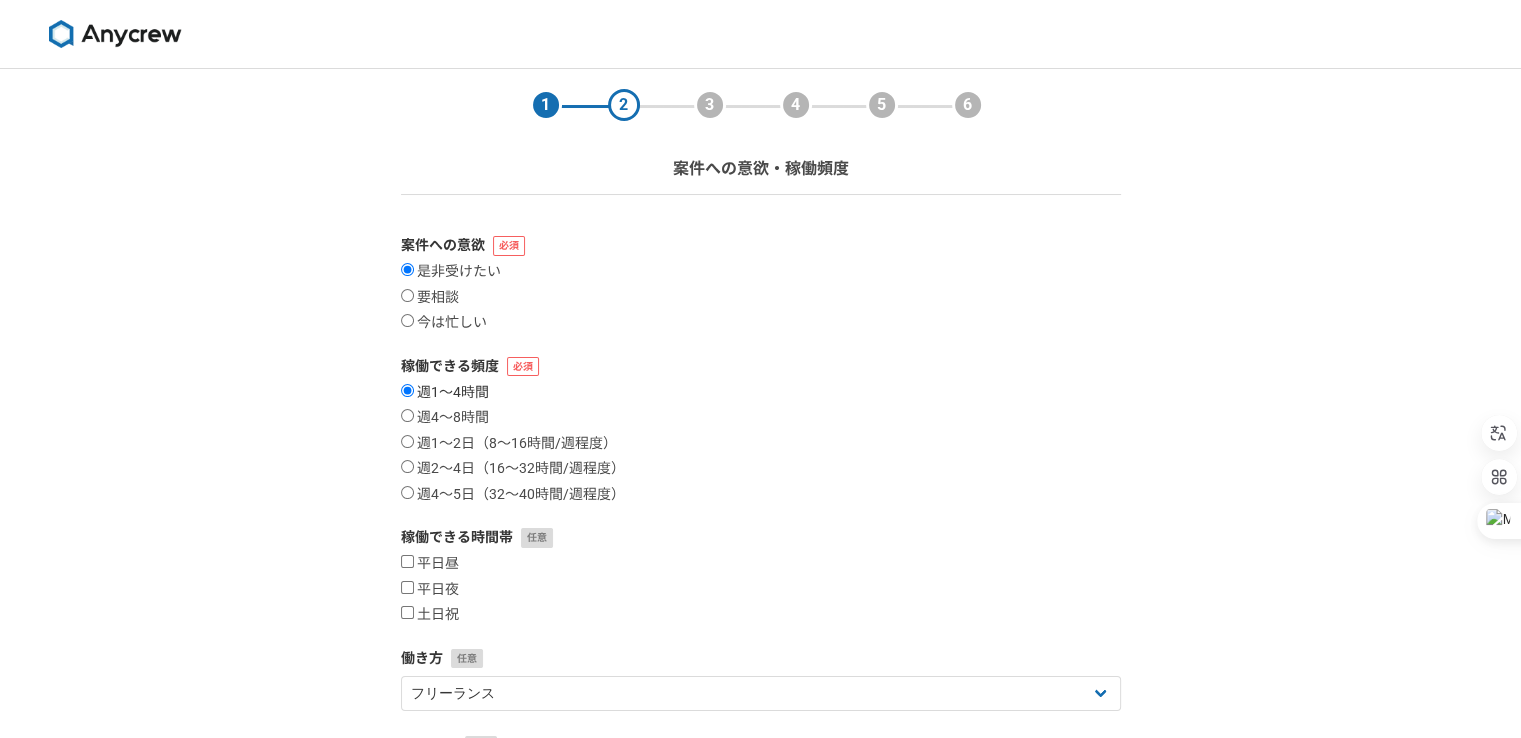 click on "週1〜4時間" at bounding box center [407, 390] 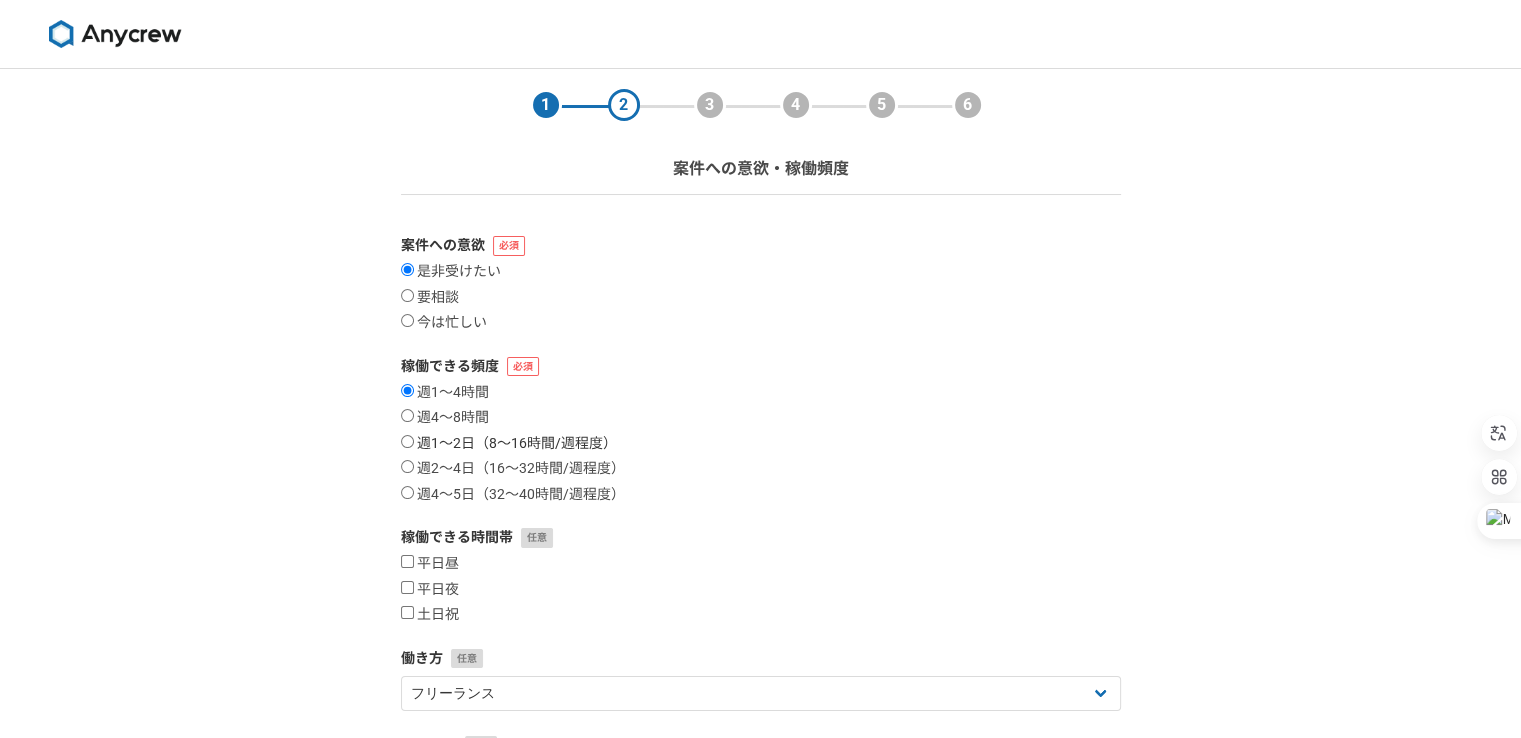 click on "週1〜2日（8〜16時間/週程度）" at bounding box center (407, 441) 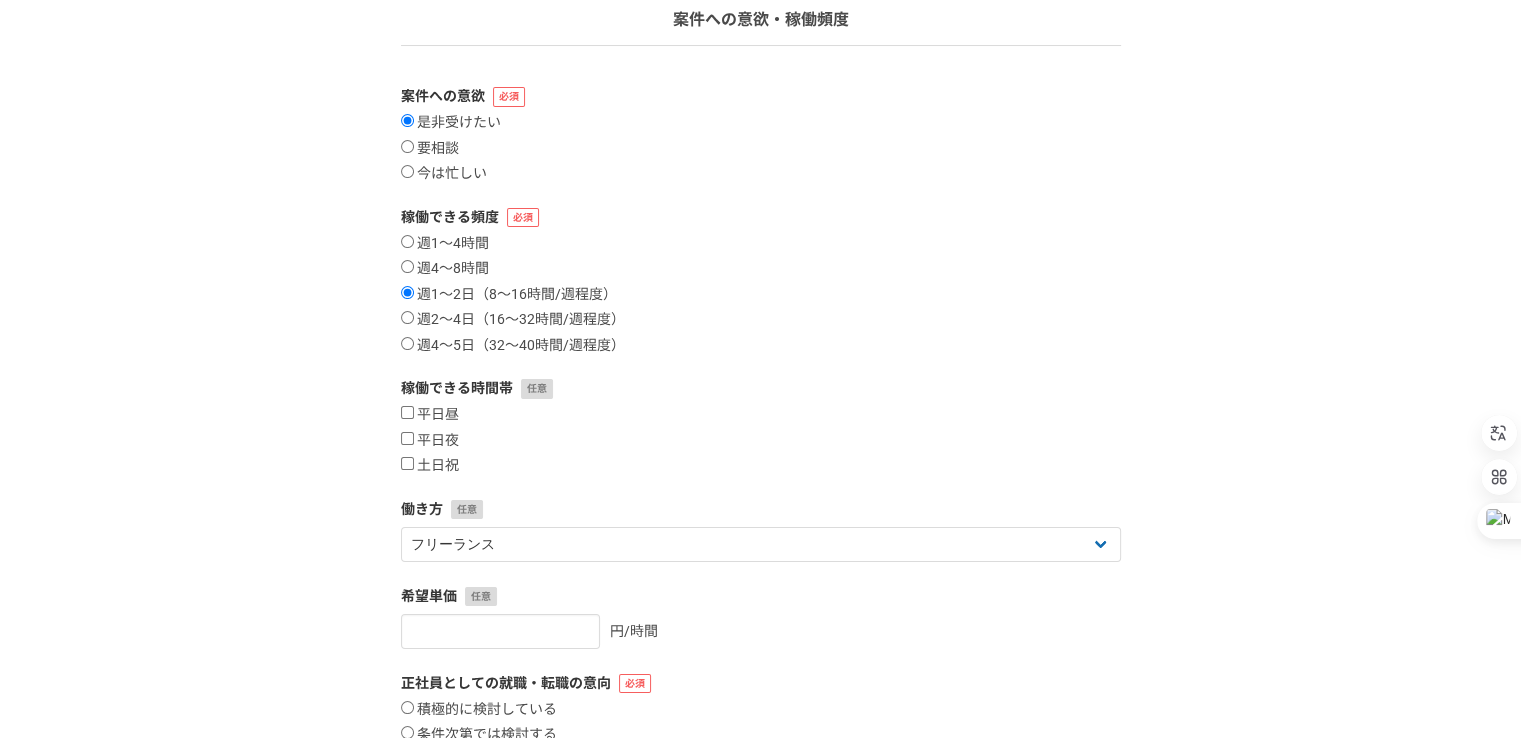 scroll, scrollTop: 200, scrollLeft: 0, axis: vertical 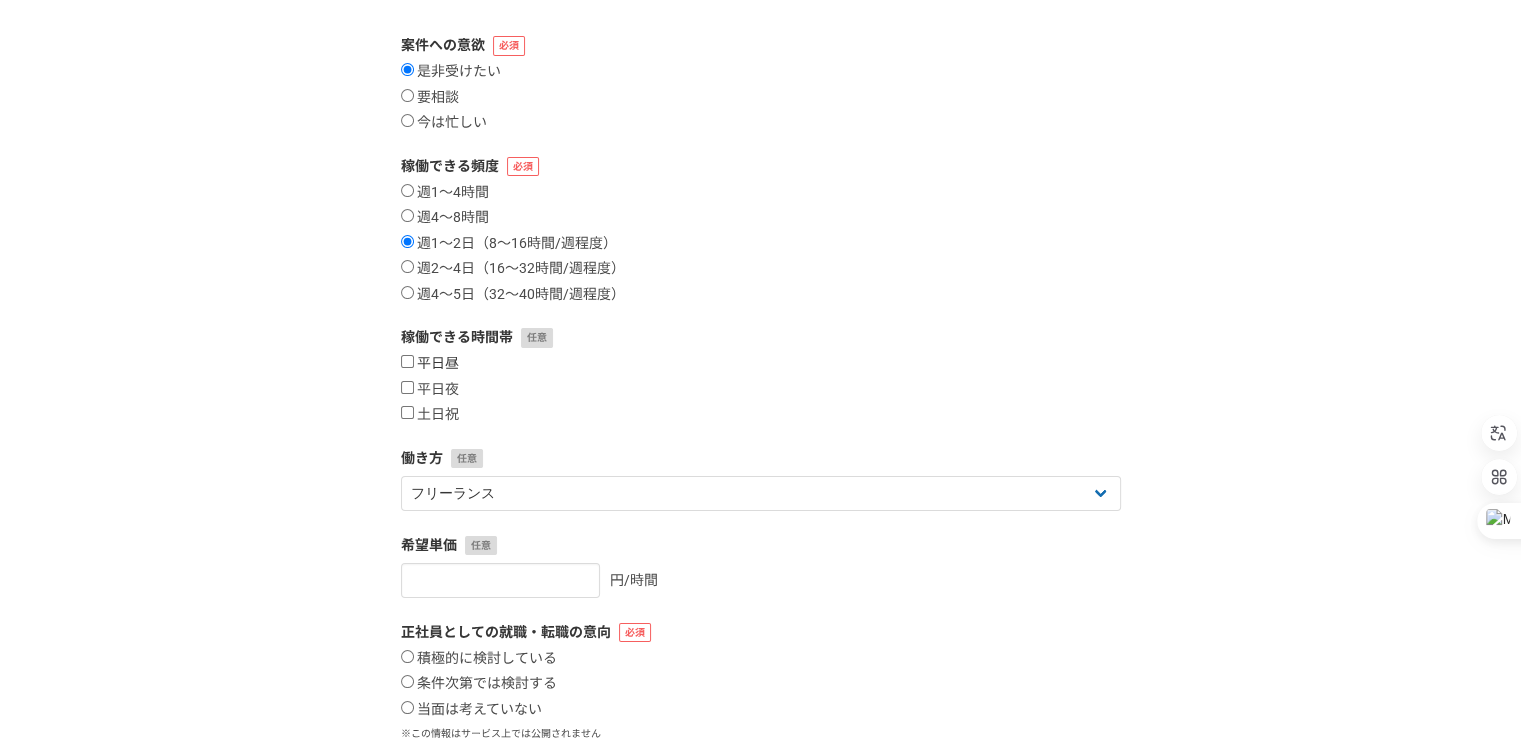 click on "平日昼" at bounding box center (430, 364) 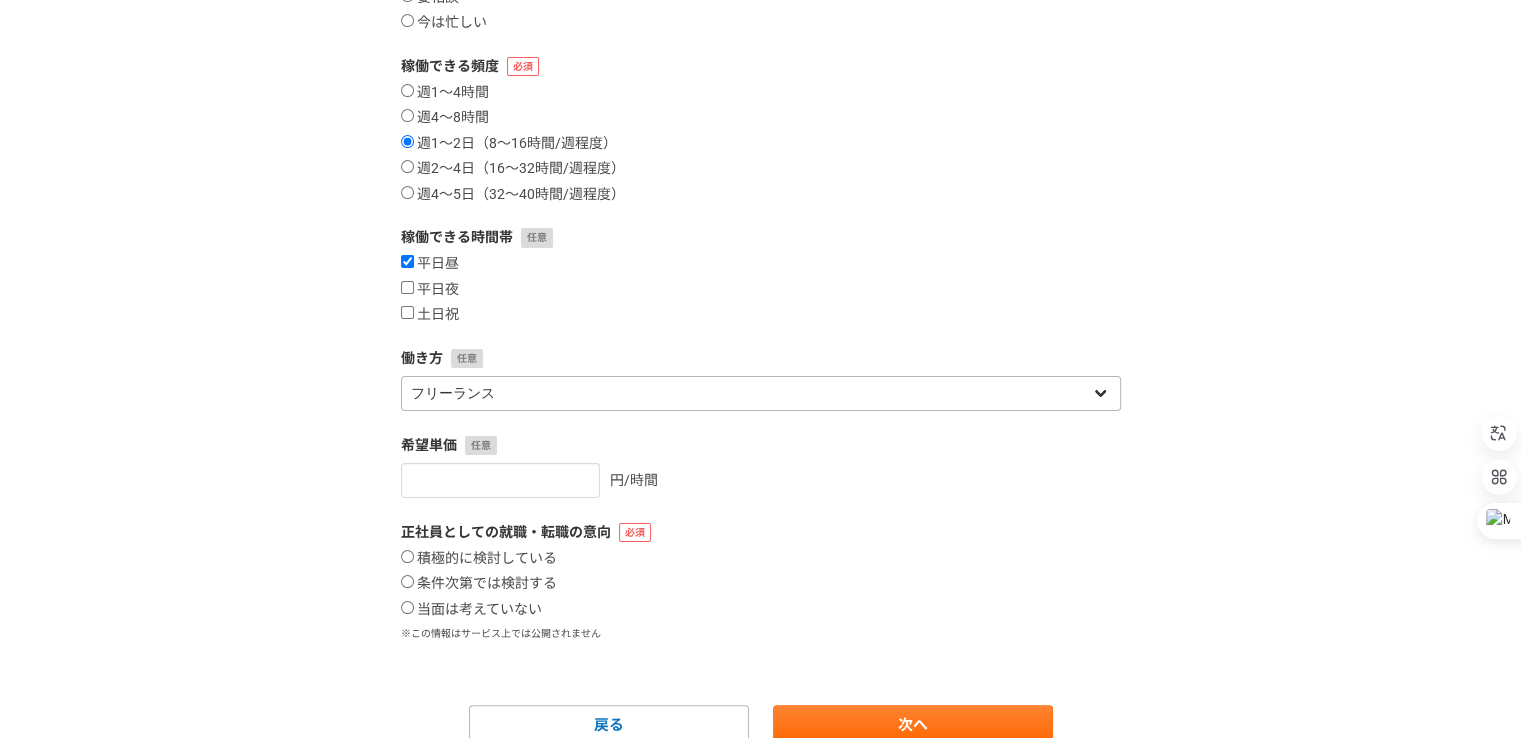 scroll, scrollTop: 387, scrollLeft: 0, axis: vertical 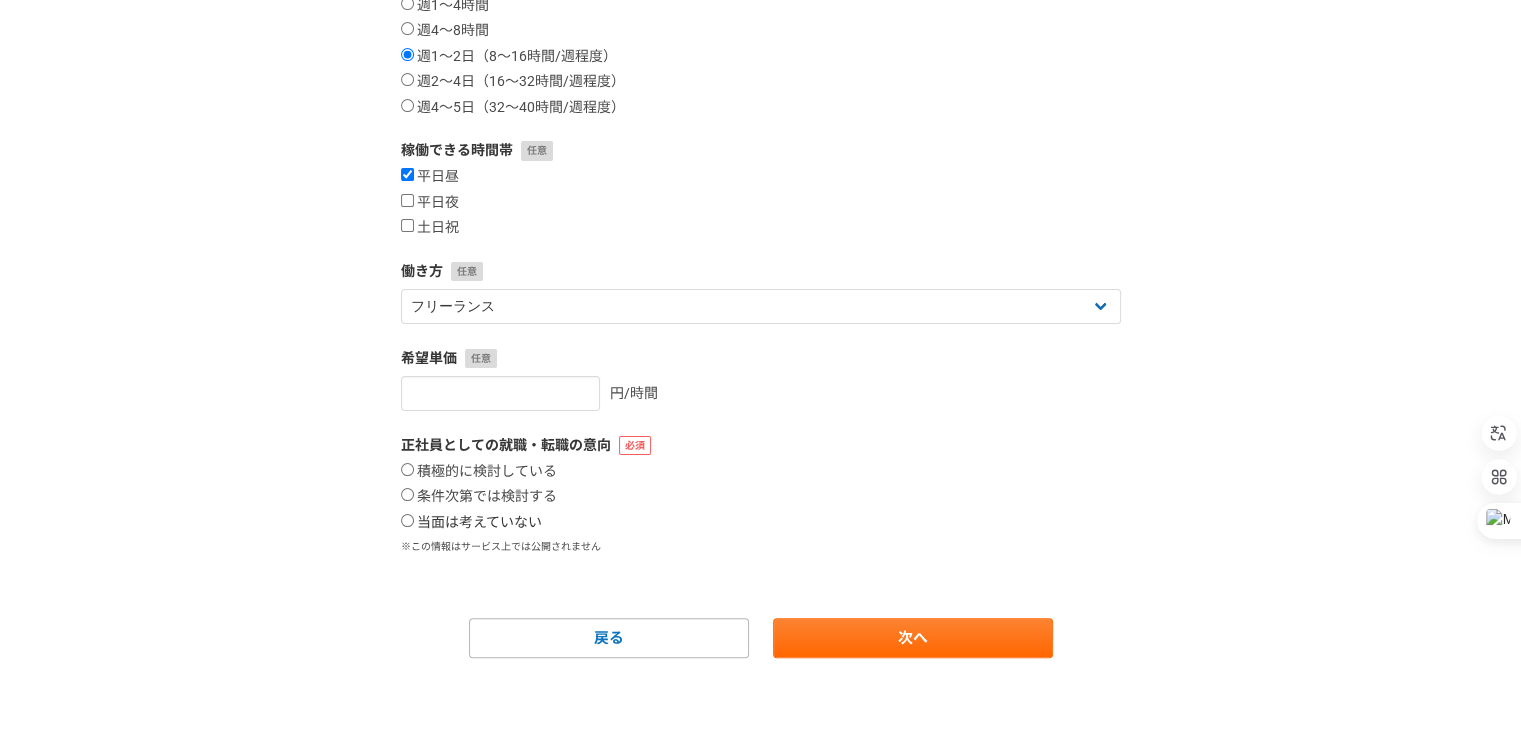 click on "当面は考えていない" at bounding box center [471, 523] 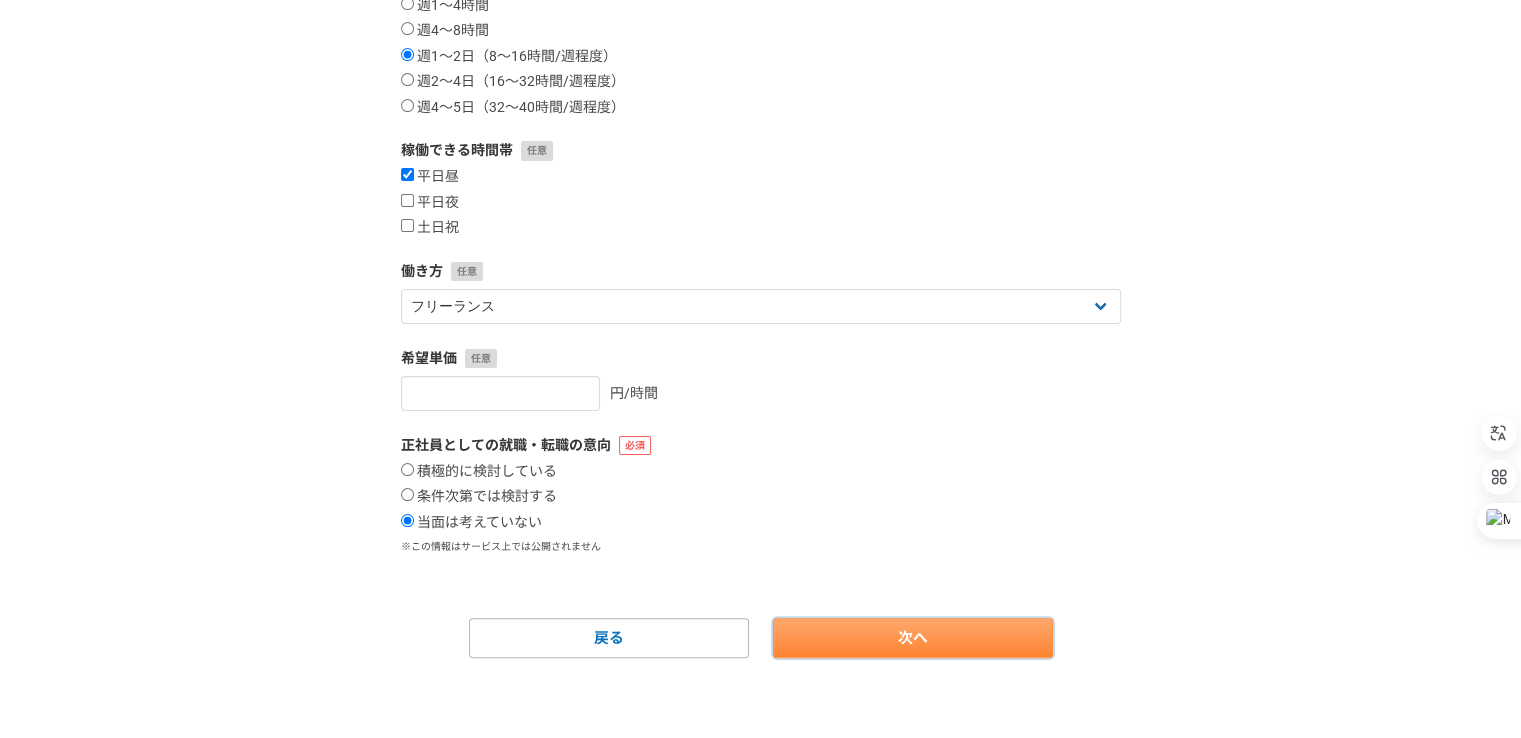 click on "次へ" at bounding box center (913, 638) 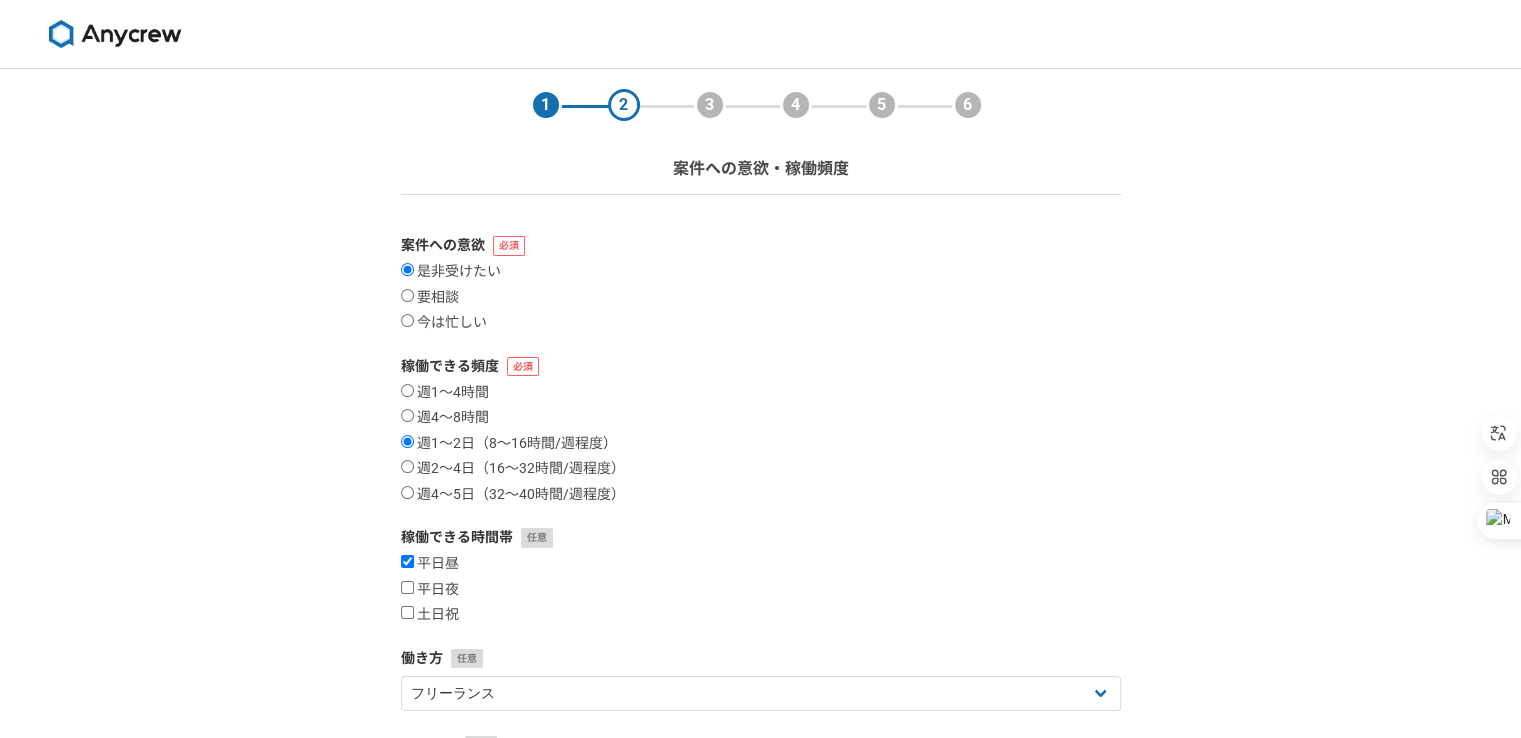 select 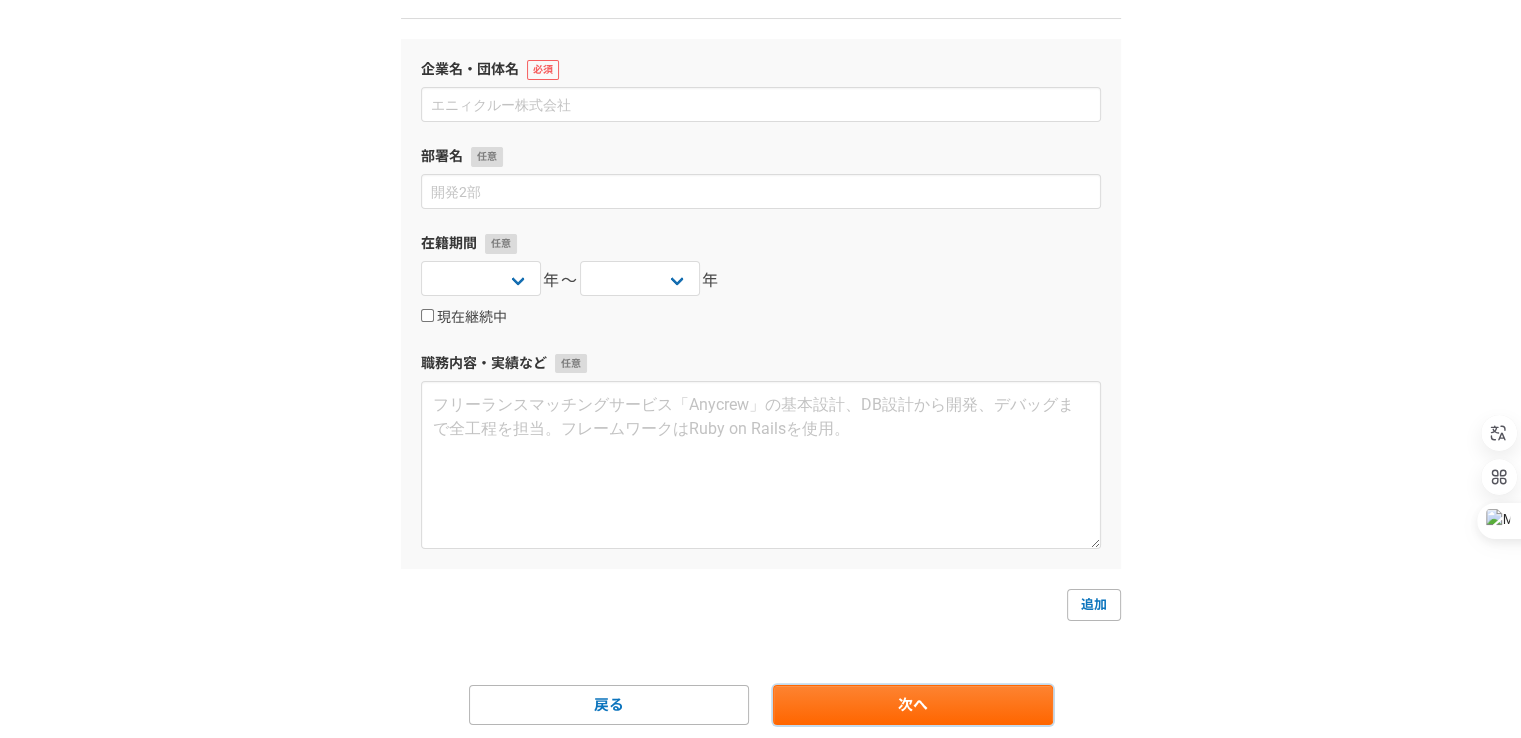 scroll, scrollTop: 142, scrollLeft: 0, axis: vertical 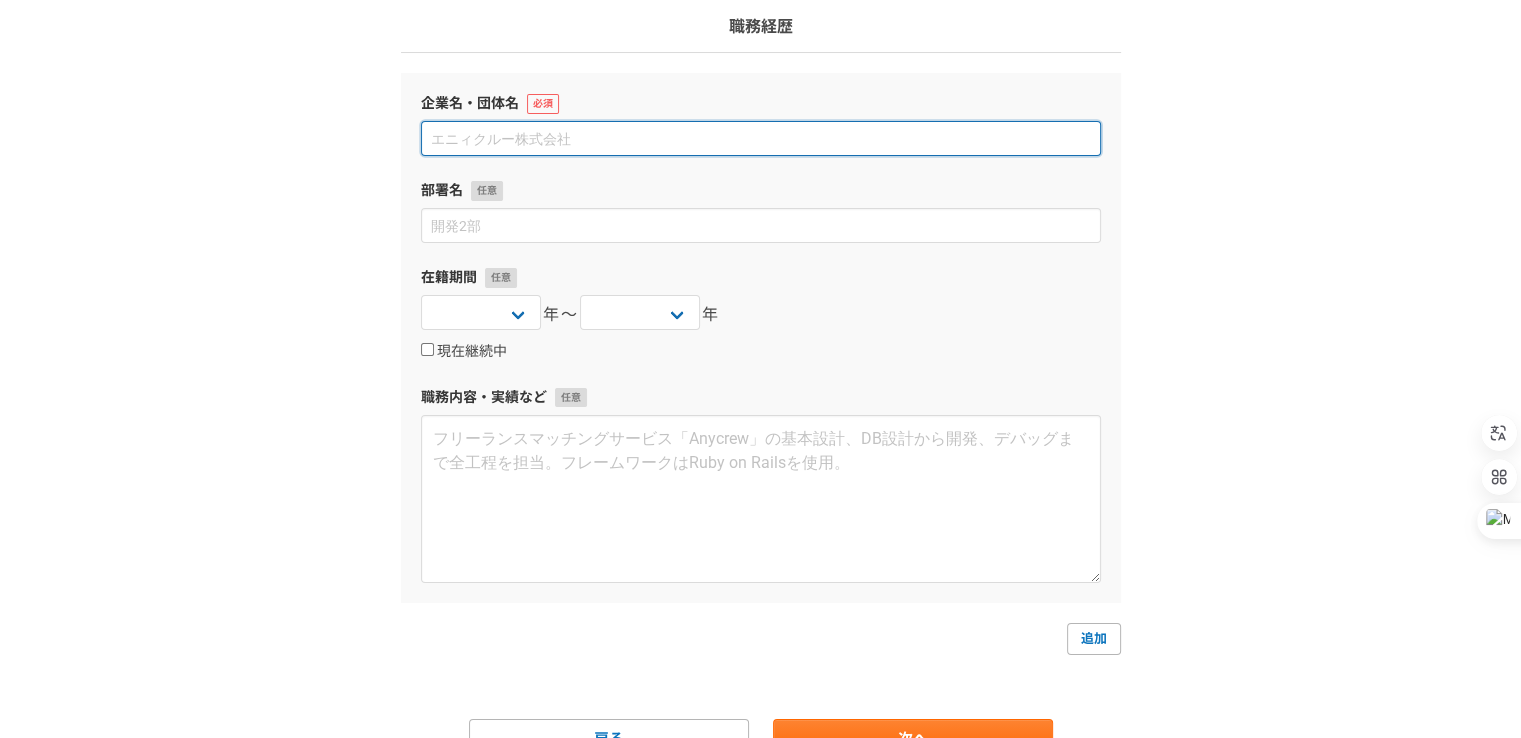 click at bounding box center (761, 138) 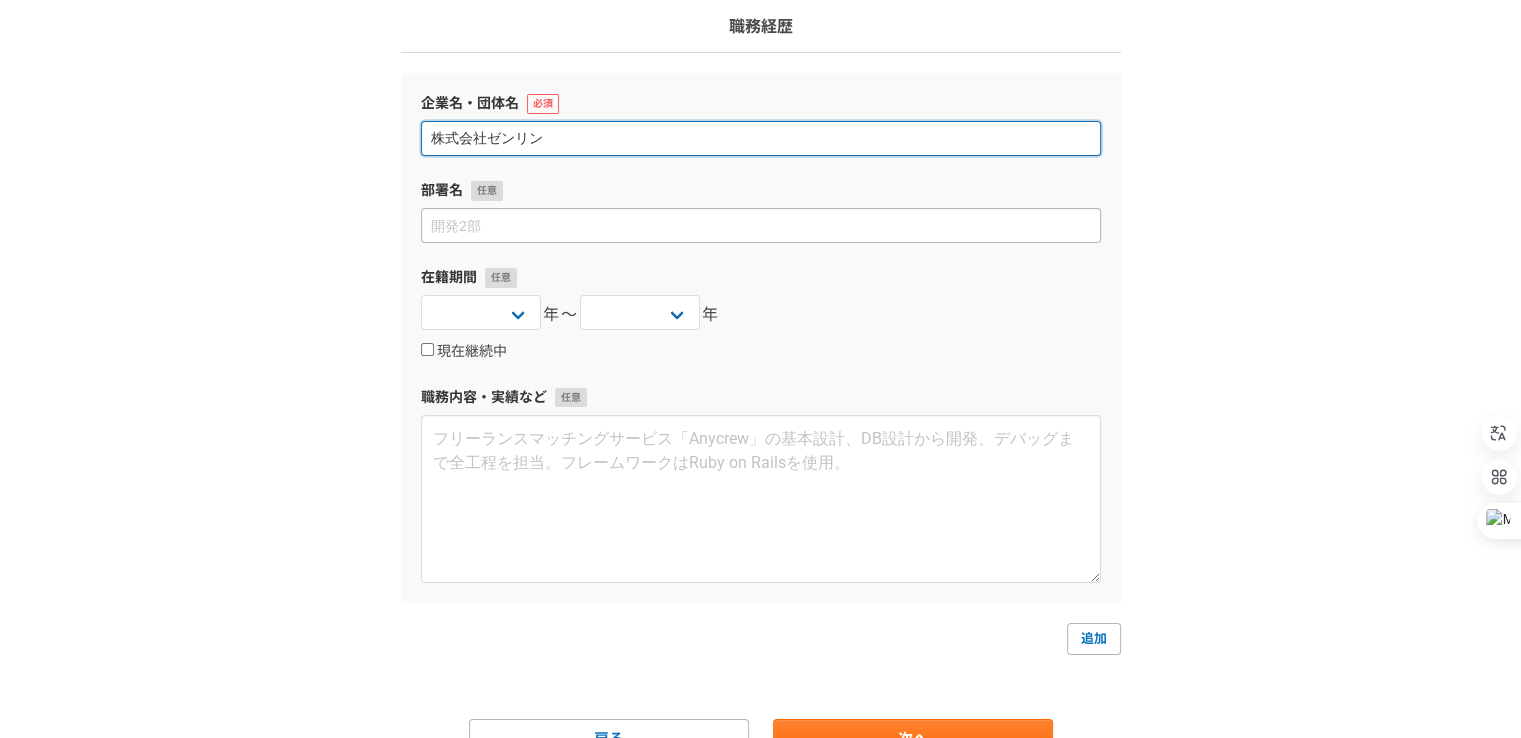 type on "株式会社ゼンリン" 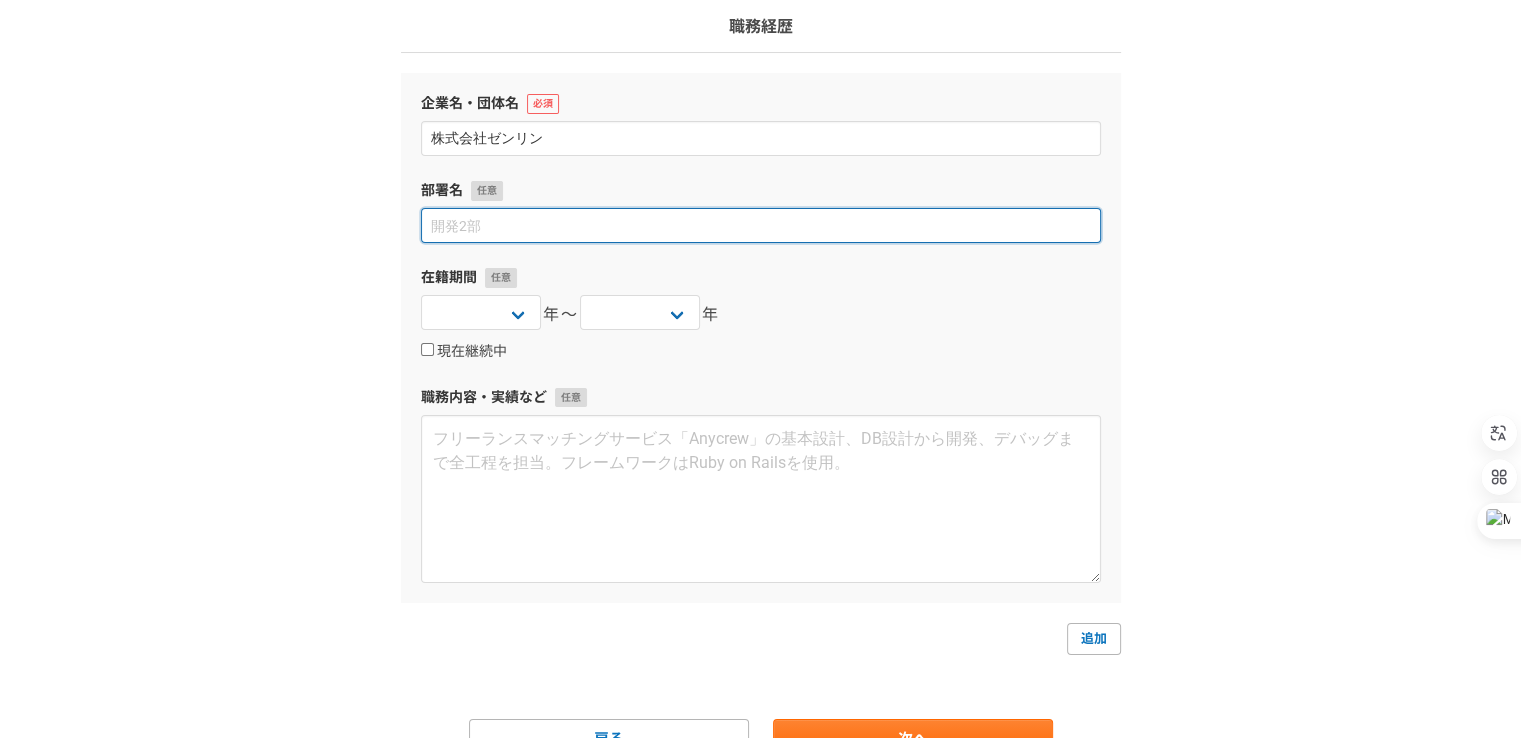 click at bounding box center (761, 225) 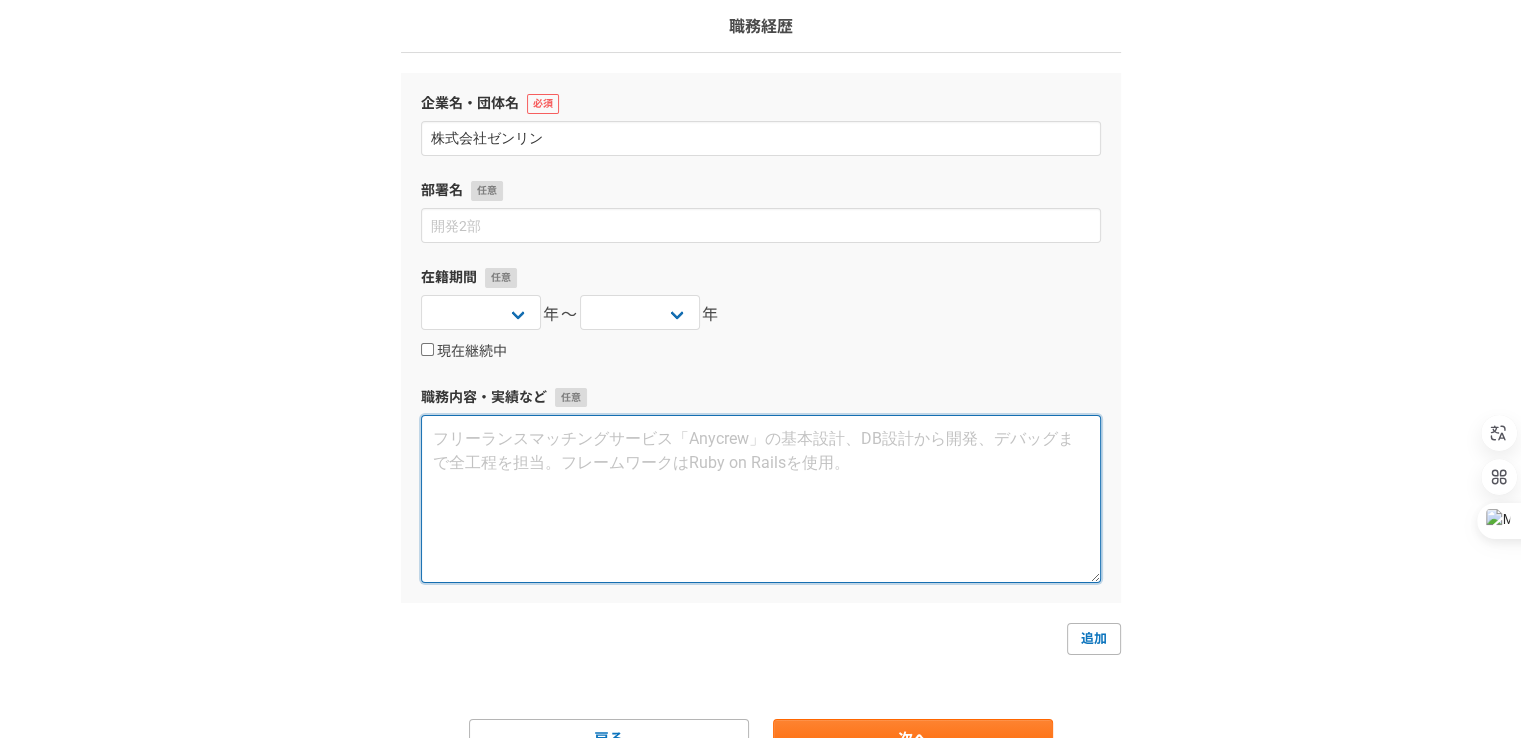 click at bounding box center (761, 499) 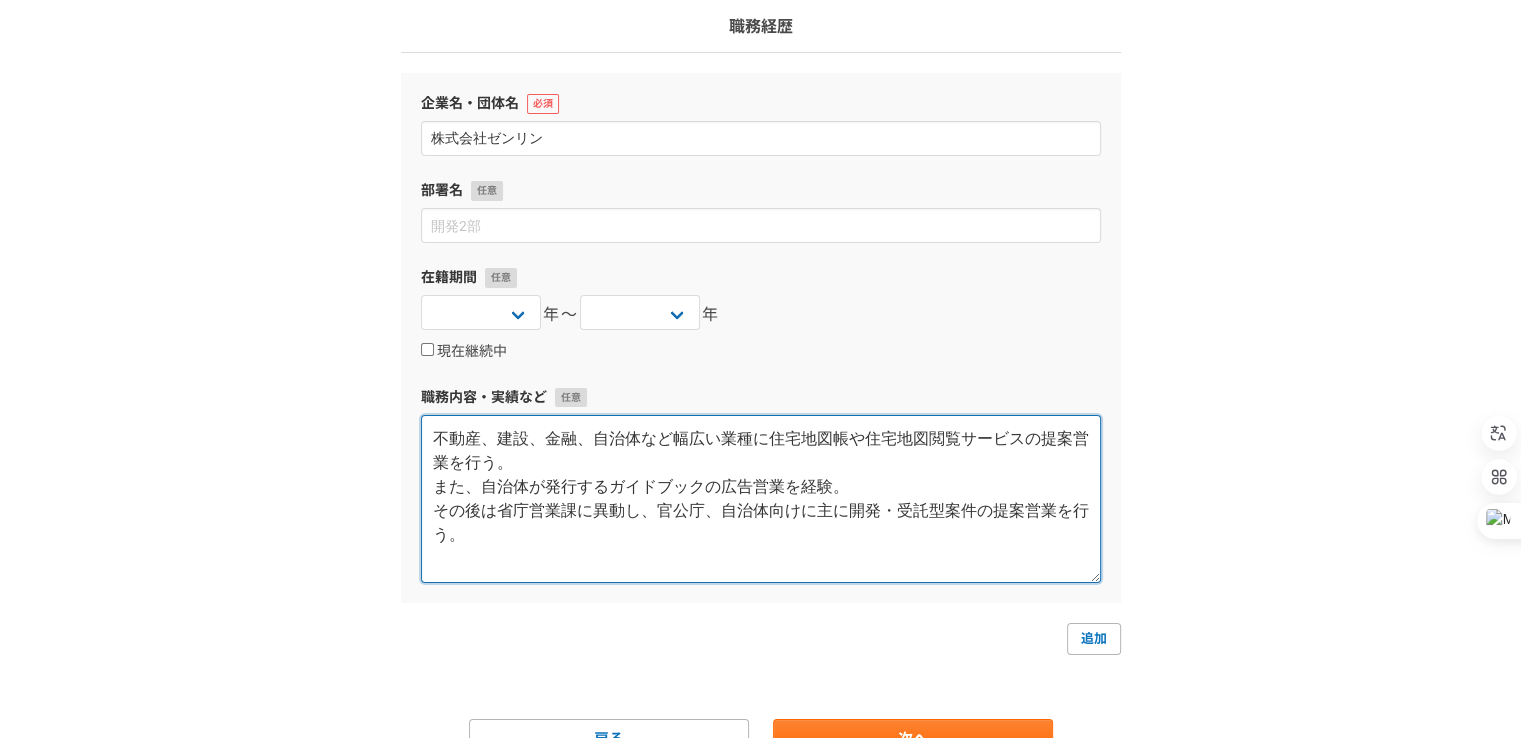 type on "不動産、建設、金融、自治体など幅広い業種に住宅地図帳や住宅地図閲覧サービスの提案営業を行う。
また、自治体が発行するガイドブックの広告営業を経験。
その後は省庁営業課に異動し、官公庁、自治体向けに主に開発・受託型案件の提案営業を行う。" 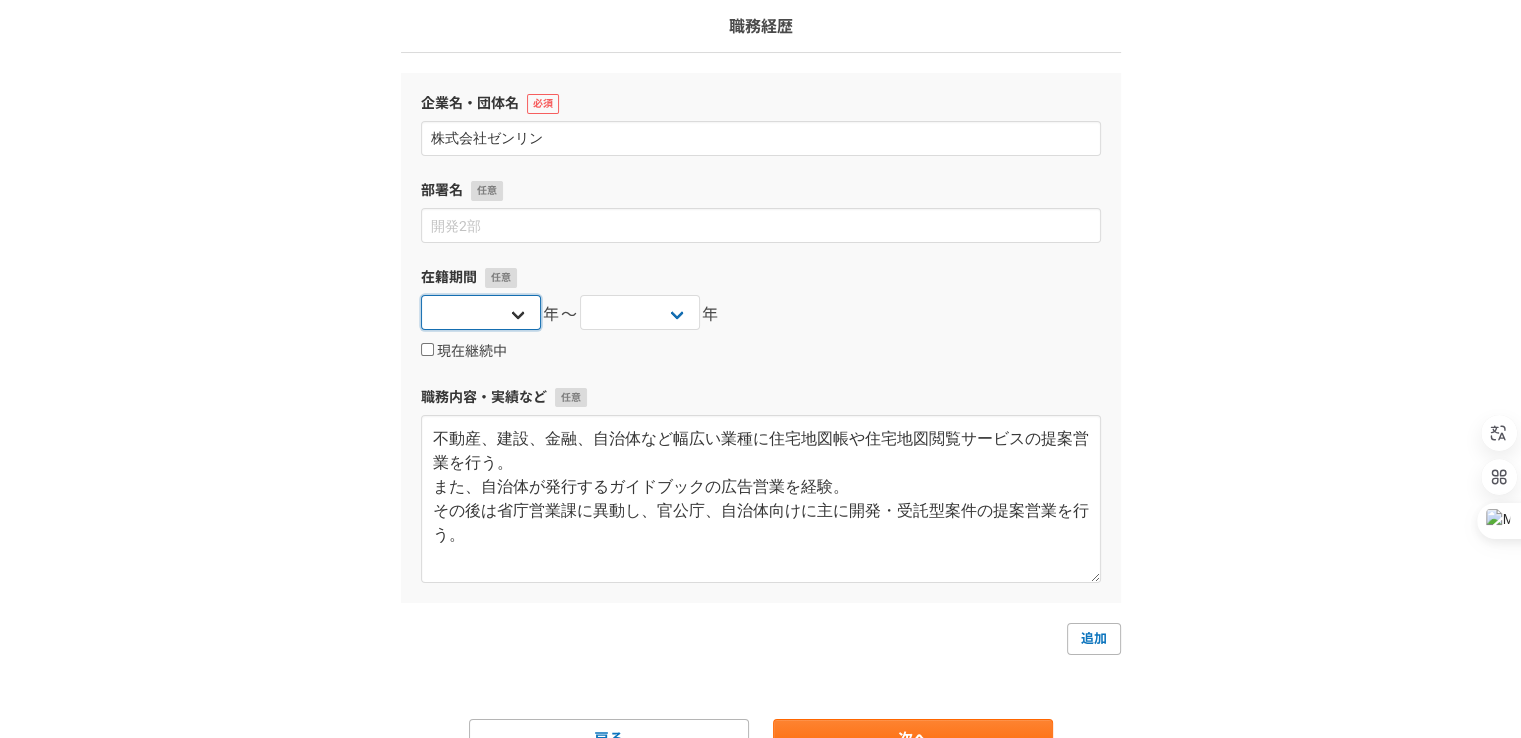 click on "2025 2024 2023 2022 2021 2020 2019 2018 2017 2016 2015 2014 2013 2012 2011 2010 2009 2008 2007 2006 2005 2004 2003 2002 2001 2000 1999 1998 1997 1996 1995 1994 1993 1992 1991 1990 1989 1988 1987 1986 1985 1984 1983 1982 1981 1980 1979 1978 1977 1976" at bounding box center (481, 312) 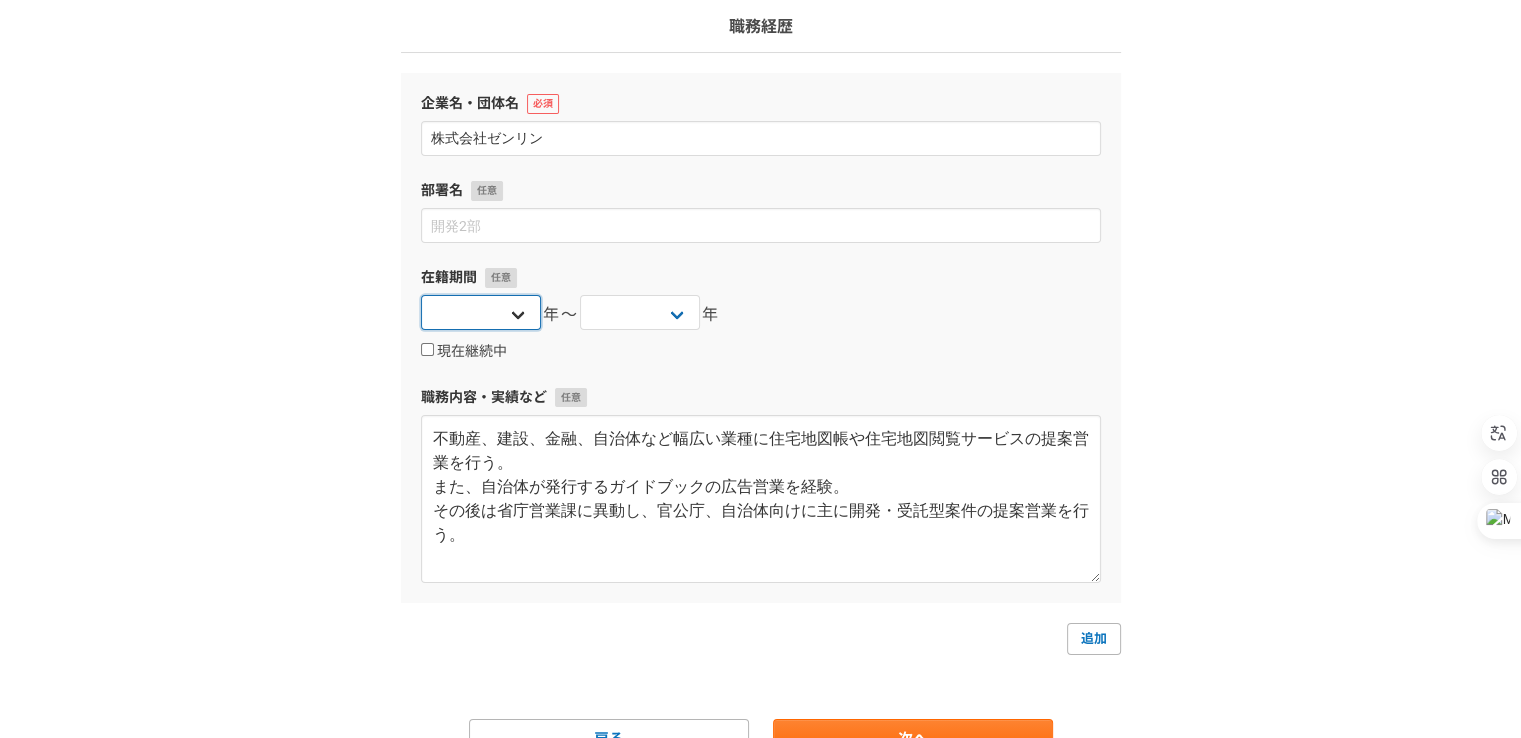 select on "2013" 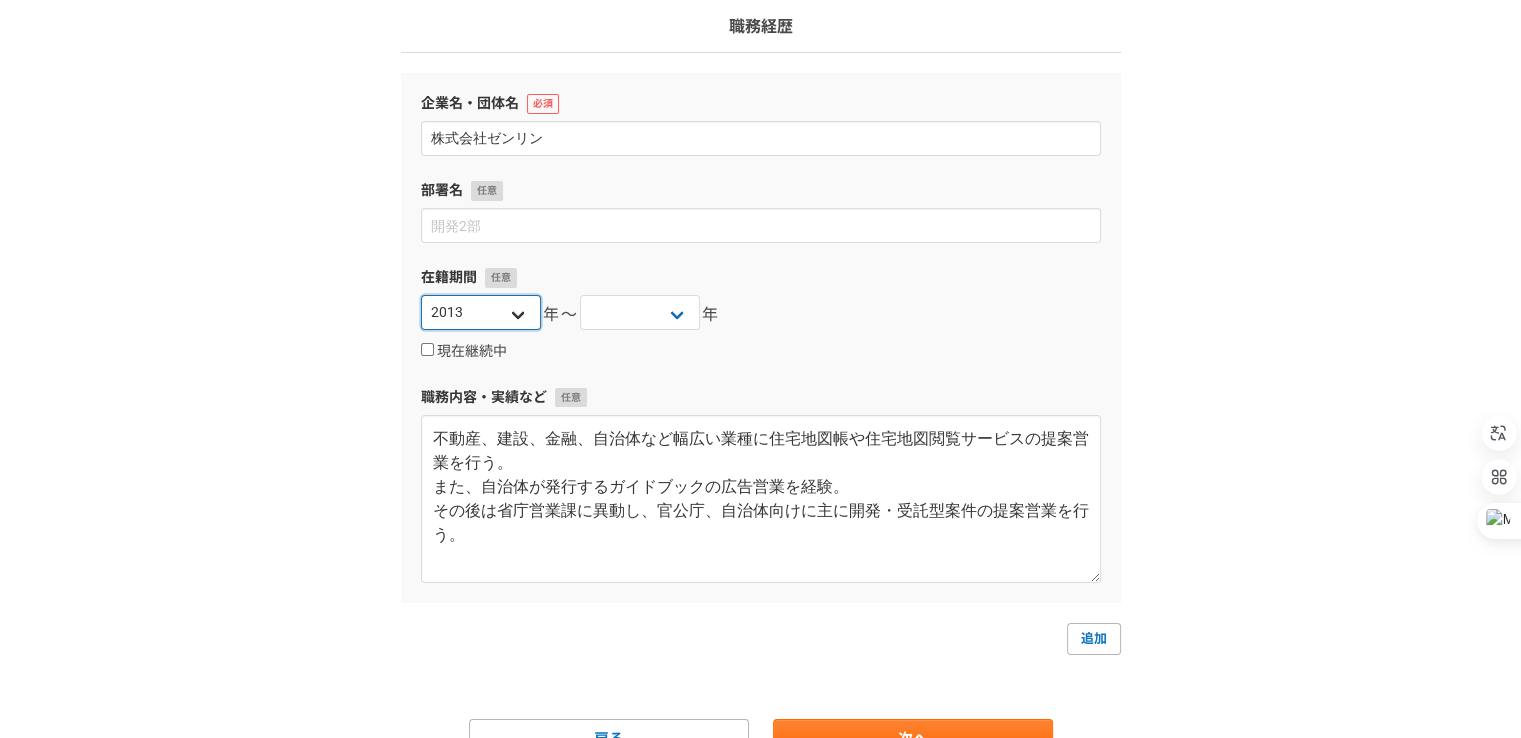 click on "2025 2024 2023 2022 2021 2020 2019 2018 2017 2016 2015 2014 2013 2012 2011 2010 2009 2008 2007 2006 2005 2004 2003 2002 2001 2000 1999 1998 1997 1996 1995 1994 1993 1992 1991 1990 1989 1988 1987 1986 1985 1984 1983 1982 1981 1980 1979 1978 1977 1976" at bounding box center (481, 312) 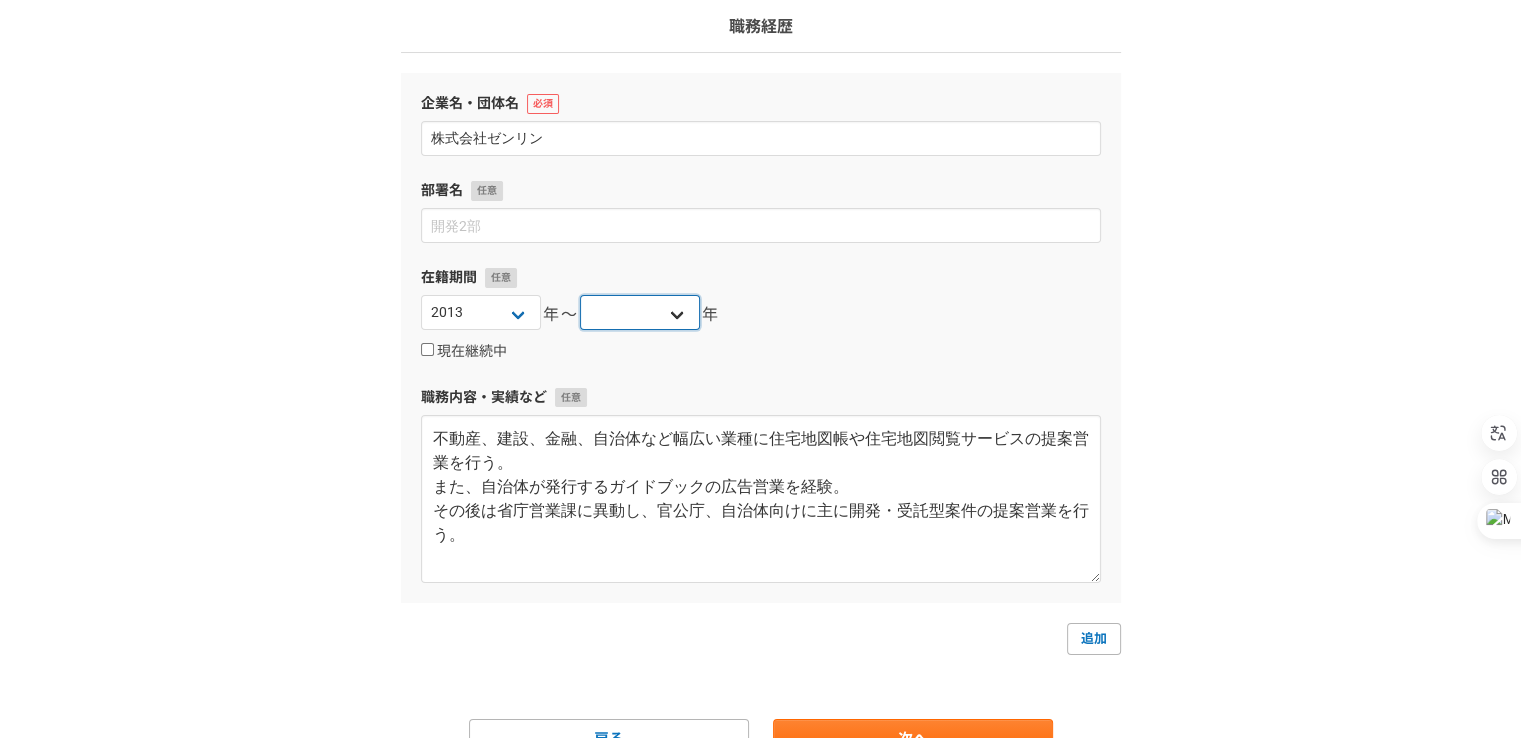 click on "2025 2024 2023 2022 2021 2020 2019 2018 2017 2016 2015 2014 2013 2012 2011 2010 2009 2008 2007 2006 2005 2004 2003 2002 2001 2000 1999 1998 1997 1996 1995 1994 1993 1992 1991 1990 1989 1988 1987 1986 1985 1984 1983 1982 1981 1980 1979 1978 1977 1976" at bounding box center (640, 312) 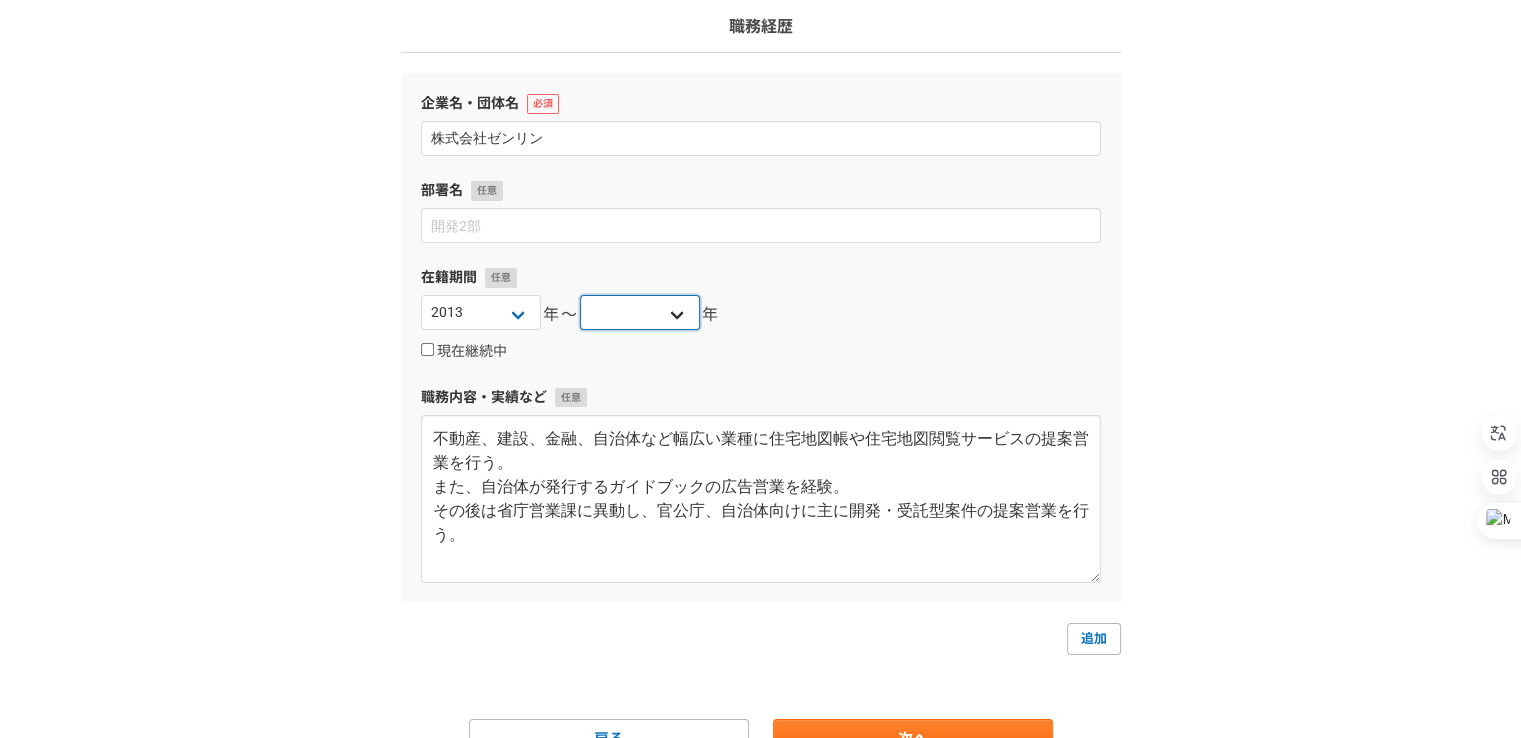 select on "2018" 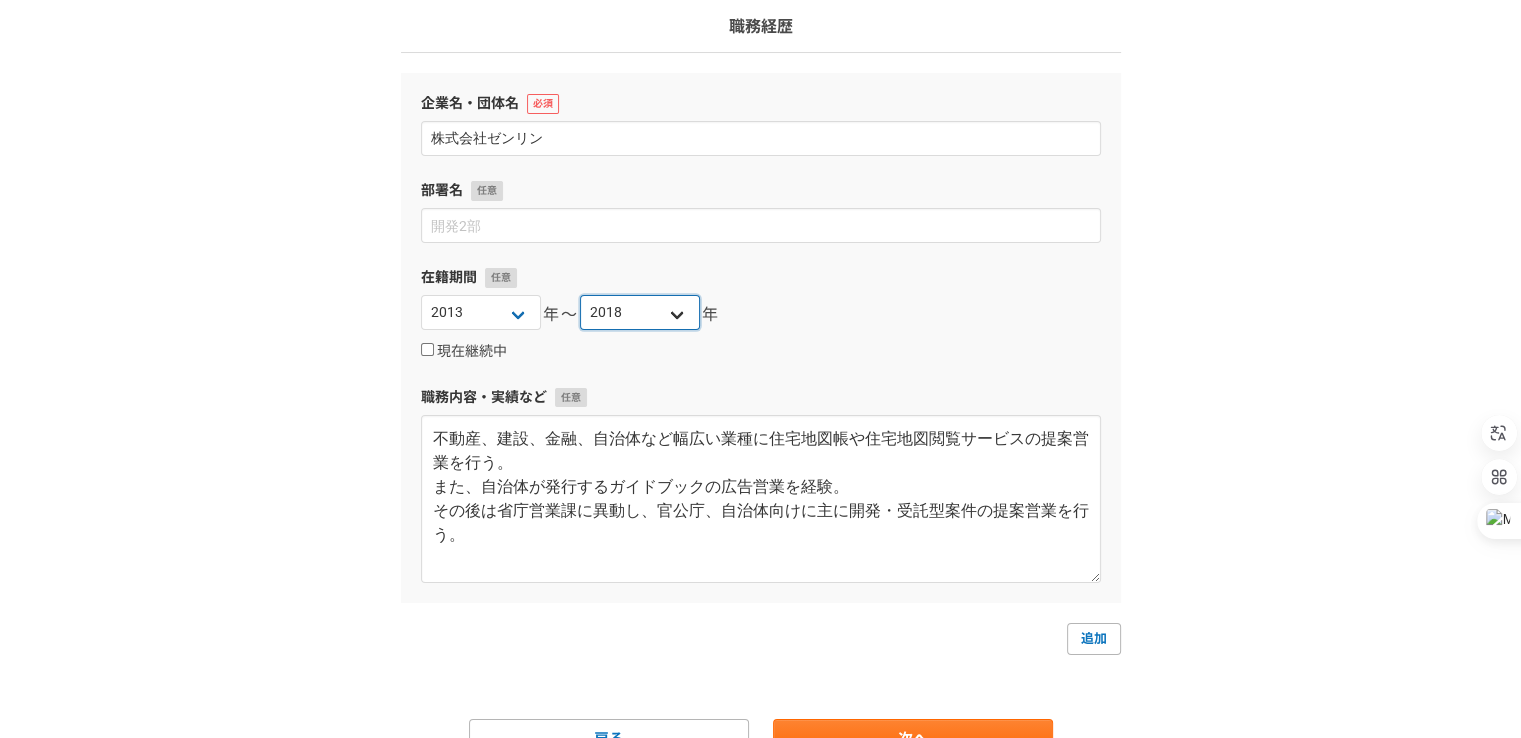 click on "2025 2024 2023 2022 2021 2020 2019 2018 2017 2016 2015 2014 2013 2012 2011 2010 2009 2008 2007 2006 2005 2004 2003 2002 2001 2000 1999 1998 1997 1996 1995 1994 1993 1992 1991 1990 1989 1988 1987 1986 1985 1984 1983 1982 1981 1980 1979 1978 1977 1976" at bounding box center (640, 312) 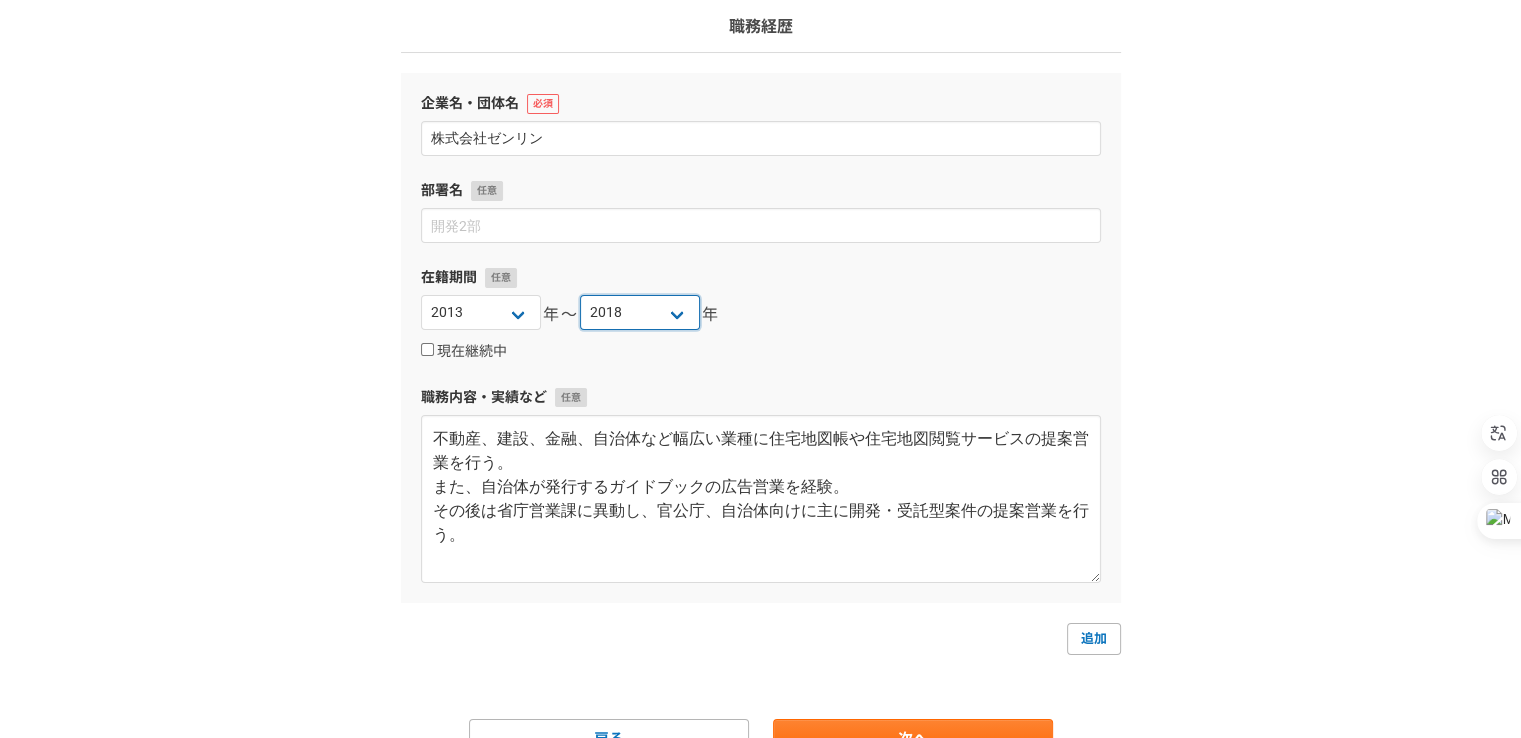 scroll, scrollTop: 242, scrollLeft: 0, axis: vertical 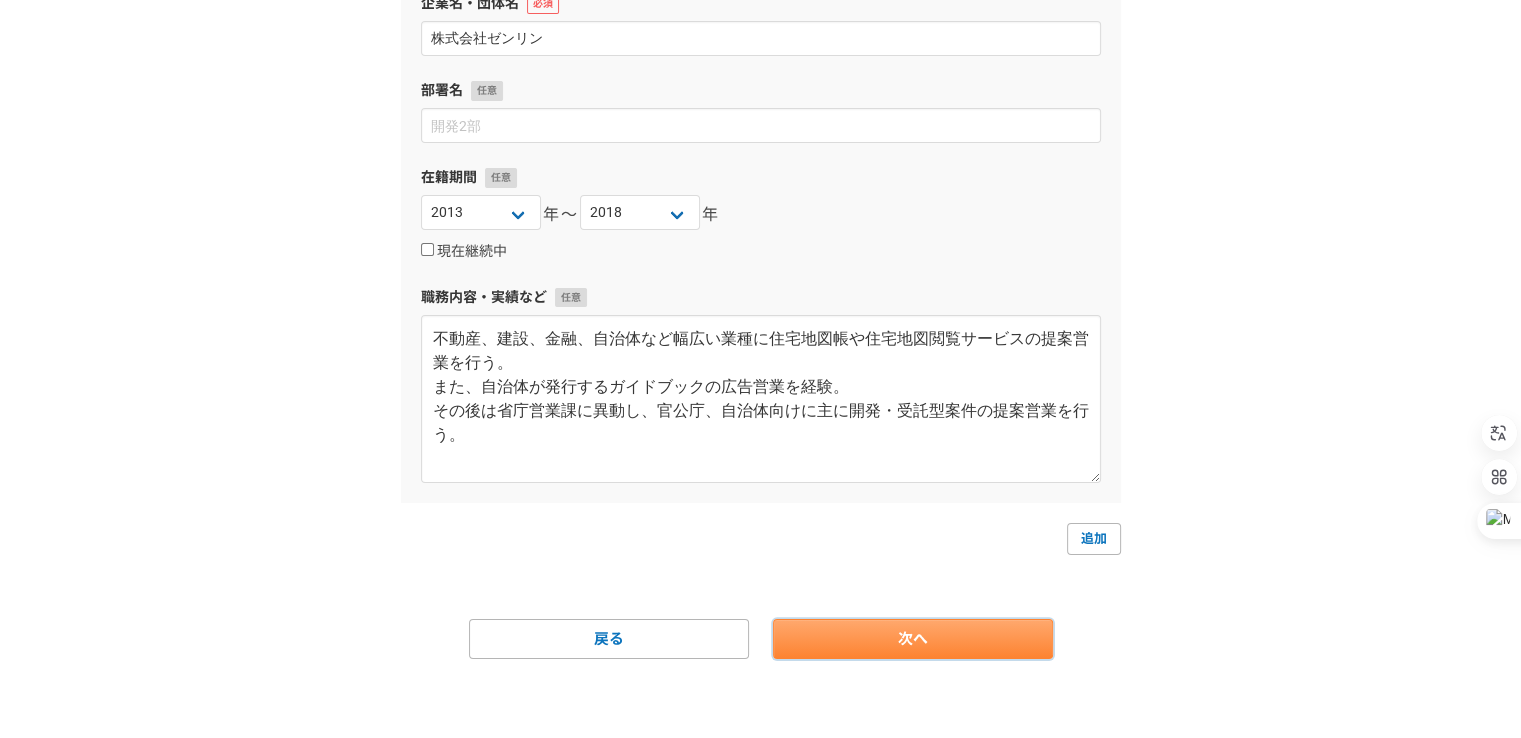 click on "次へ" at bounding box center (913, 639) 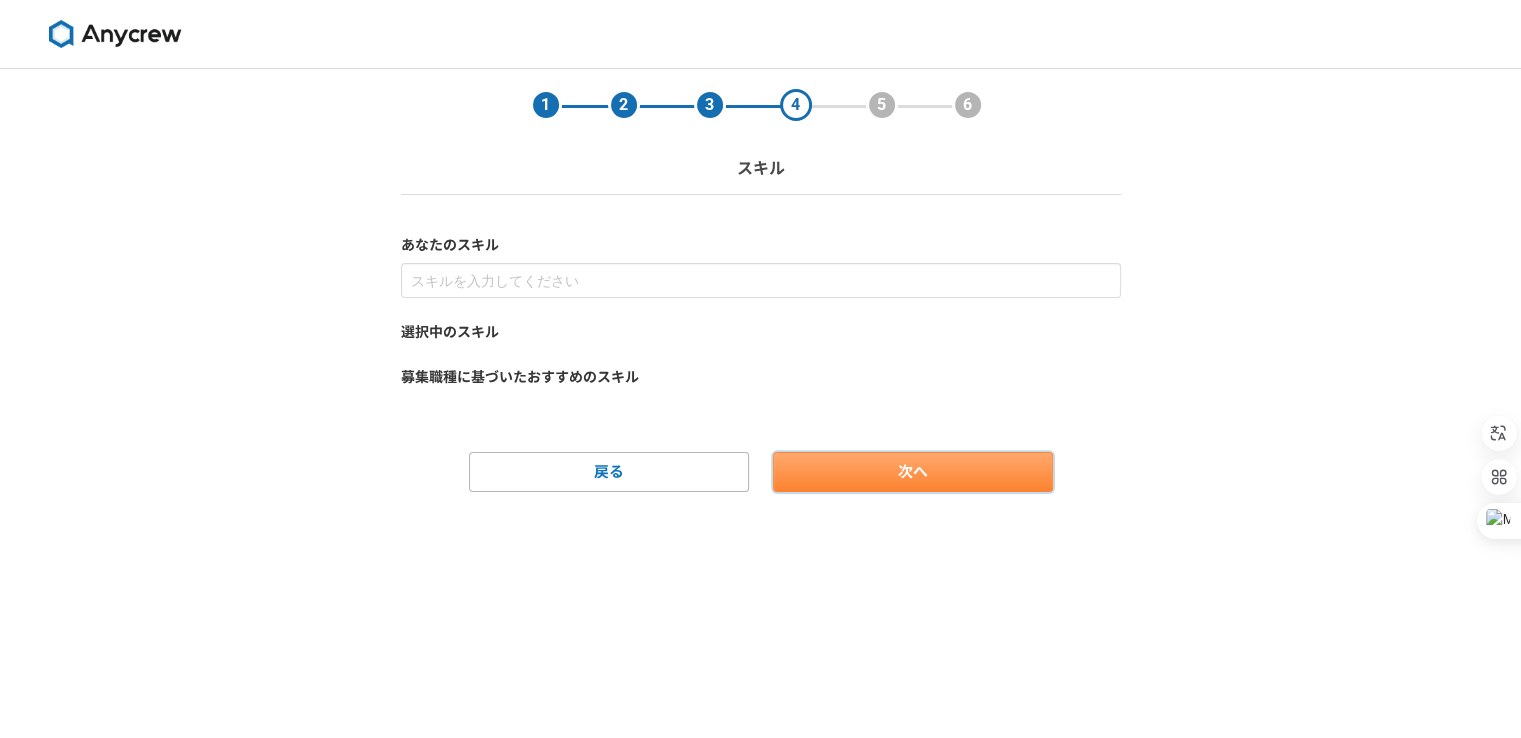 scroll, scrollTop: 0, scrollLeft: 0, axis: both 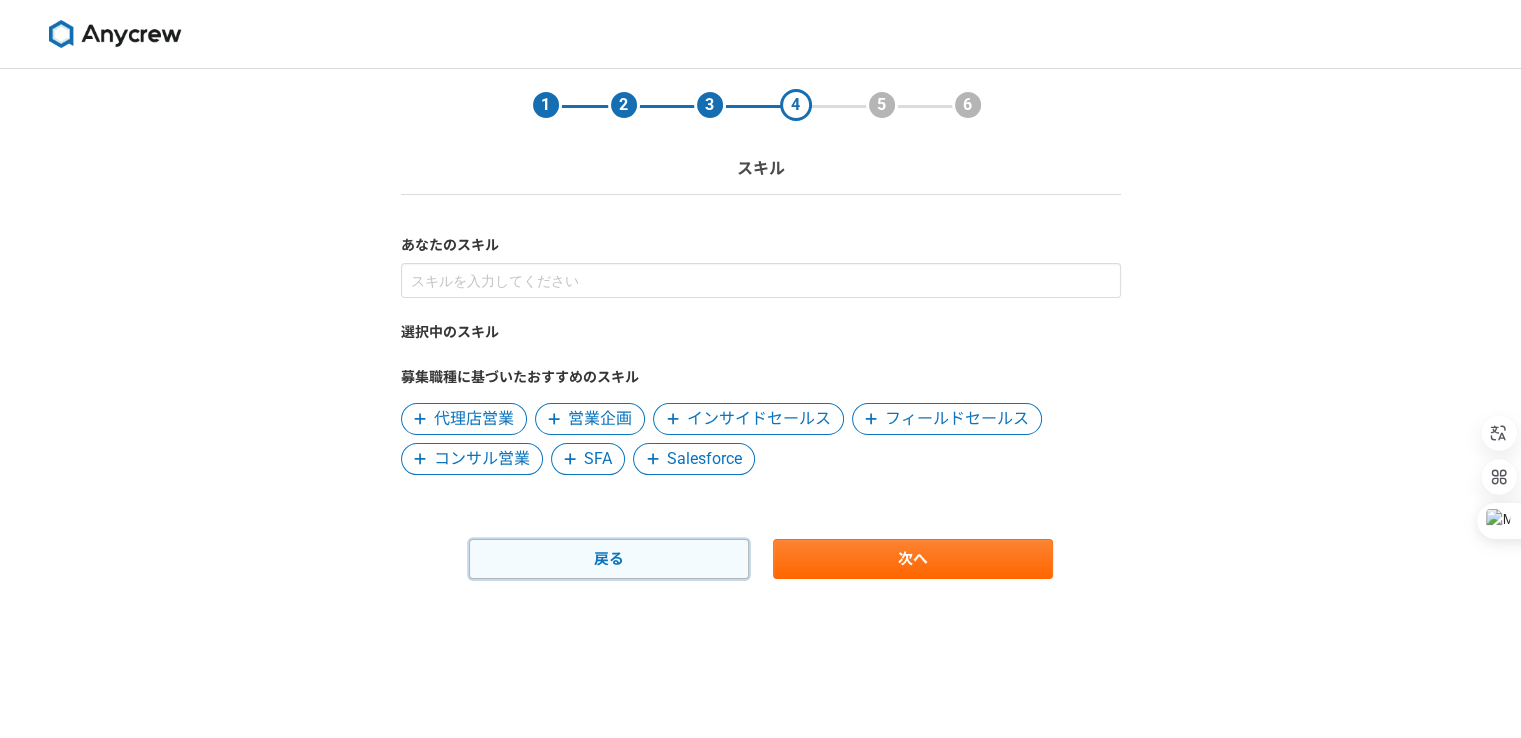 click on "戻る" at bounding box center (609, 559) 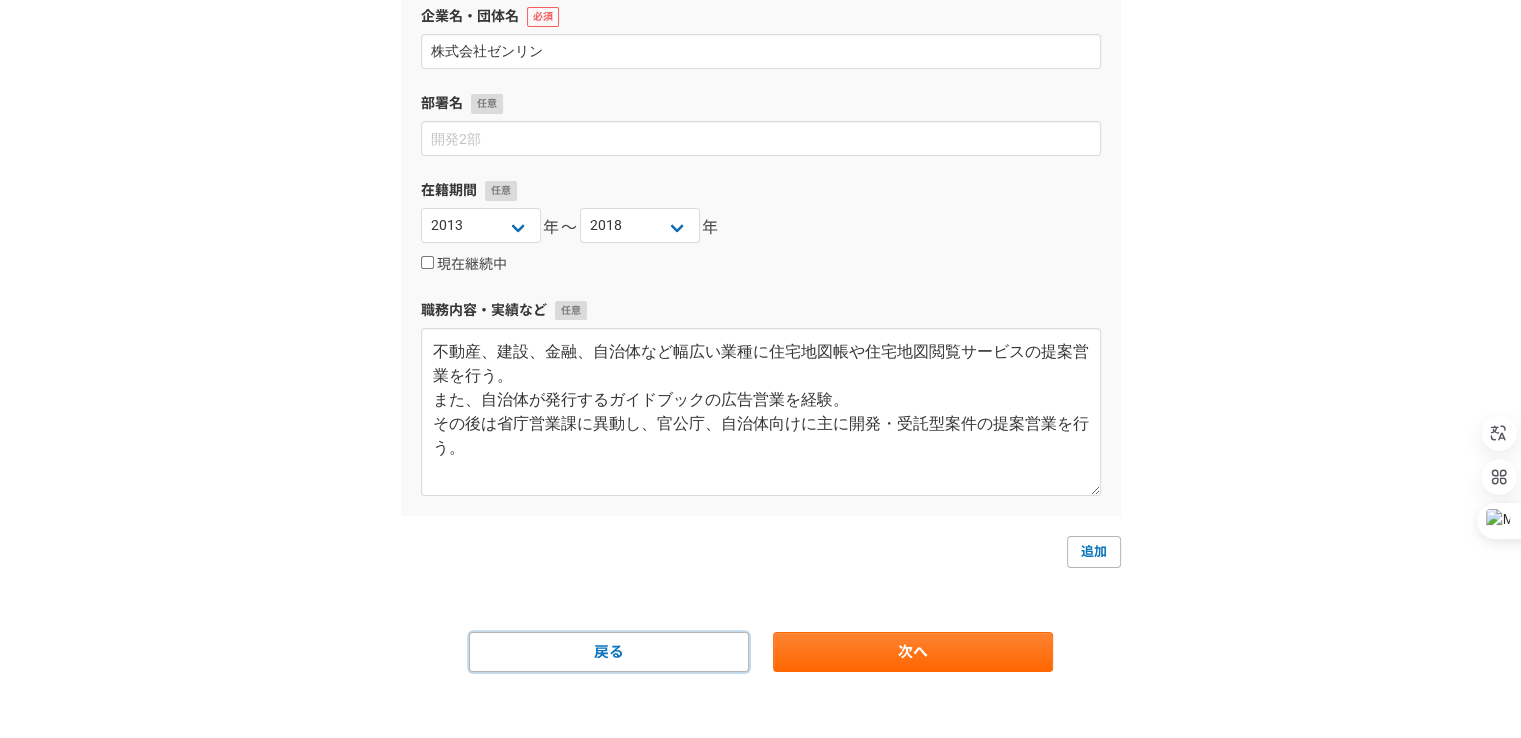scroll, scrollTop: 242, scrollLeft: 0, axis: vertical 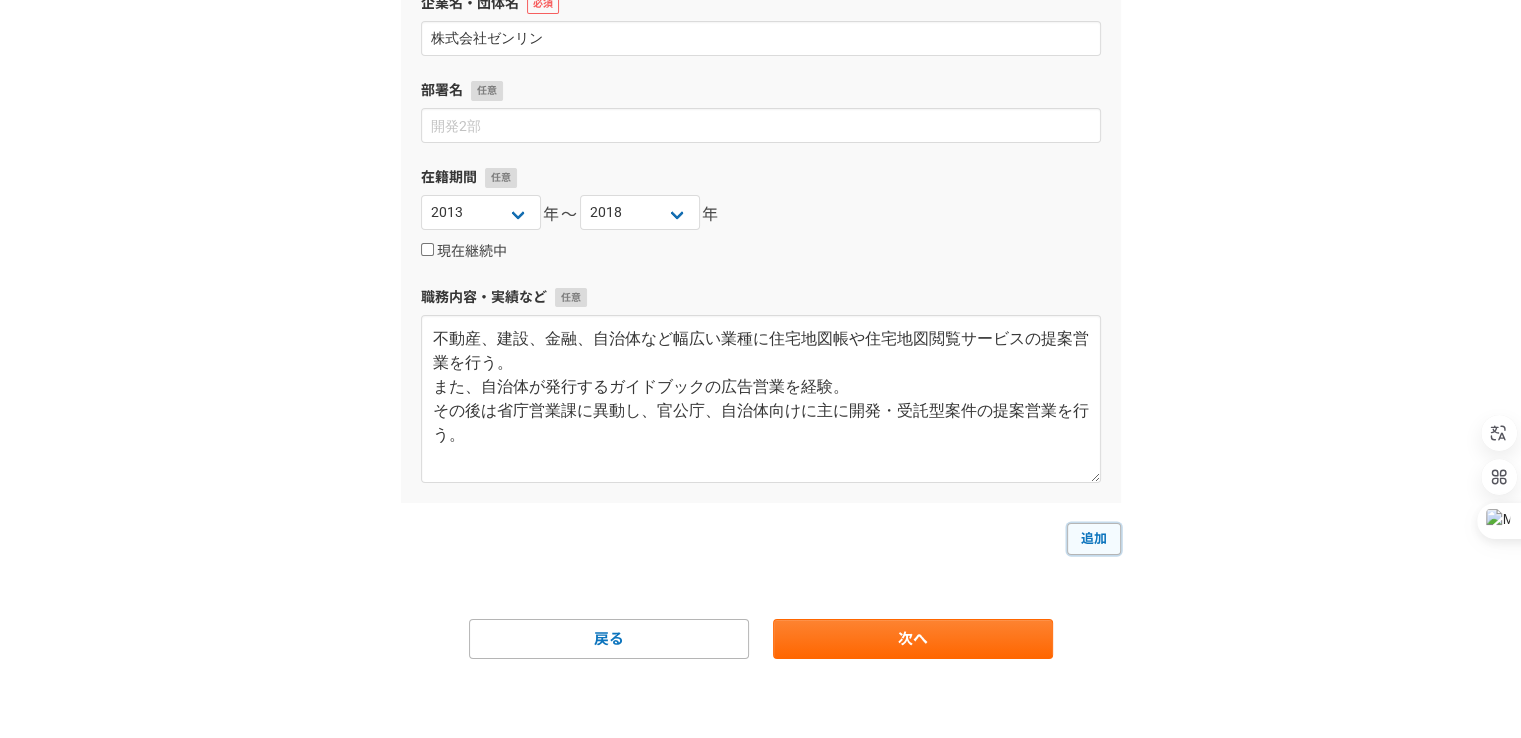 click on "追加" at bounding box center (1094, 539) 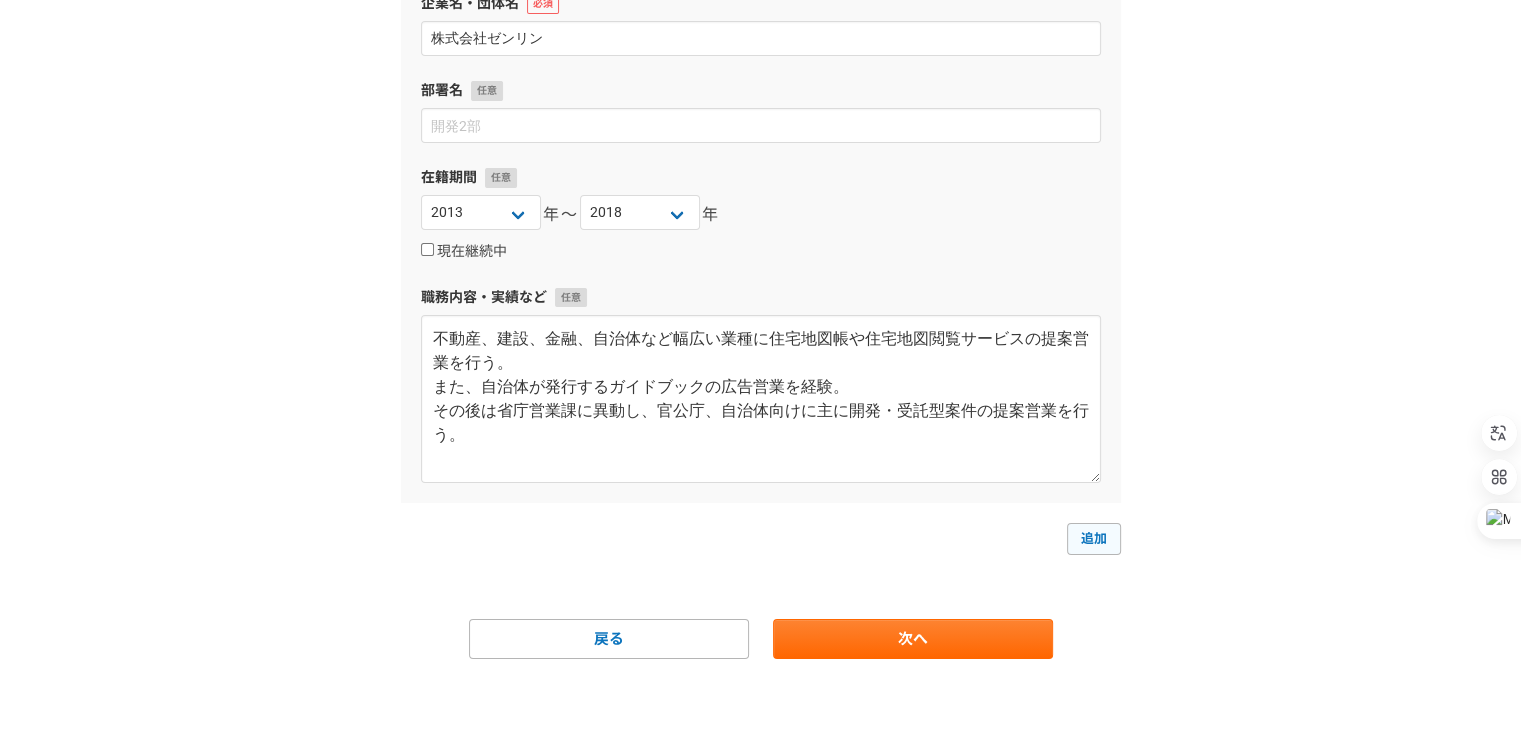 select 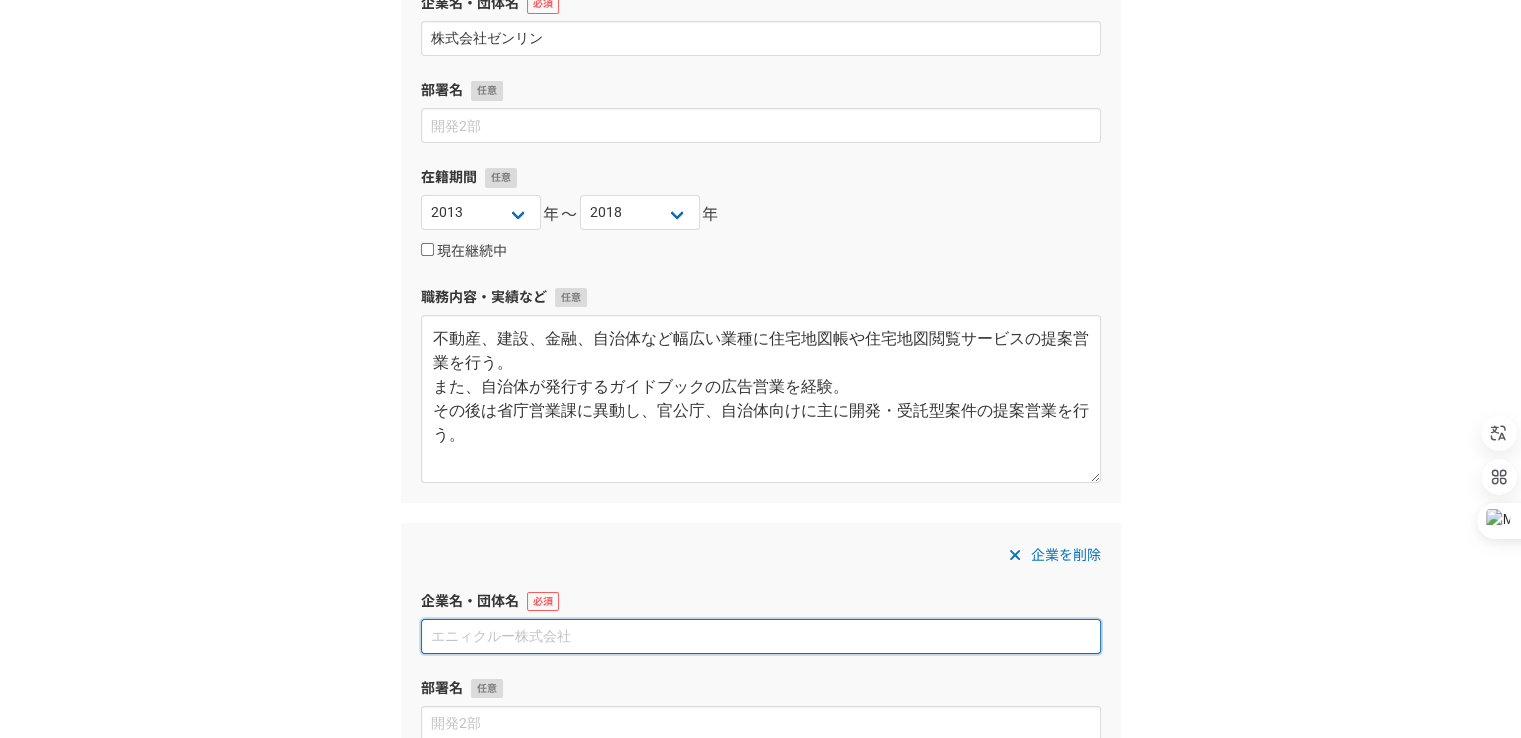 paste on "エムシードゥコー株式会社" 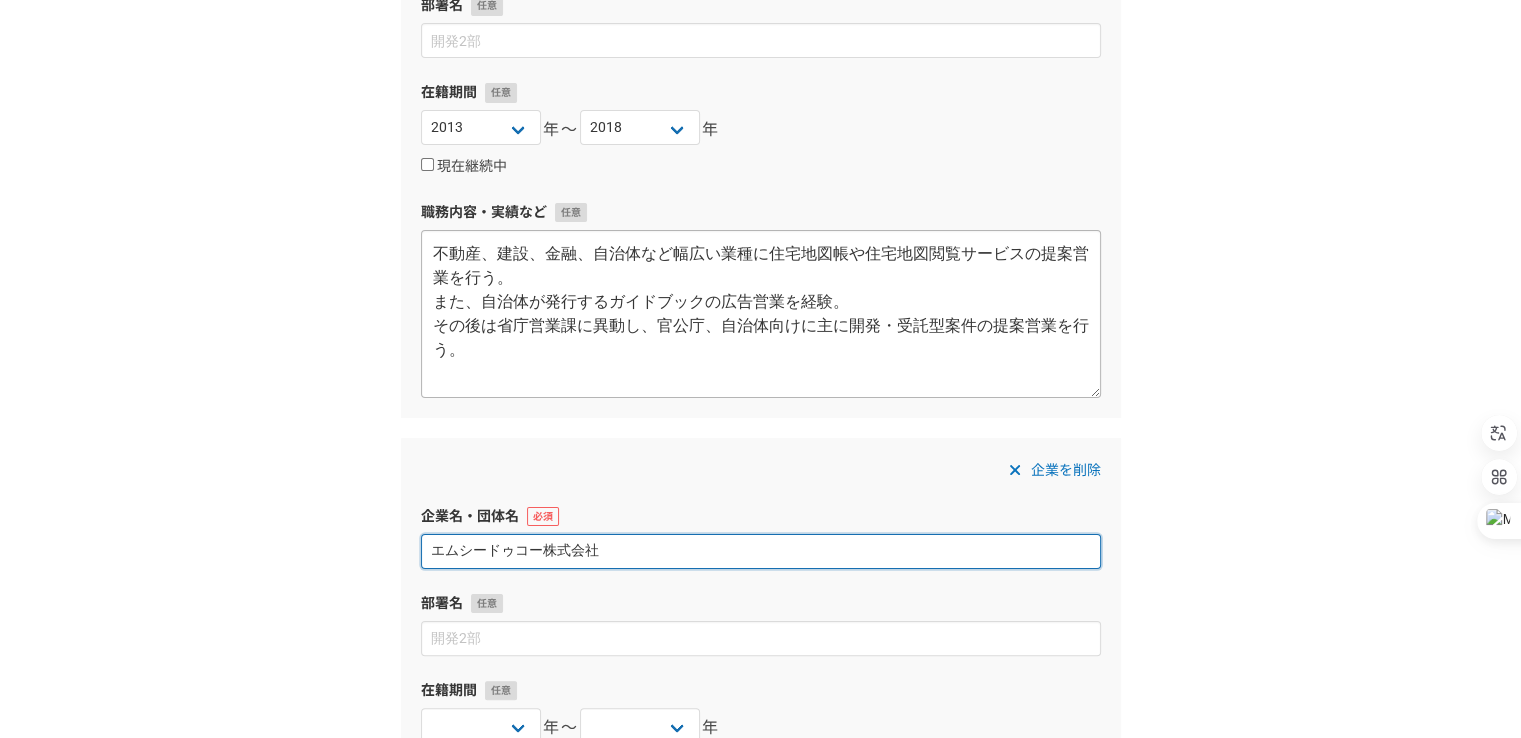 scroll, scrollTop: 542, scrollLeft: 0, axis: vertical 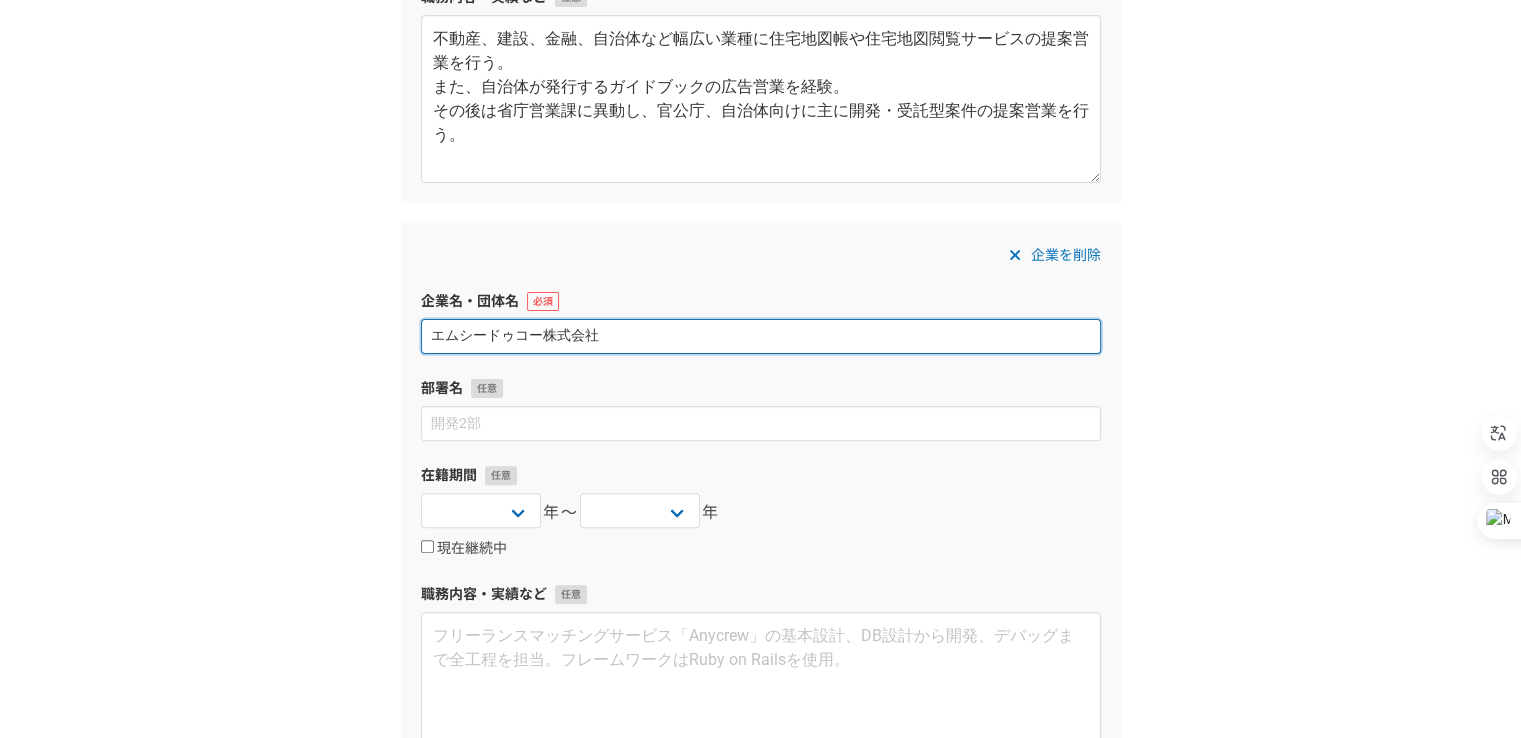 type on "エムシードゥコー株式会社" 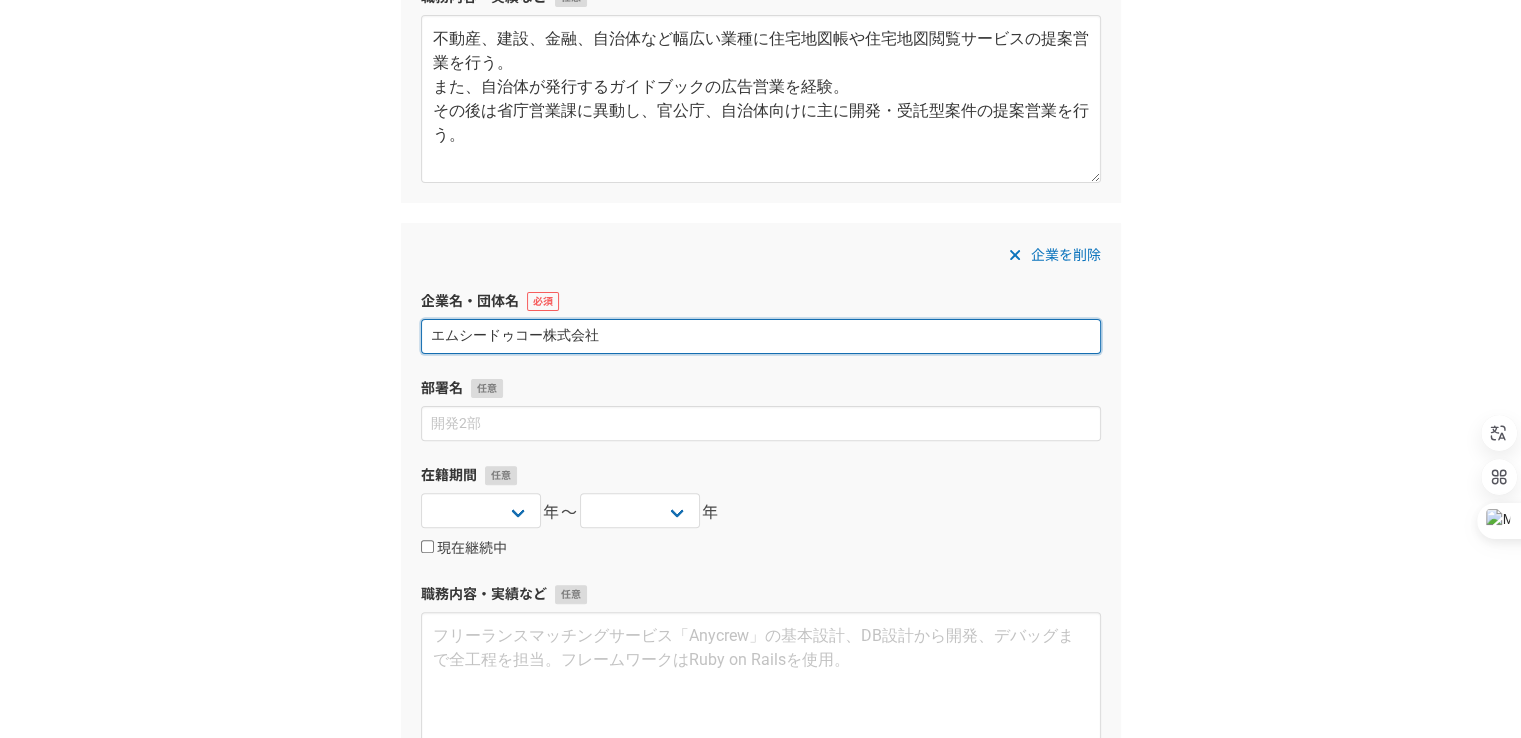 scroll, scrollTop: 839, scrollLeft: 0, axis: vertical 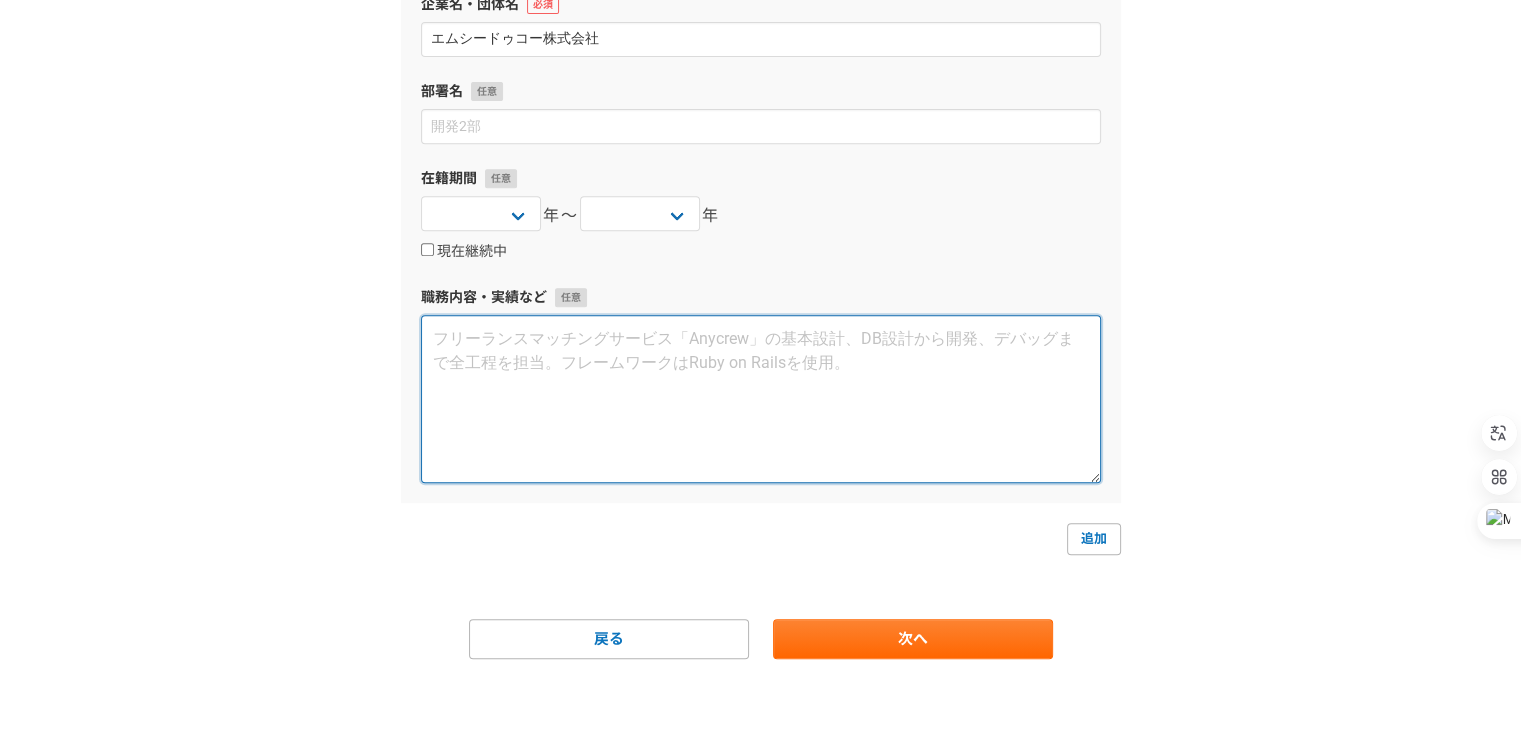 click at bounding box center [761, 399] 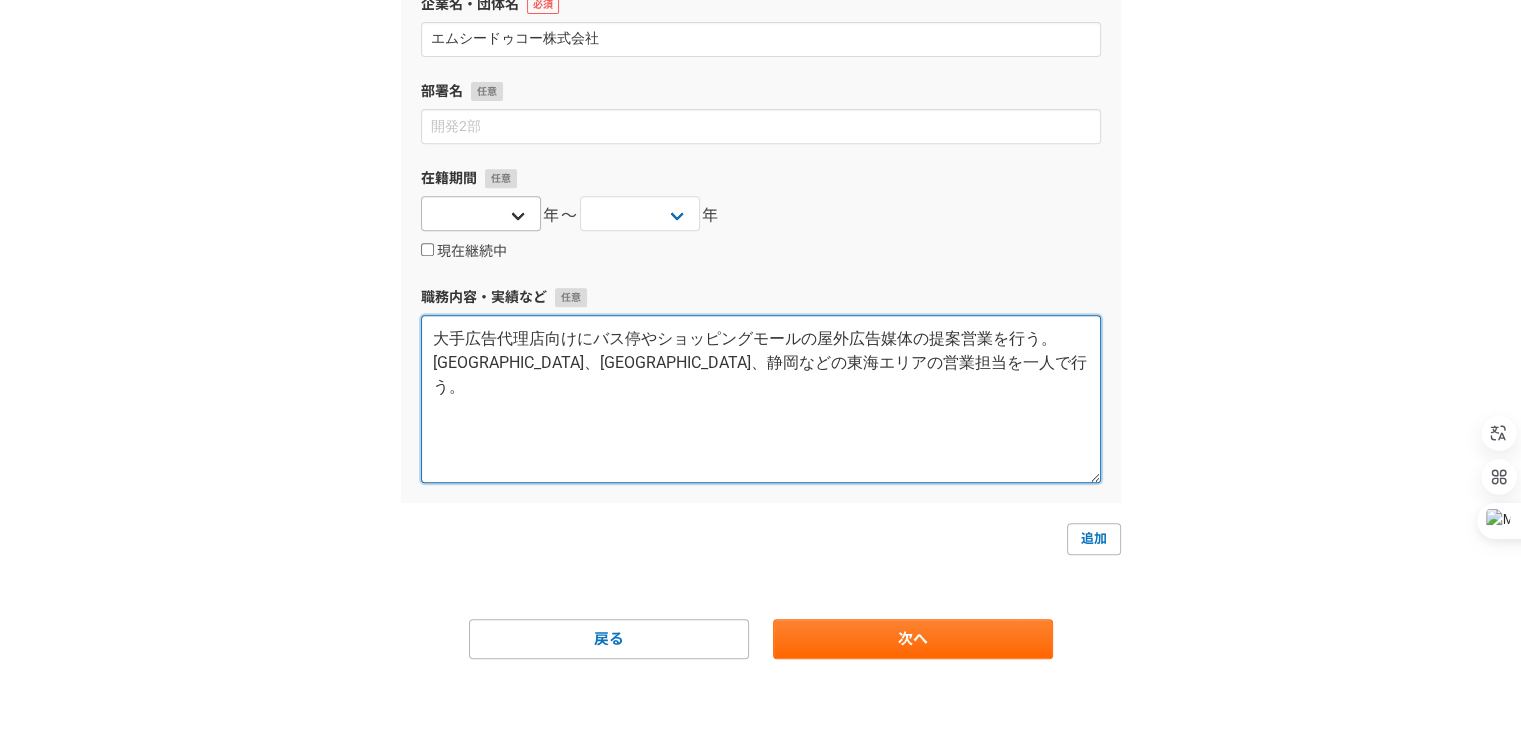 type on "大手広告代理店向けにバス停やショッピングモールの屋外広告媒体の提案営業を行う。[GEOGRAPHIC_DATA]、[GEOGRAPHIC_DATA]、静岡などの東海エリアの営業担当を一人で行う。" 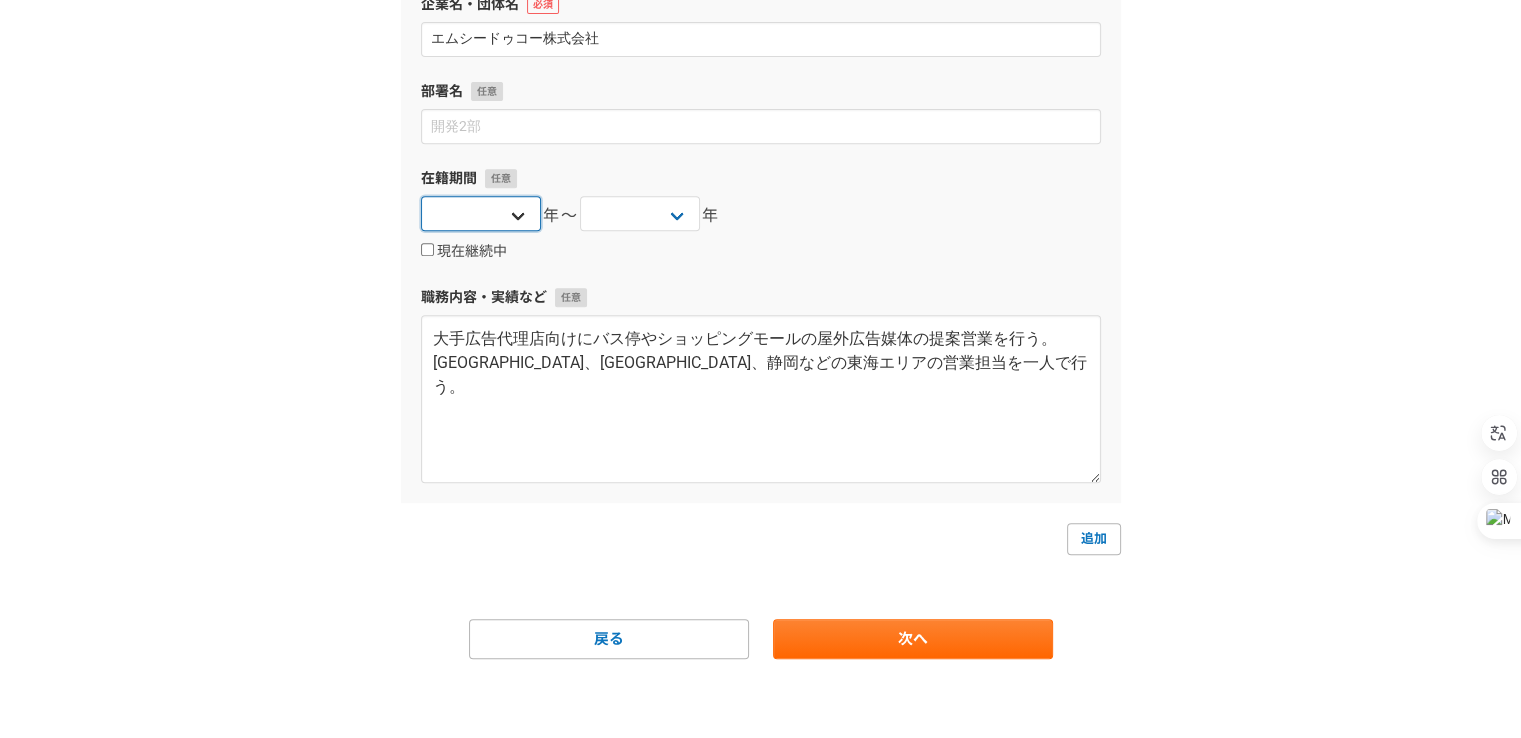 click on "2025 2024 2023 2022 2021 2020 2019 2018 2017 2016 2015 2014 2013 2012 2011 2010 2009 2008 2007 2006 2005 2004 2003 2002 2001 2000 1999 1998 1997 1996 1995 1994 1993 1992 1991 1990 1989 1988 1987 1986 1985 1984 1983 1982 1981 1980 1979 1978 1977 1976" at bounding box center (481, 213) 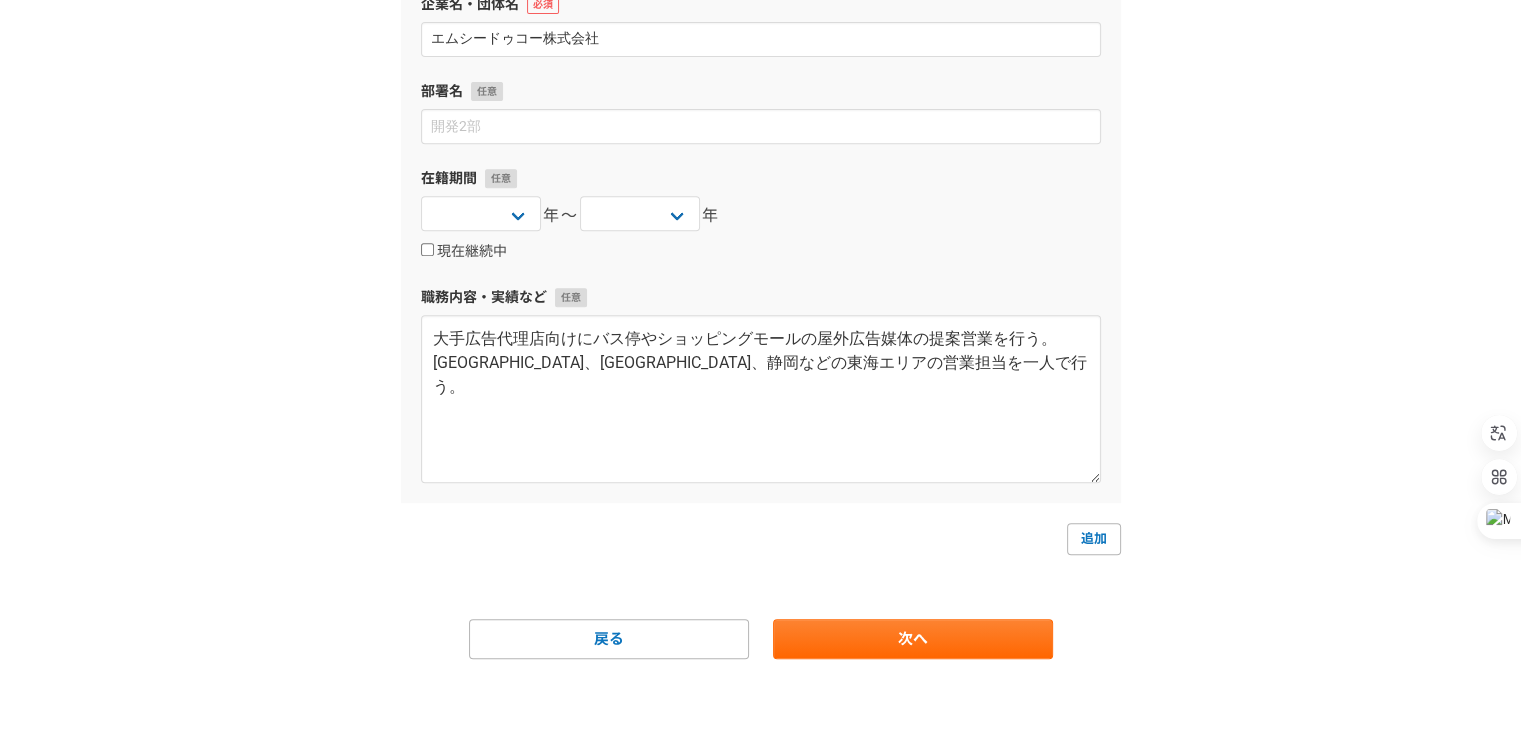 click on "2025 2024 2023 2022 2021 2020 2019 2018 2017 2016 2015 2014 2013 2012 2011 2010 2009 2008 2007 2006 2005 2004 2003 2002 2001 2000 1999 1998 1997 1996 1995 1994 1993 1992 1991 1990 1989 1988 1987 1986 1985 1984 1983 1982 1981 1980 1979 1978 1977 1976 年〜 2025 2024 2023 2022 2021 2020 2019 2018 2017 2016 2015 2014 2013 2012 2011 2010 2009 2008 2007 2006 2005 2004 2003 2002 2001 2000 1999 1998 1997 1996 1995 1994 1993 1992 1991 1990 1989 1988 1987 1986 1985 1984 1983 1982 1981 1980 1979 1978 1977 1976 年" at bounding box center [761, 216] 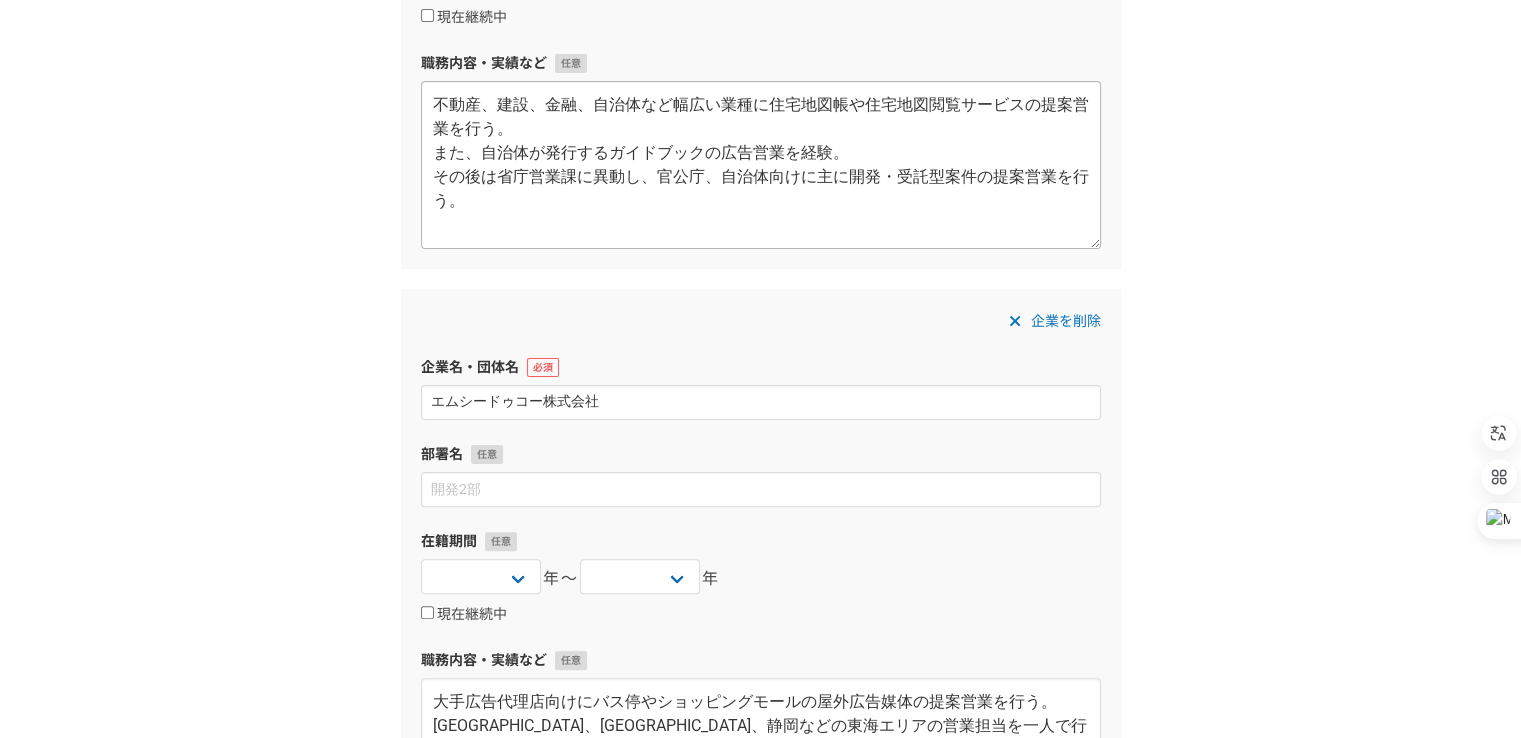 scroll, scrollTop: 639, scrollLeft: 0, axis: vertical 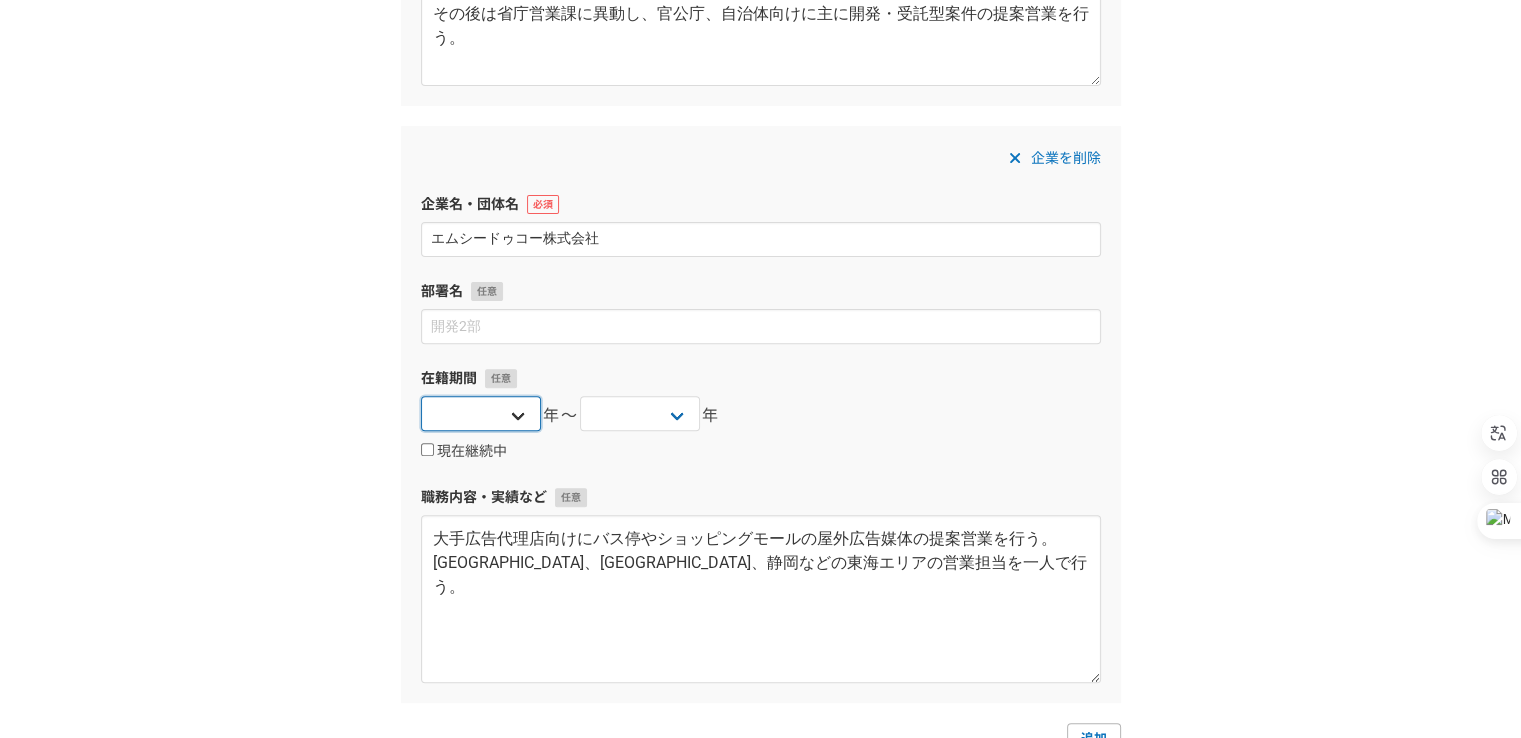 click on "2025 2024 2023 2022 2021 2020 2019 2018 2017 2016 2015 2014 2013 2012 2011 2010 2009 2008 2007 2006 2005 2004 2003 2002 2001 2000 1999 1998 1997 1996 1995 1994 1993 1992 1991 1990 1989 1988 1987 1986 1985 1984 1983 1982 1981 1980 1979 1978 1977 1976" at bounding box center [481, 413] 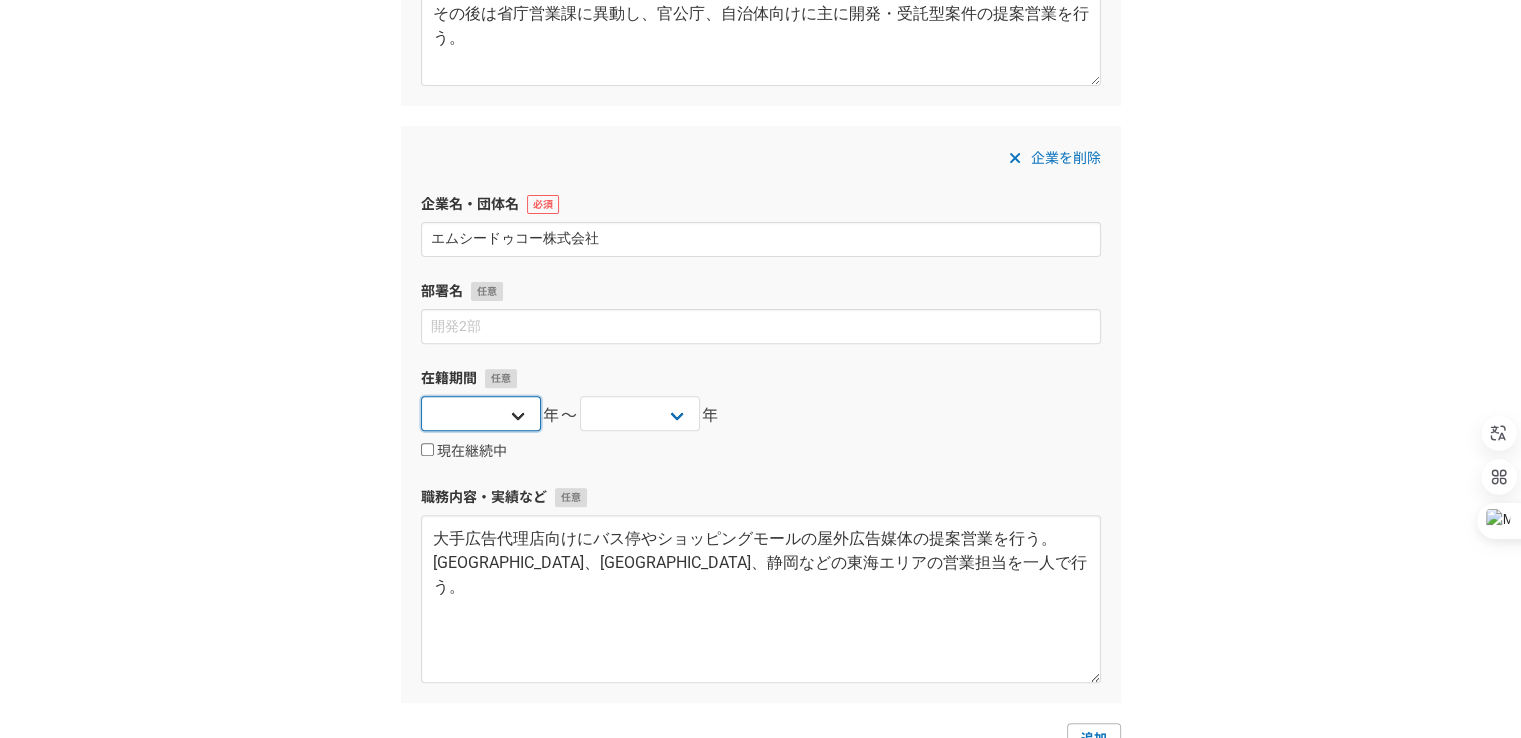 select on "2018" 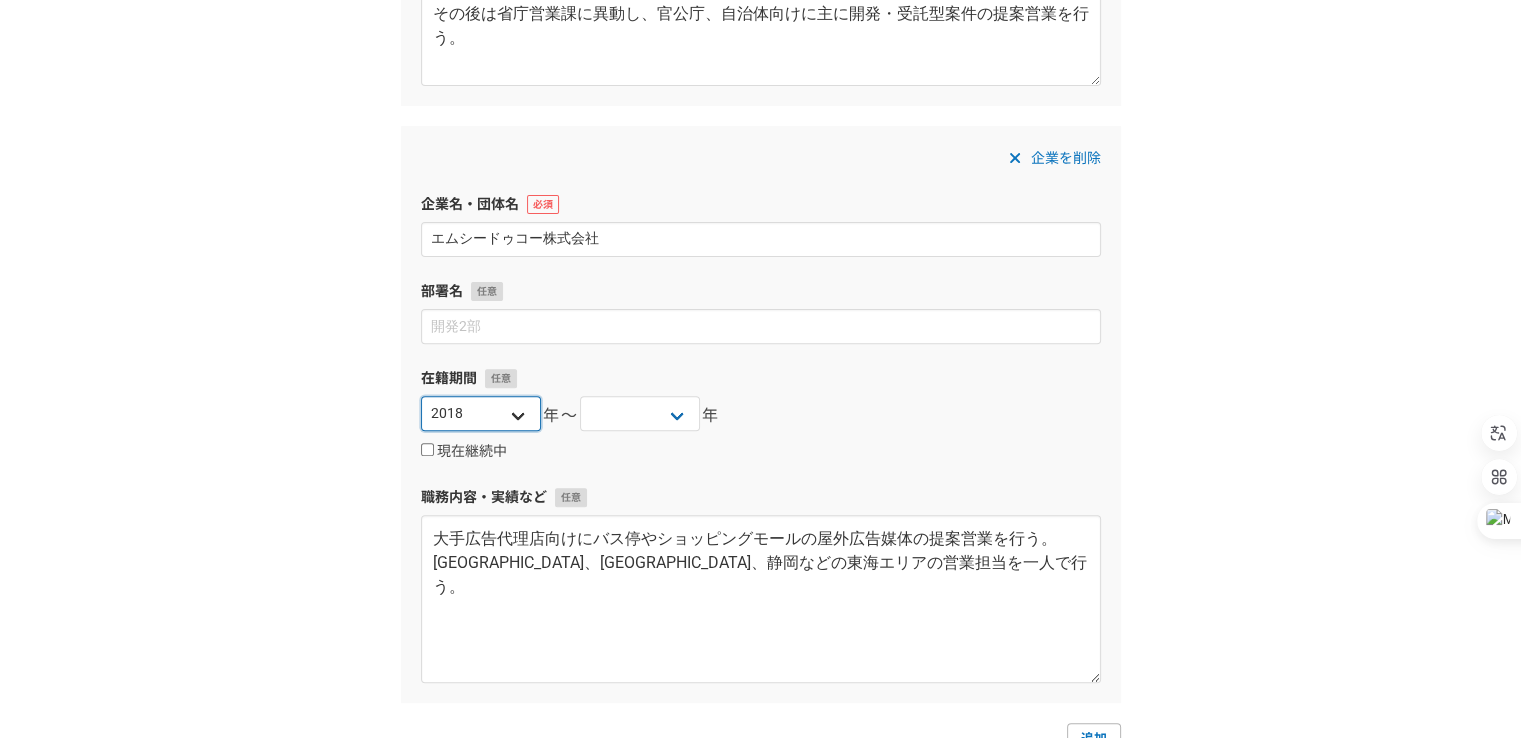 click on "2025 2024 2023 2022 2021 2020 2019 2018 2017 2016 2015 2014 2013 2012 2011 2010 2009 2008 2007 2006 2005 2004 2003 2002 2001 2000 1999 1998 1997 1996 1995 1994 1993 1992 1991 1990 1989 1988 1987 1986 1985 1984 1983 1982 1981 1980 1979 1978 1977 1976" at bounding box center (481, 413) 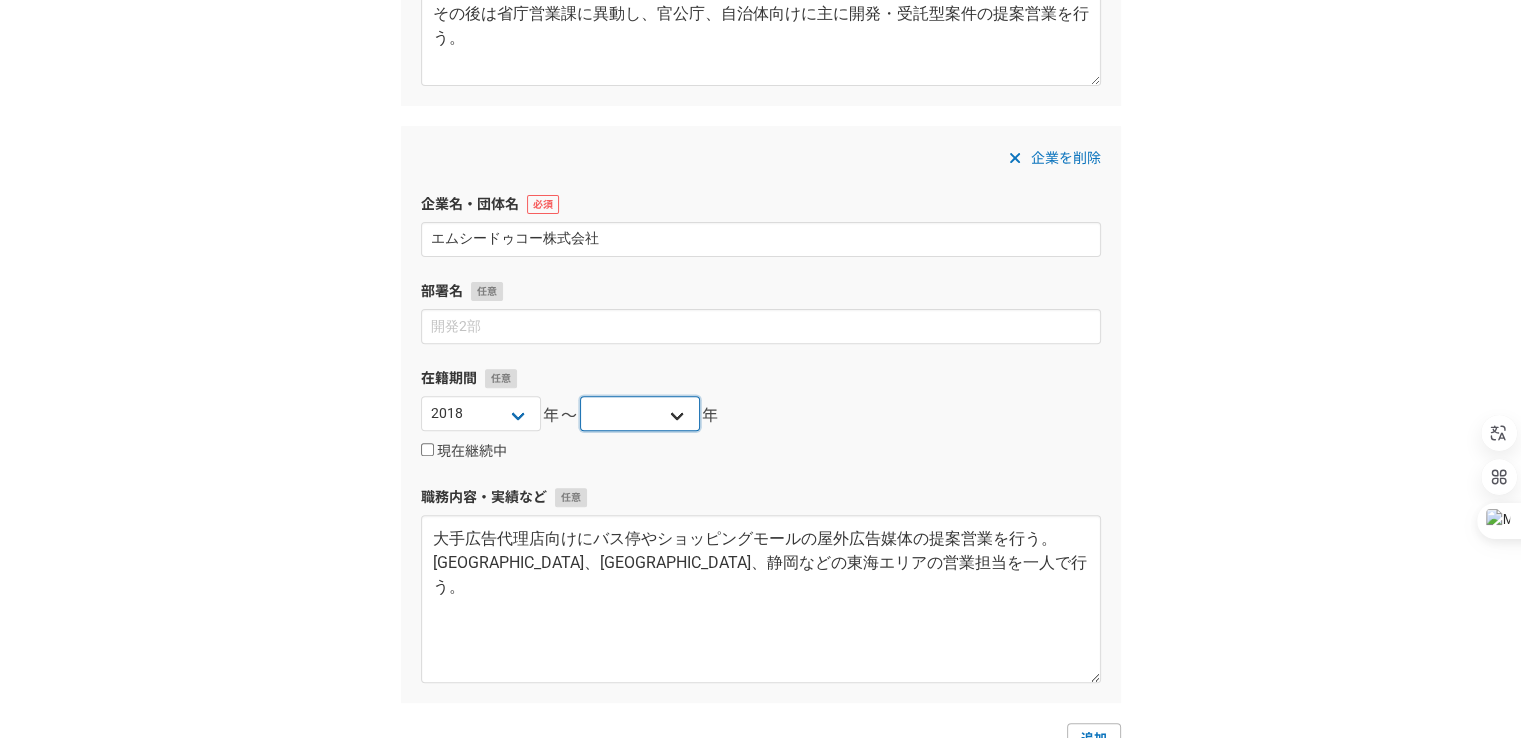 click on "2025 2024 2023 2022 2021 2020 2019 2018 2017 2016 2015 2014 2013 2012 2011 2010 2009 2008 2007 2006 2005 2004 2003 2002 2001 2000 1999 1998 1997 1996 1995 1994 1993 1992 1991 1990 1989 1988 1987 1986 1985 1984 1983 1982 1981 1980 1979 1978 1977 1976" at bounding box center (640, 413) 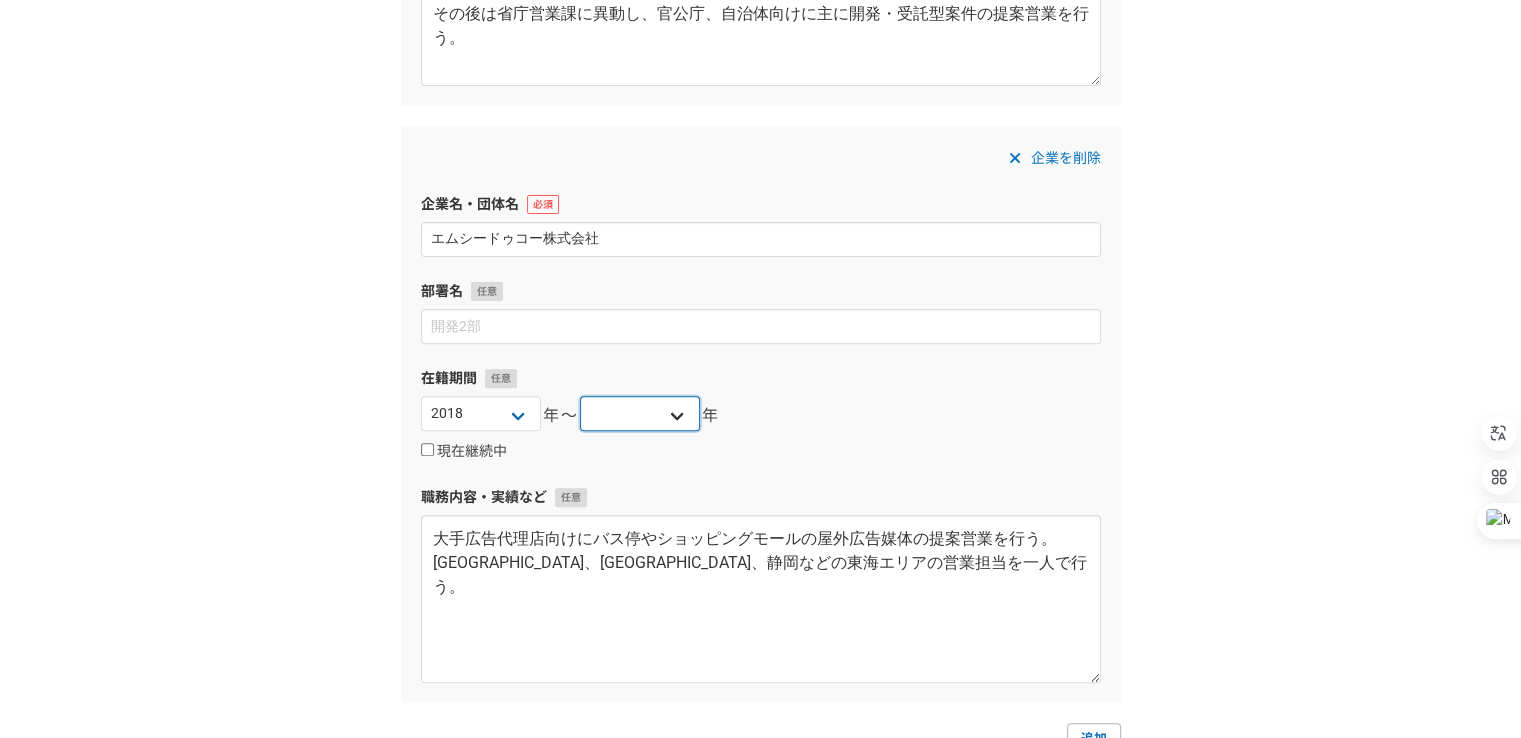 select on "2019" 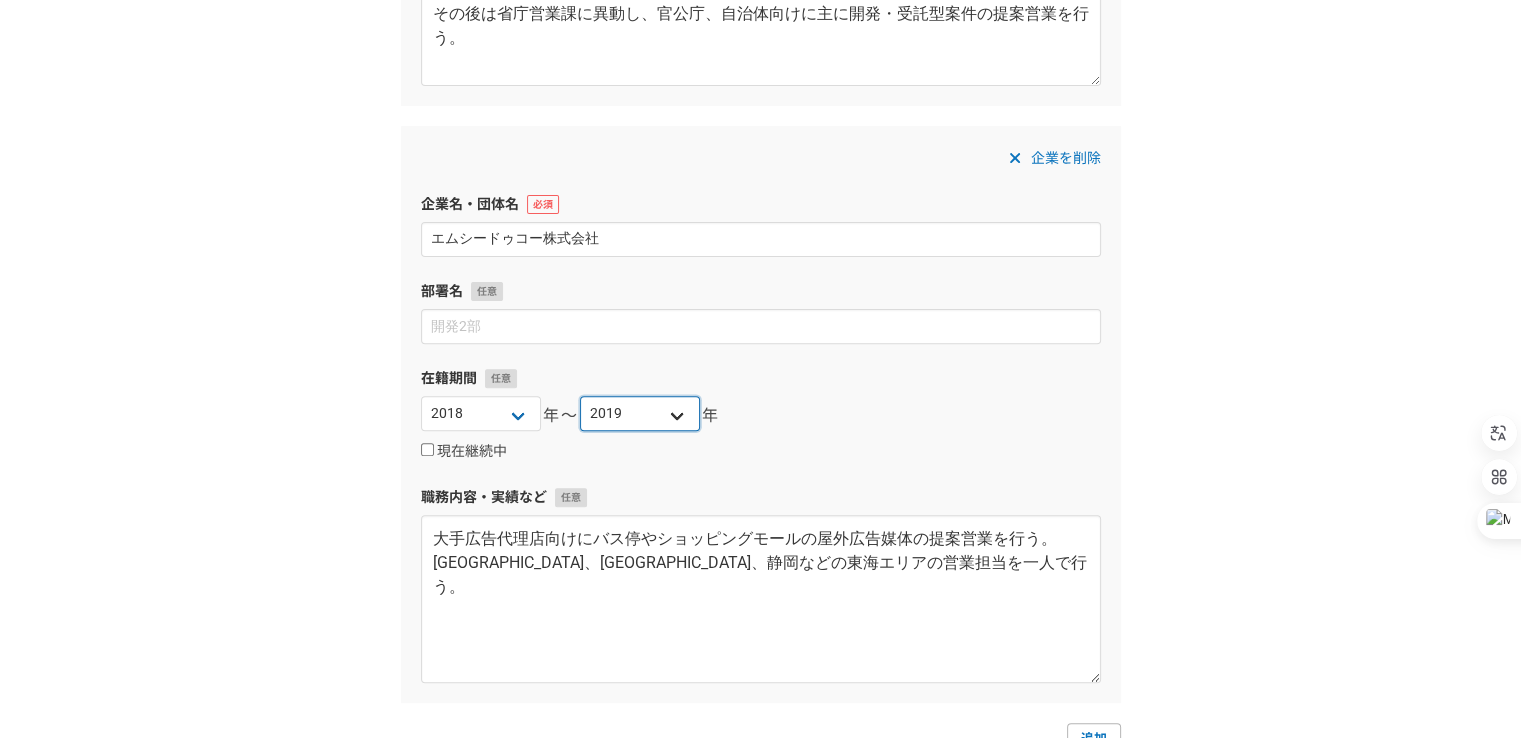 click on "2025 2024 2023 2022 2021 2020 2019 2018 2017 2016 2015 2014 2013 2012 2011 2010 2009 2008 2007 2006 2005 2004 2003 2002 2001 2000 1999 1998 1997 1996 1995 1994 1993 1992 1991 1990 1989 1988 1987 1986 1985 1984 1983 1982 1981 1980 1979 1978 1977 1976" at bounding box center [640, 413] 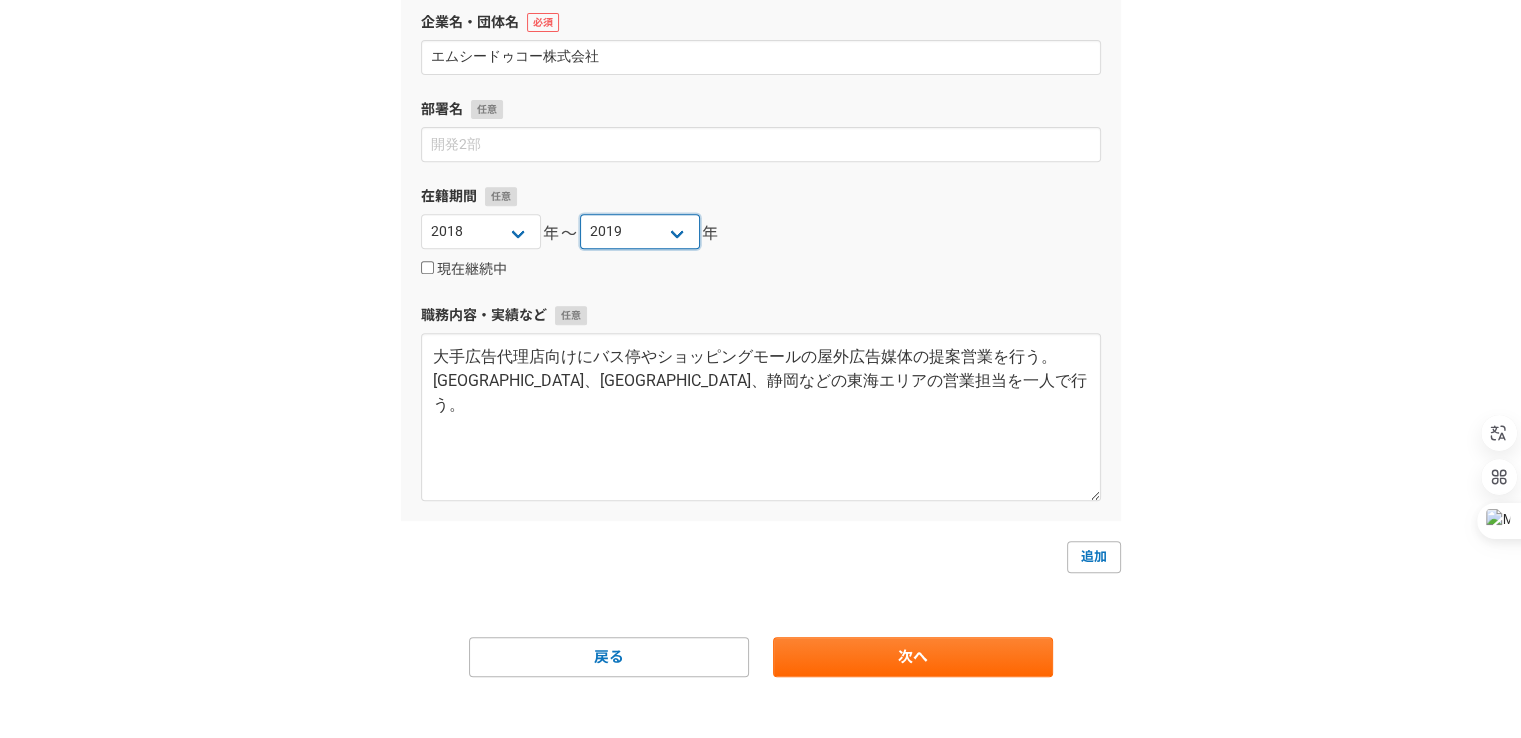 scroll, scrollTop: 839, scrollLeft: 0, axis: vertical 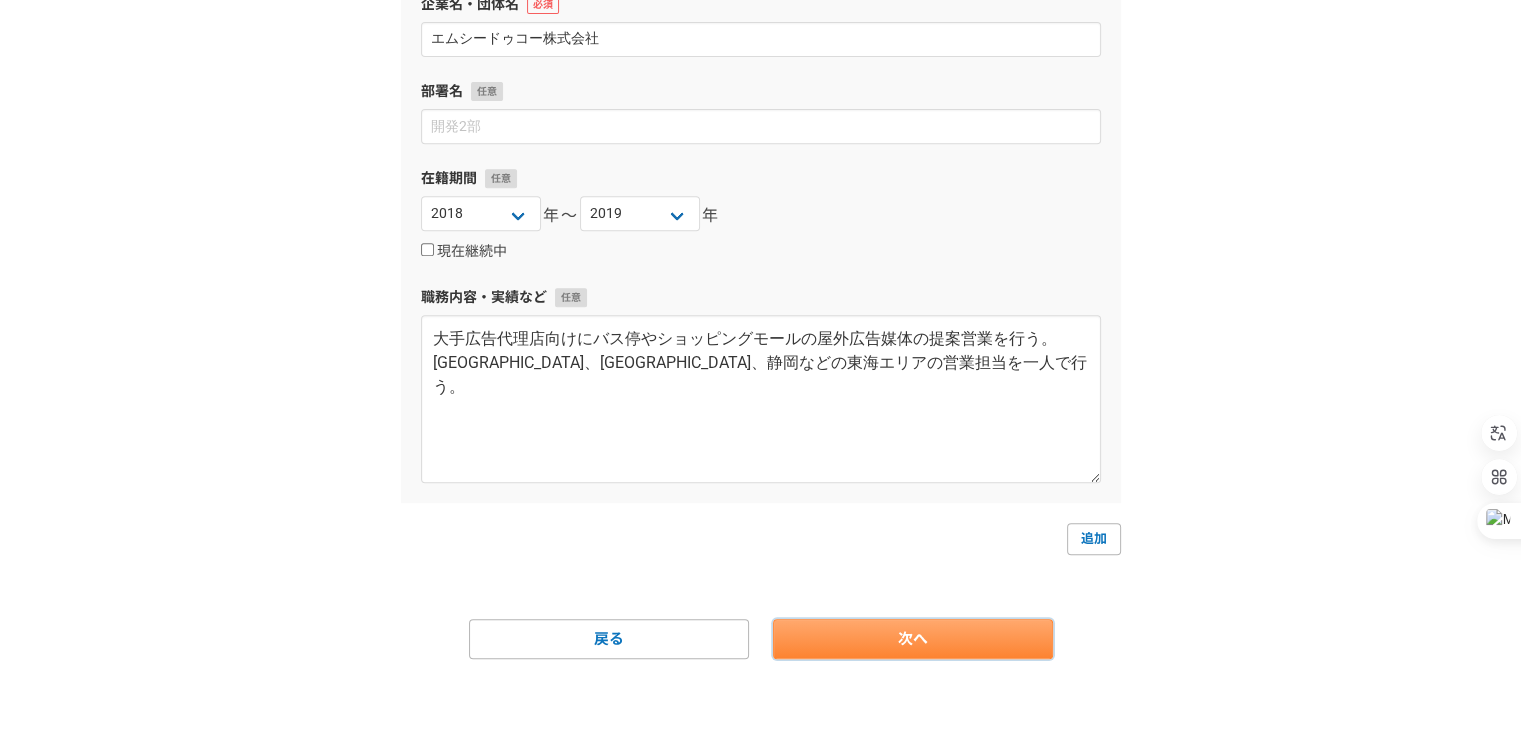 click on "次へ" at bounding box center (913, 639) 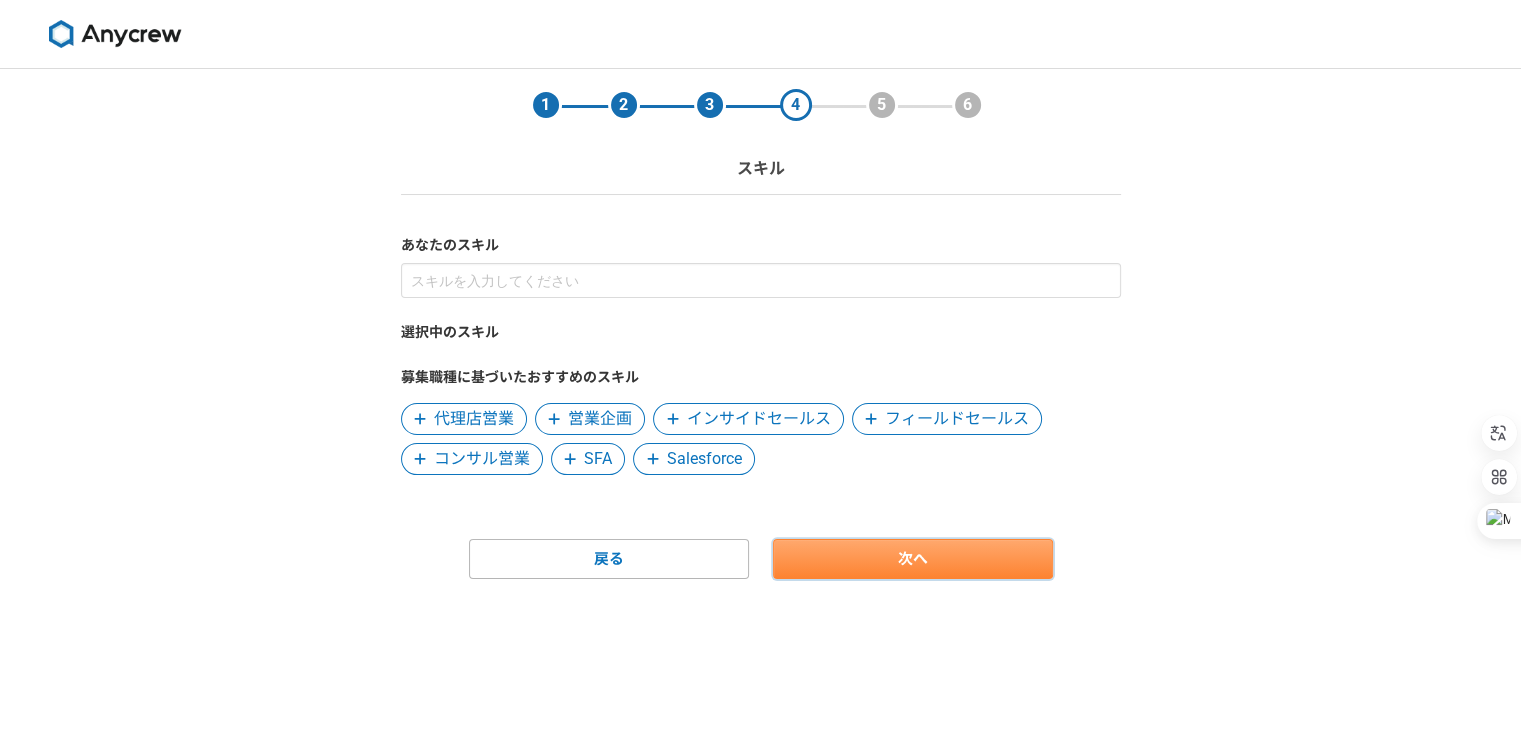 scroll, scrollTop: 0, scrollLeft: 0, axis: both 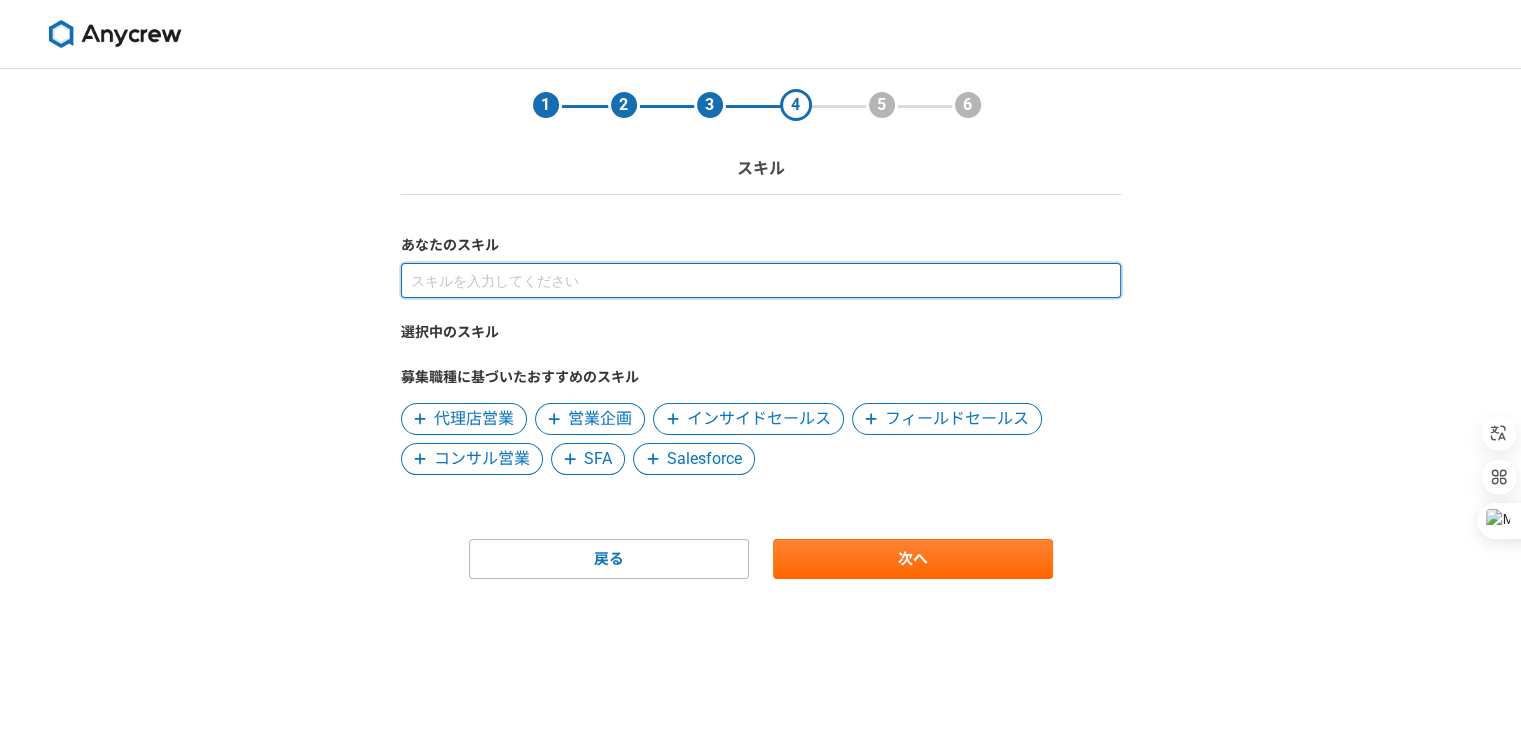 click at bounding box center (761, 280) 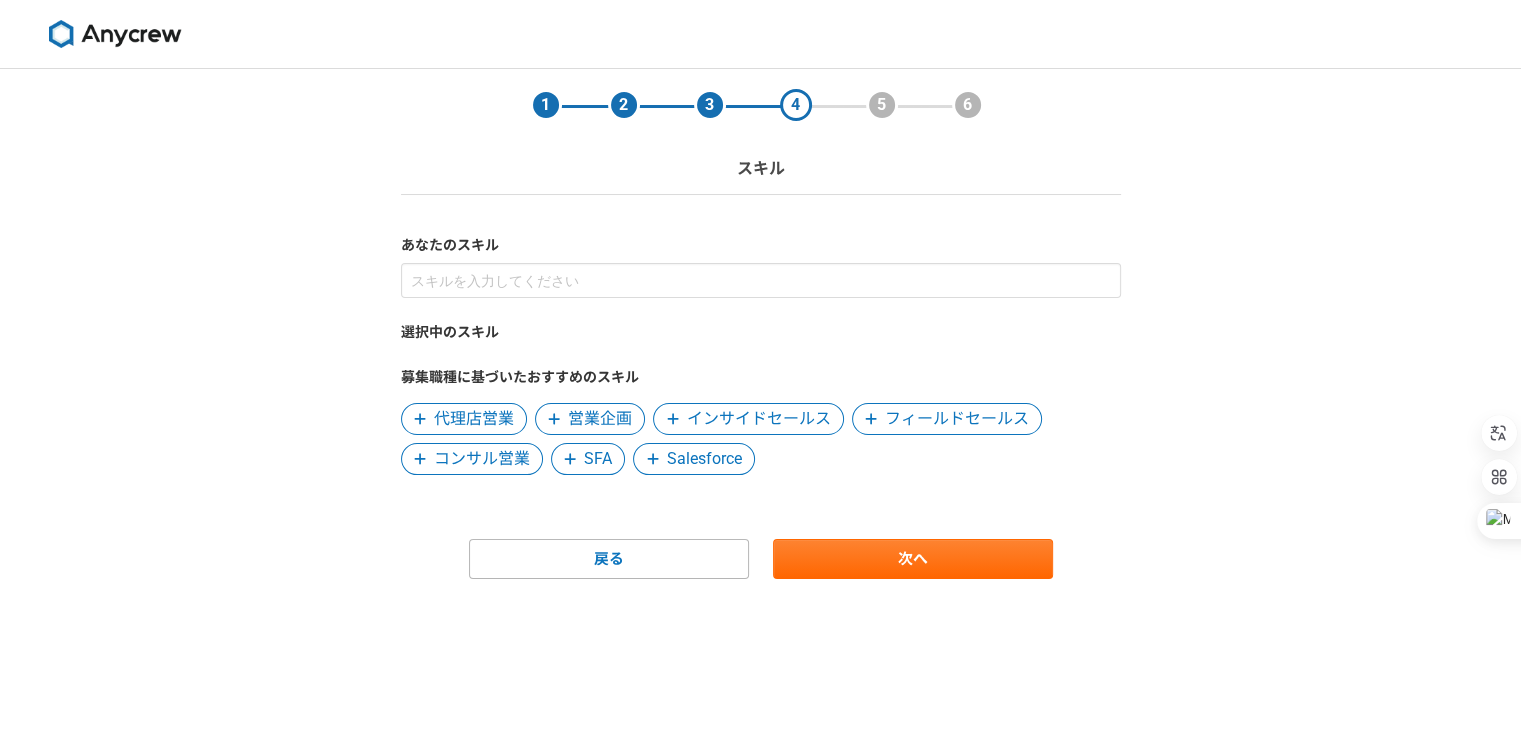click on "インサイドセールス" at bounding box center (759, 419) 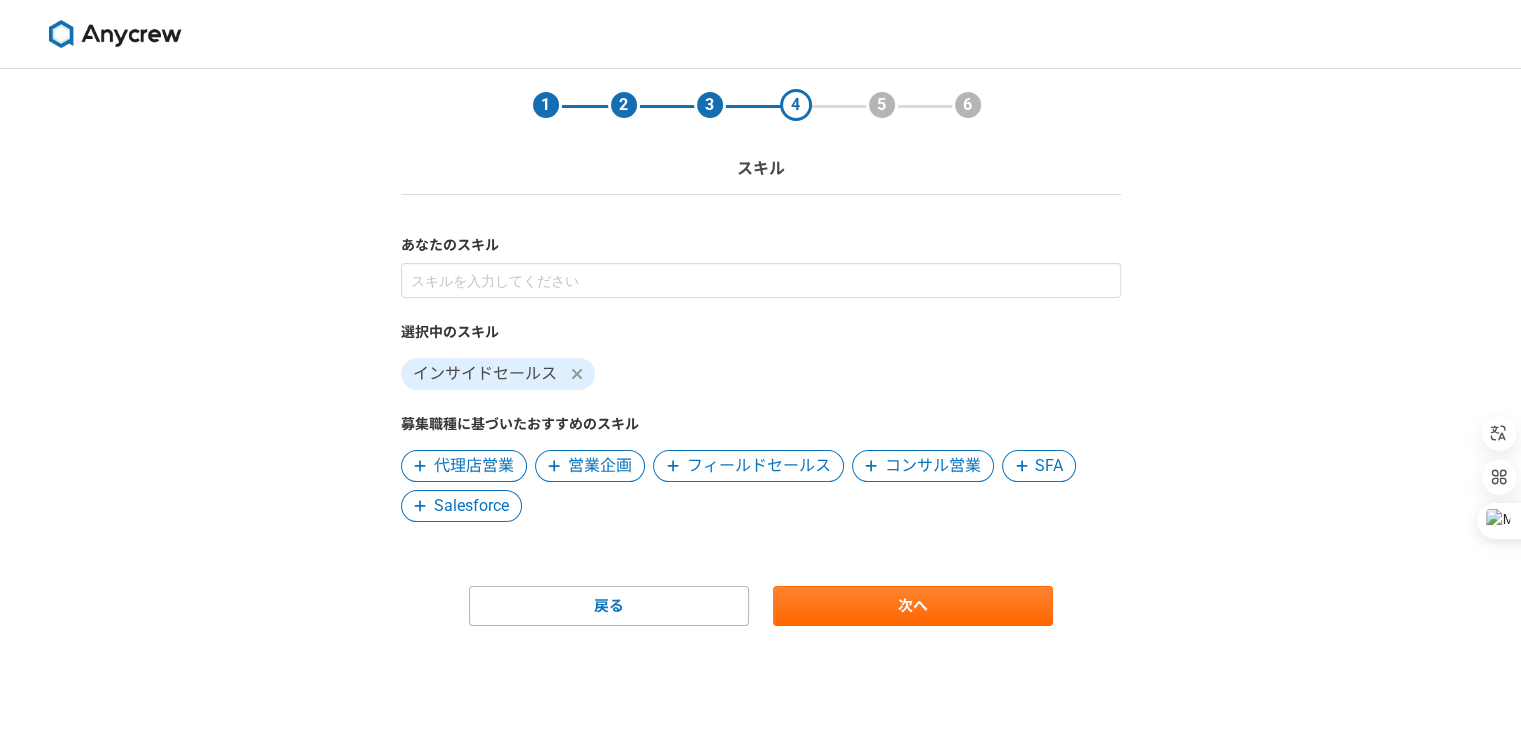 click on "フィールドセールス" at bounding box center [759, 466] 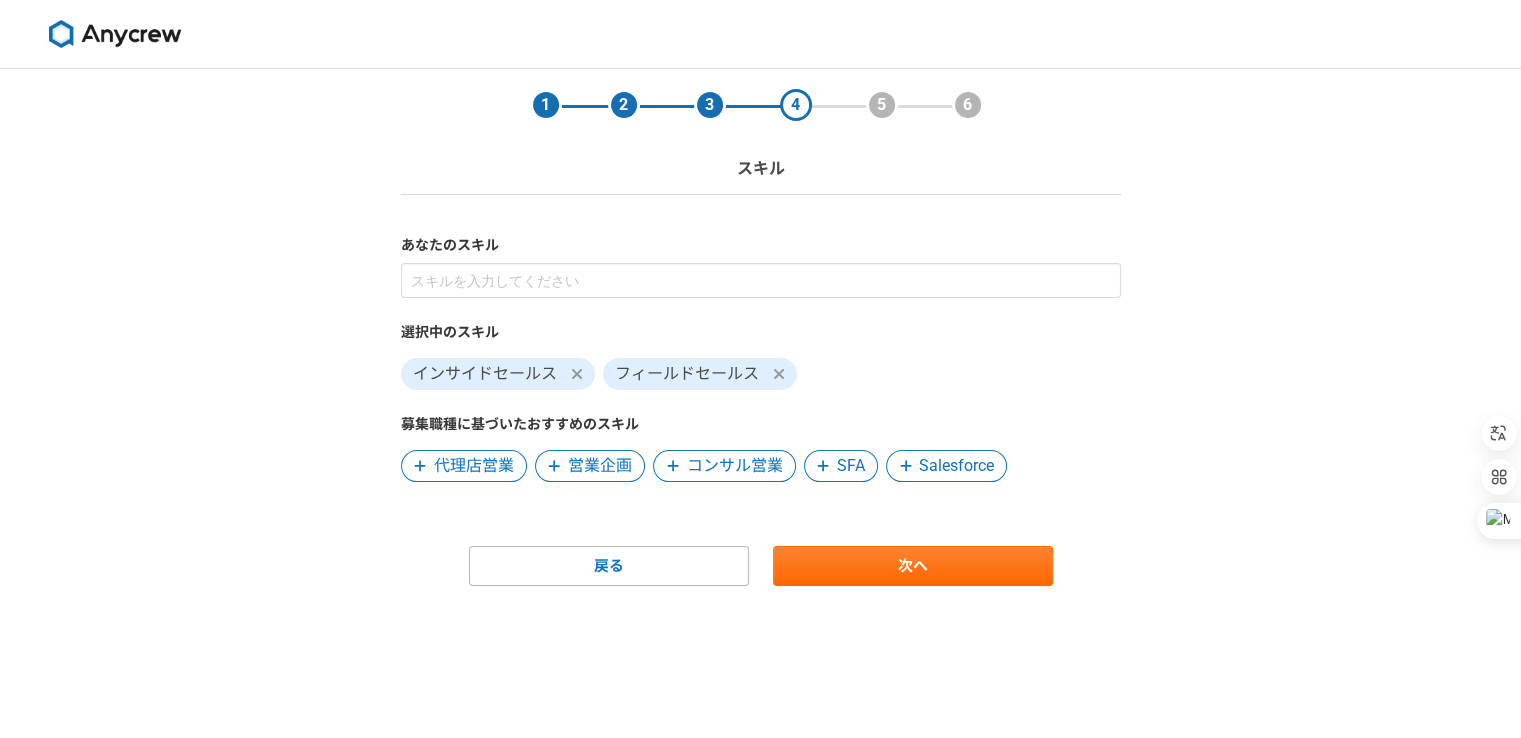 click on "営業企画" at bounding box center [600, 466] 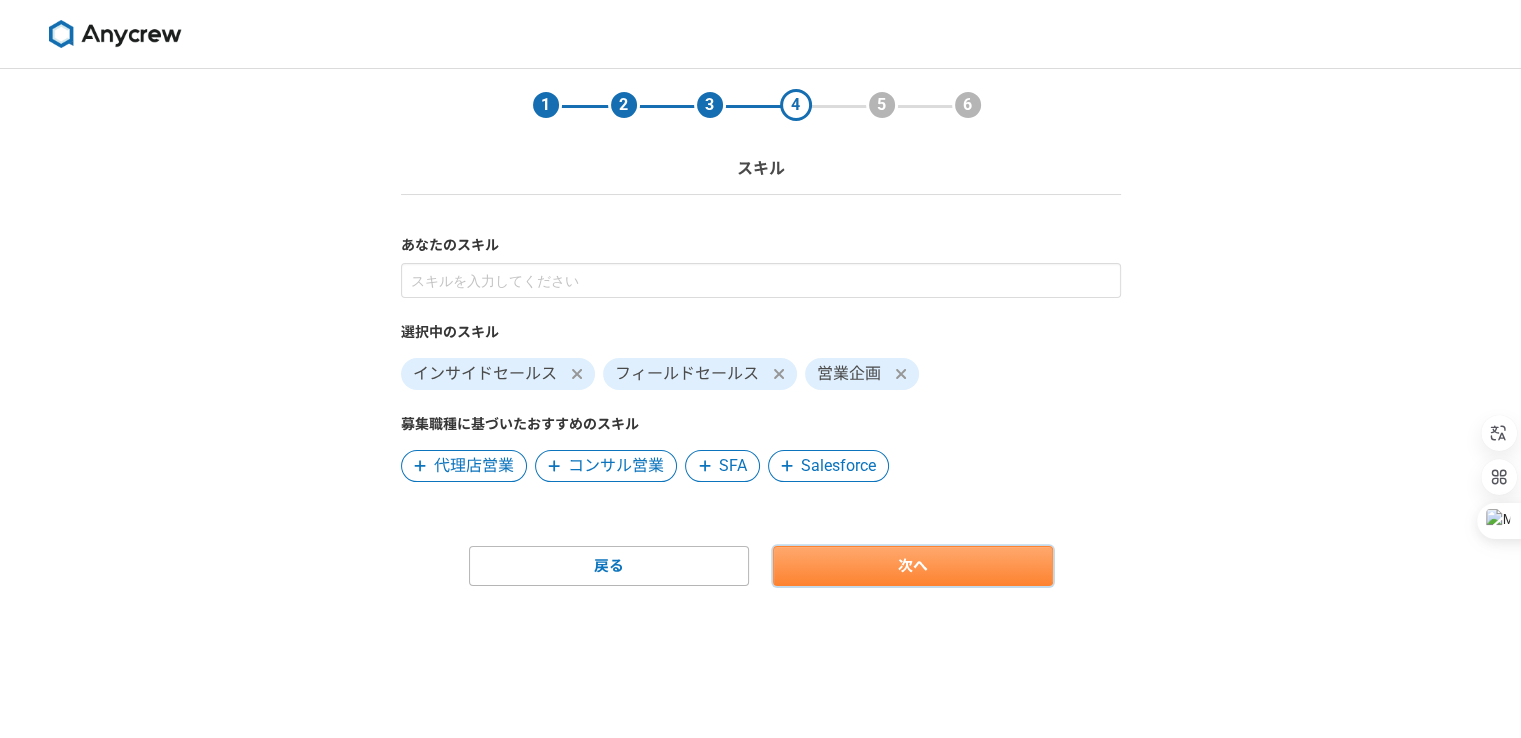 click on "次へ" at bounding box center [913, 566] 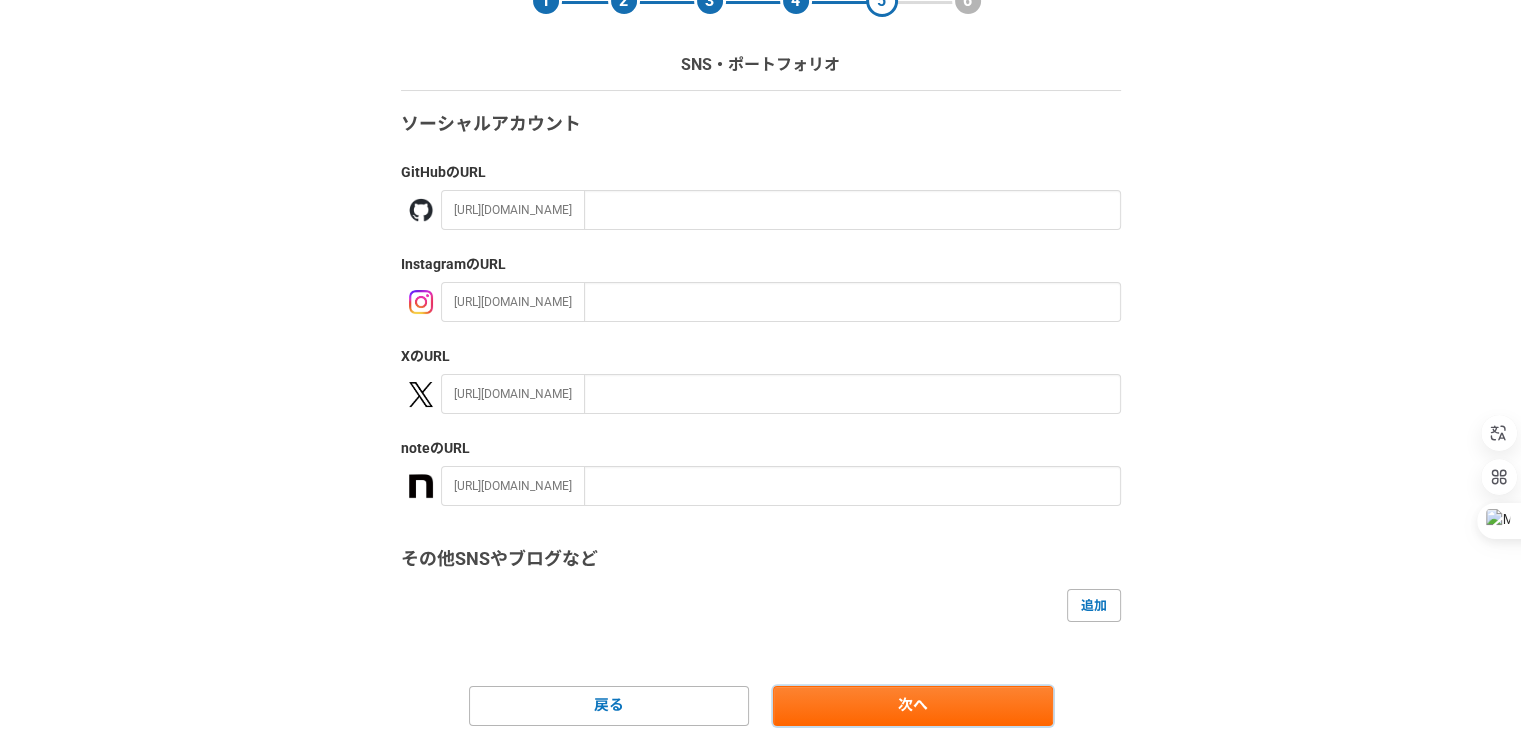 scroll, scrollTop: 172, scrollLeft: 0, axis: vertical 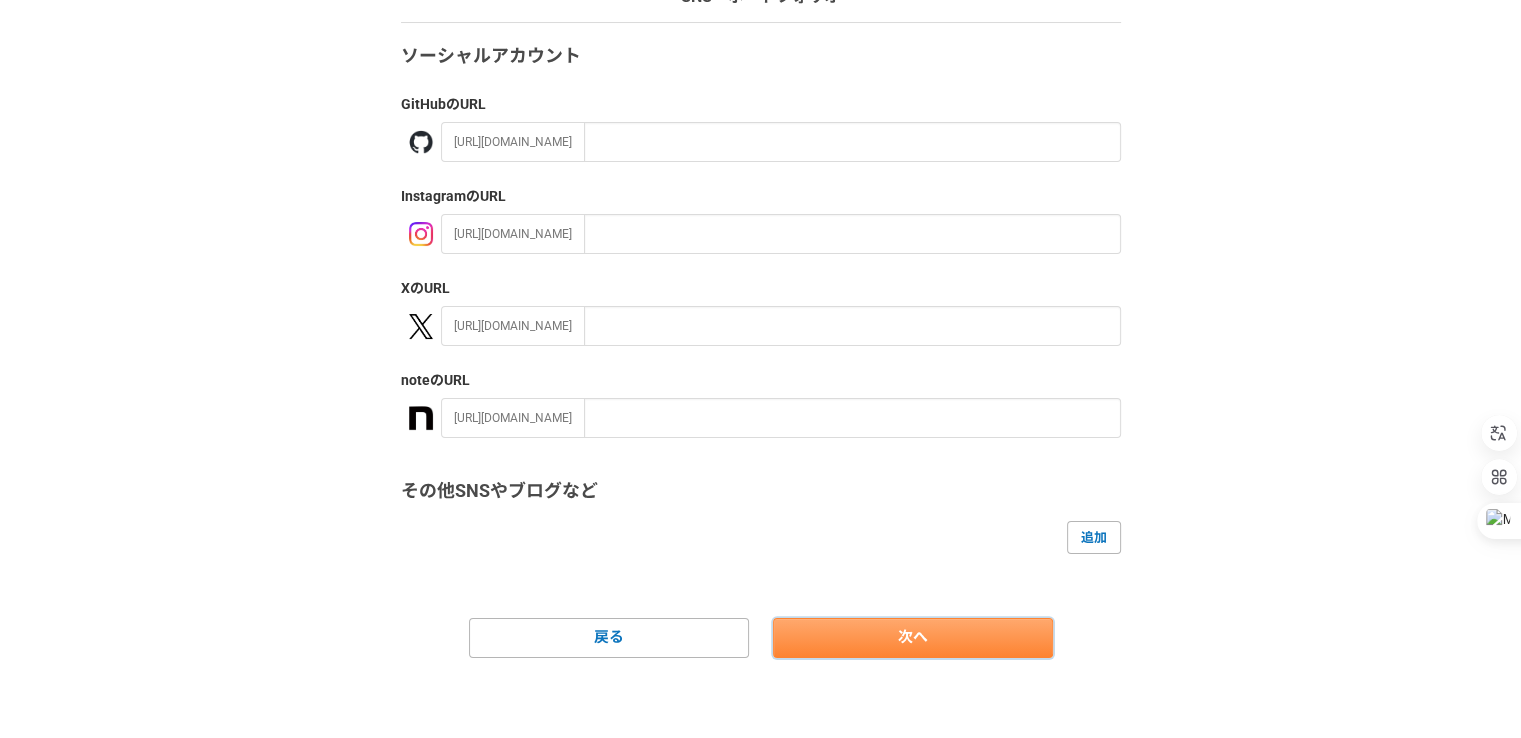 click on "次へ" at bounding box center (913, 638) 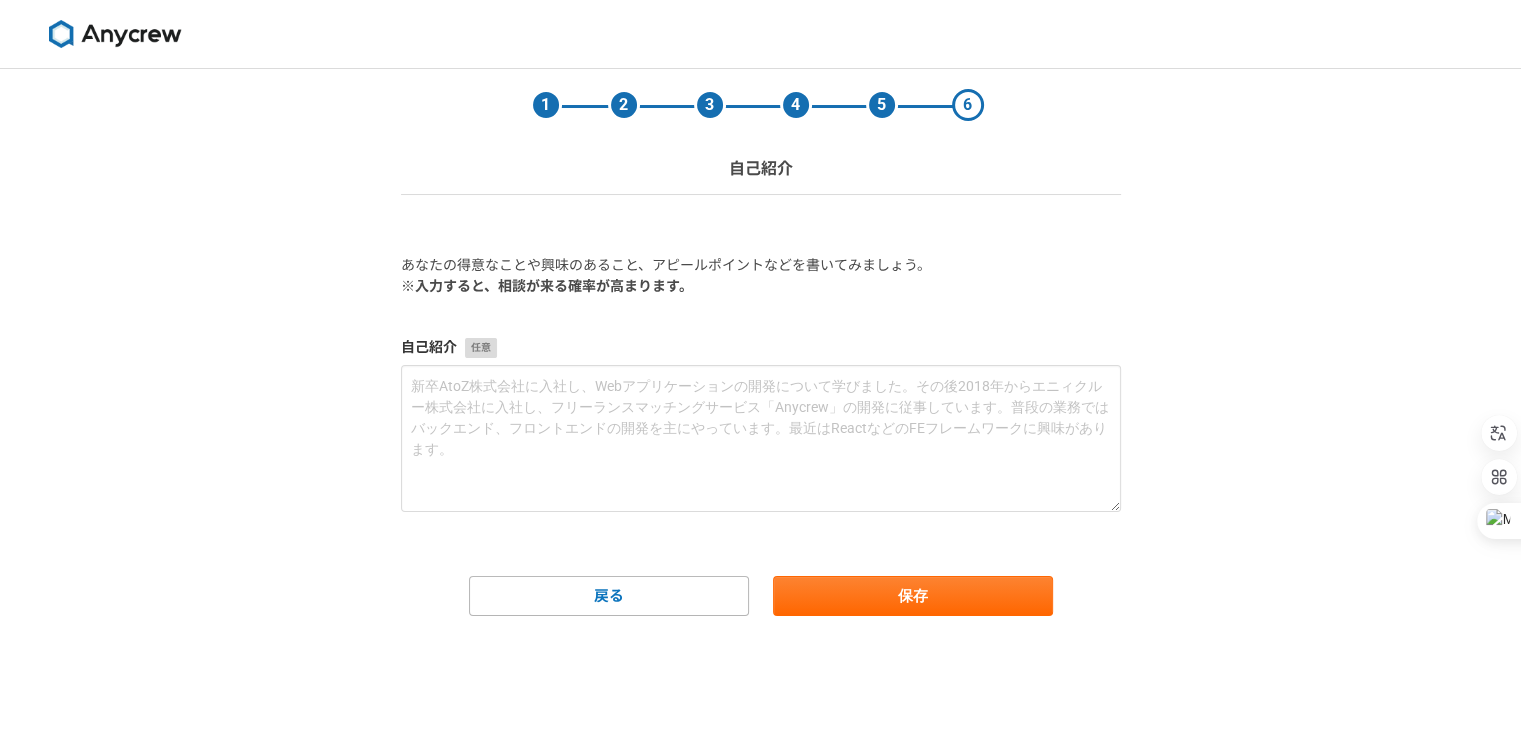 scroll, scrollTop: 0, scrollLeft: 0, axis: both 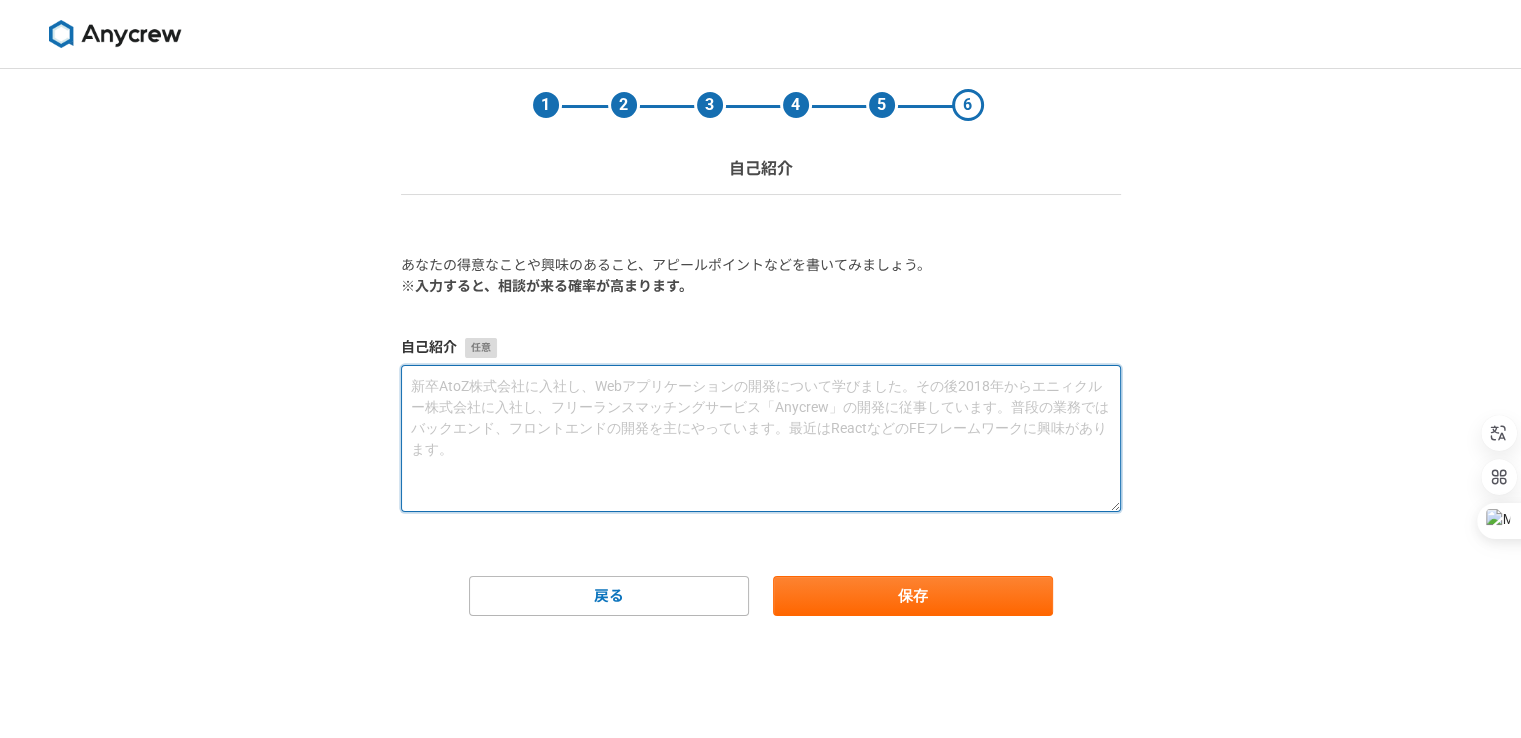 click at bounding box center [761, 438] 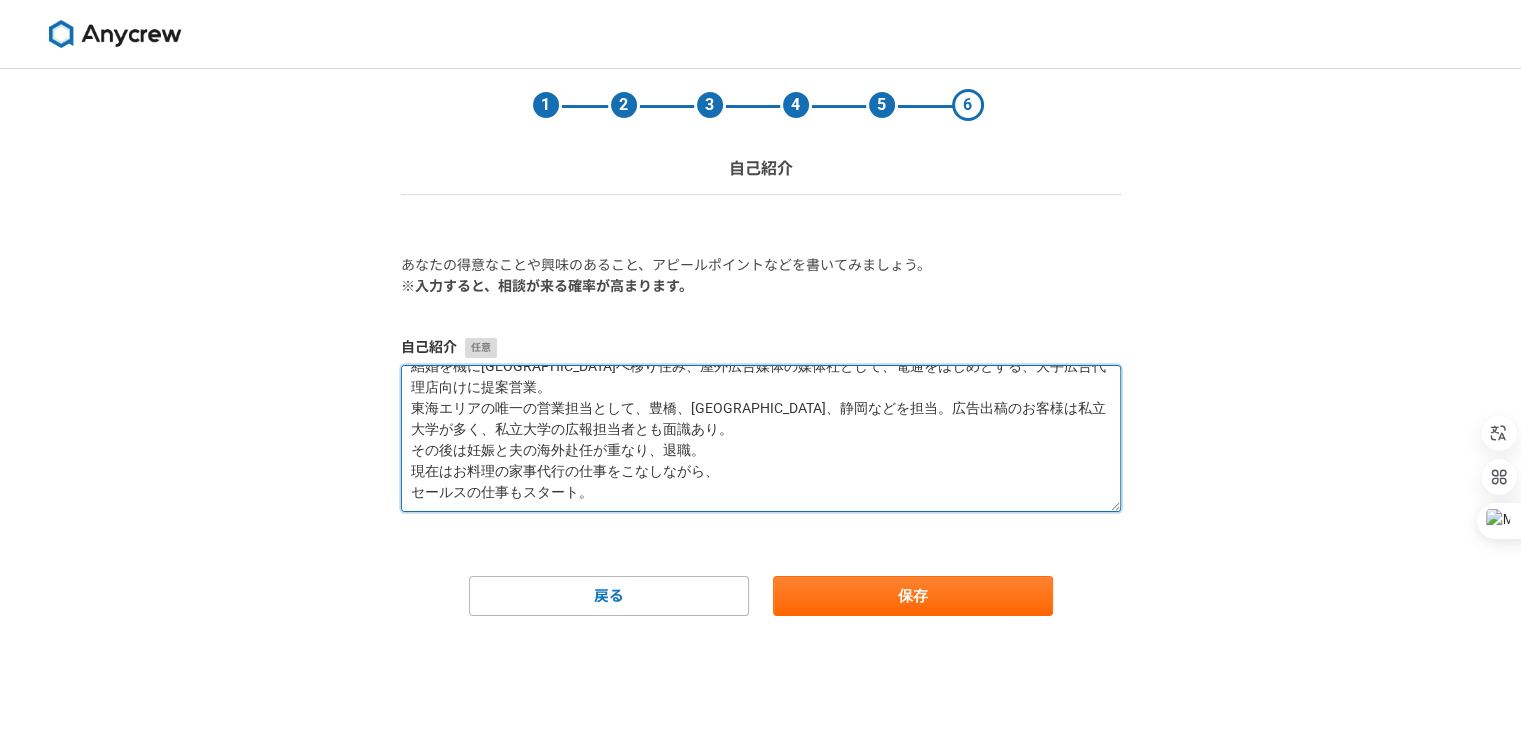 scroll, scrollTop: 104, scrollLeft: 0, axis: vertical 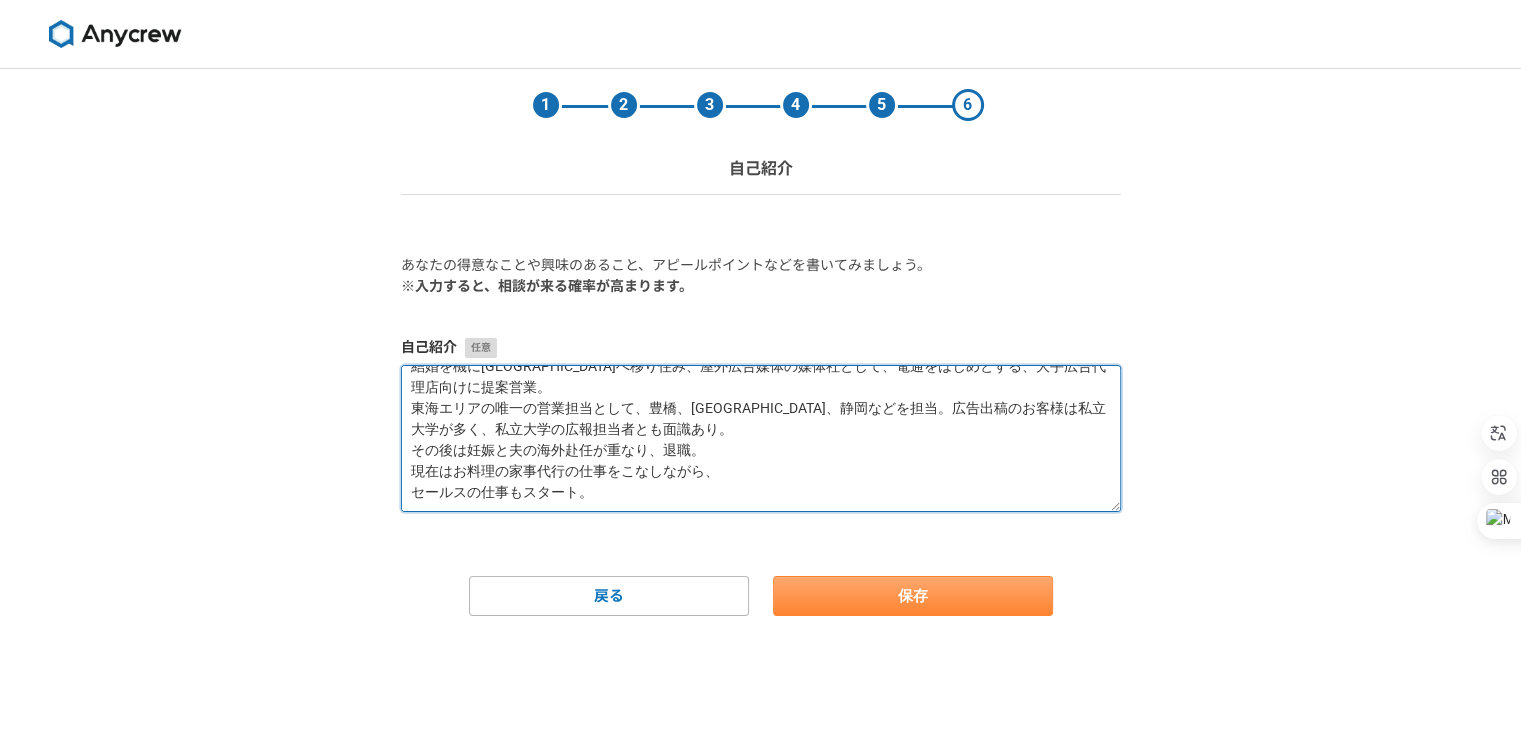 type on "新卒入社した会社では物販の金融・不動産・士業などへのルート営業から新規開拓、広告営業、官公庁・自治体向けの提案営業など幅広い業種に向けて営業活動を行っていた。
なかでも、官公庁向け業務に従事後は農林水産省や国税庁、一般財団法人などを担当し、規模感の大きな案件を受注した。
結婚を機に[GEOGRAPHIC_DATA]へ移り住み、屋外広告媒体の媒体社として、電通をはじめとする、大手広告代理店向けに提案営業。
東海エリアの唯一の営業担当として、豊橋、[GEOGRAPHIC_DATA]、静岡などを担当。広告出稿のお客様は私立大学が多く、私立大学の広報担当者とも面識あり。
その後は妊娠と夫の海外赴任が重なり、退職。
現在はお料理の家事代行の仕事をこなしながら、
セールスの仕事もスタート。" 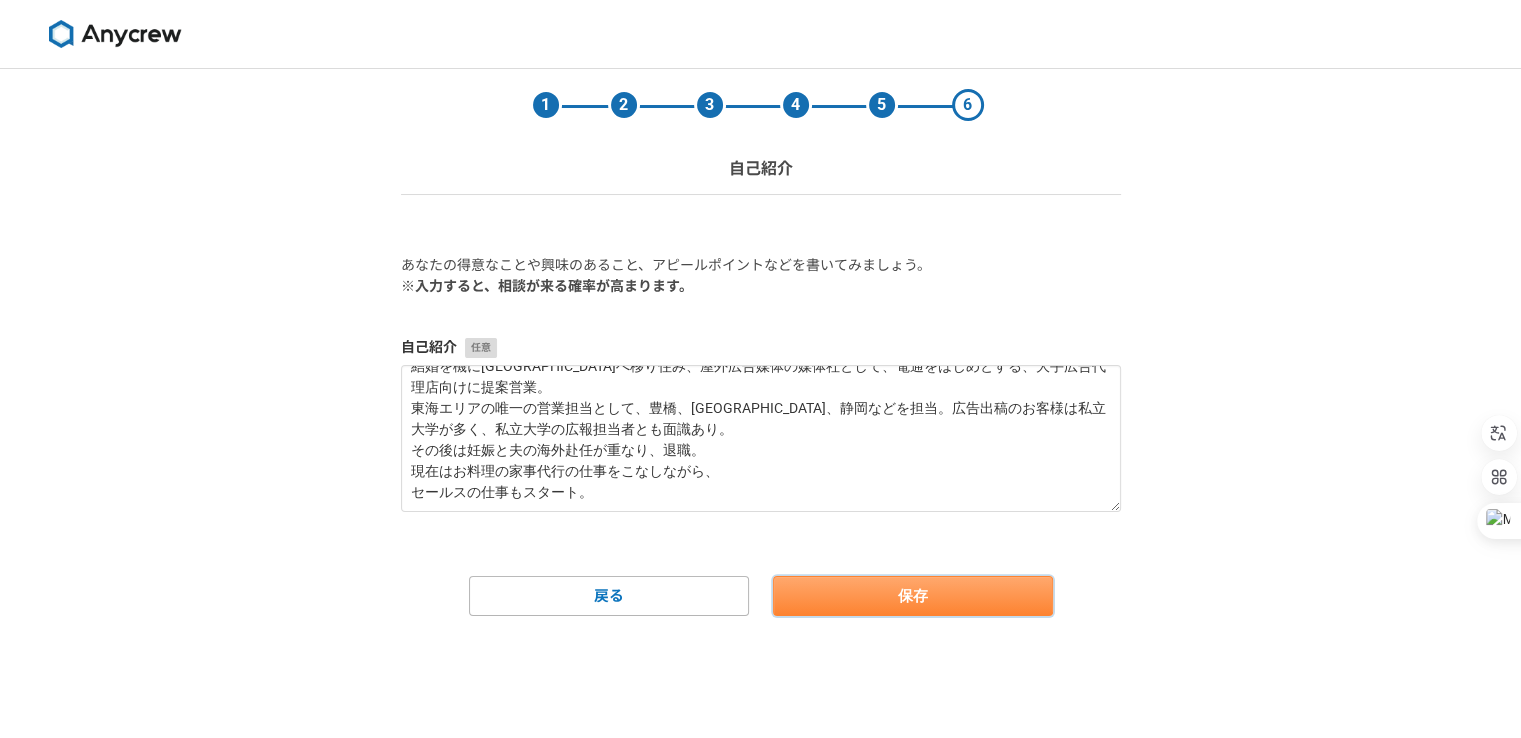 click on "保存" at bounding box center (913, 596) 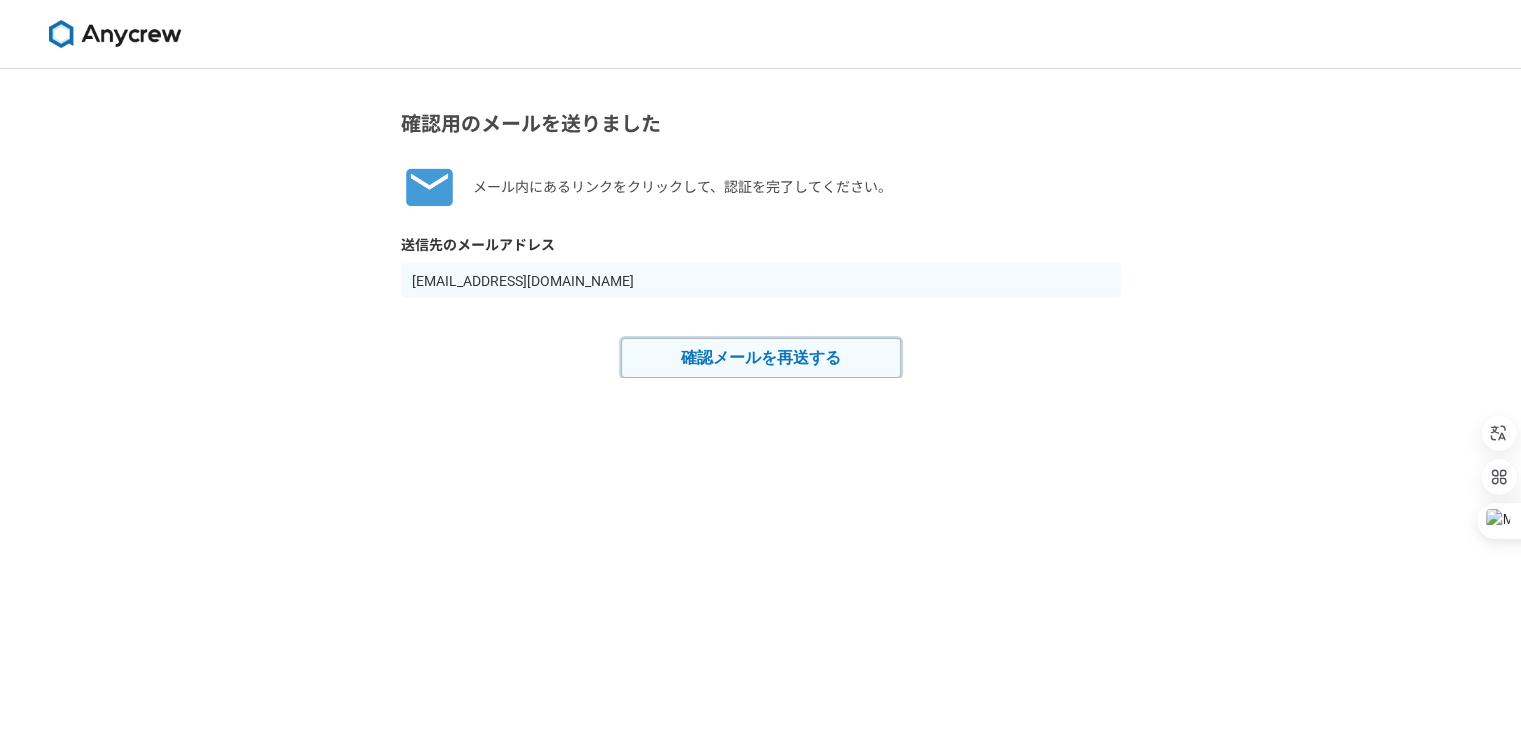 click on "確認メールを再送する" at bounding box center (761, 358) 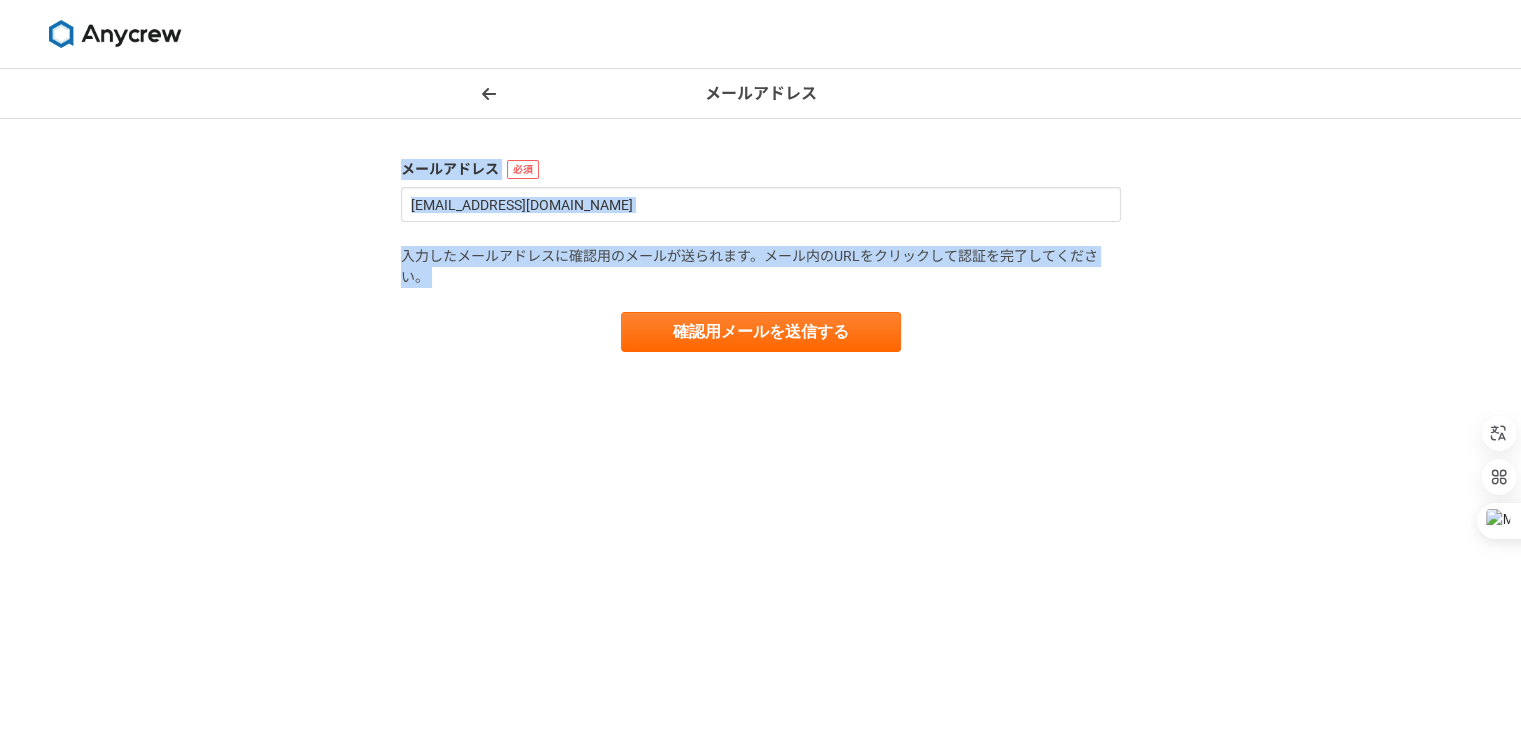 click on "メールアドレス メールアドレス [EMAIL_ADDRESS][DOMAIN_NAME] 入力したメールアドレスに確認用のメールが送られます。メール内のURLをクリックして認証を完了してください。 確認用メールを送信する" at bounding box center [760, 403] 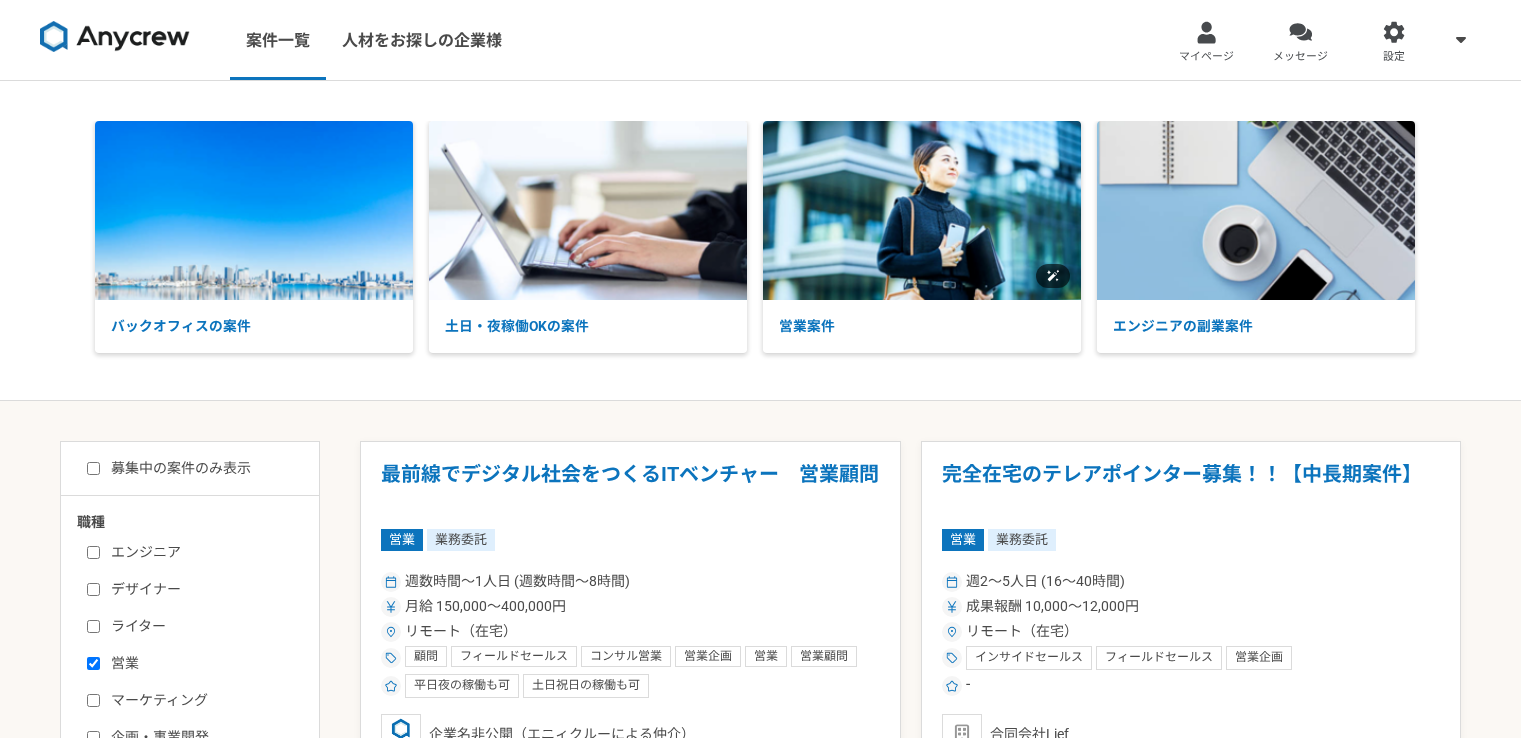 scroll, scrollTop: 0, scrollLeft: 0, axis: both 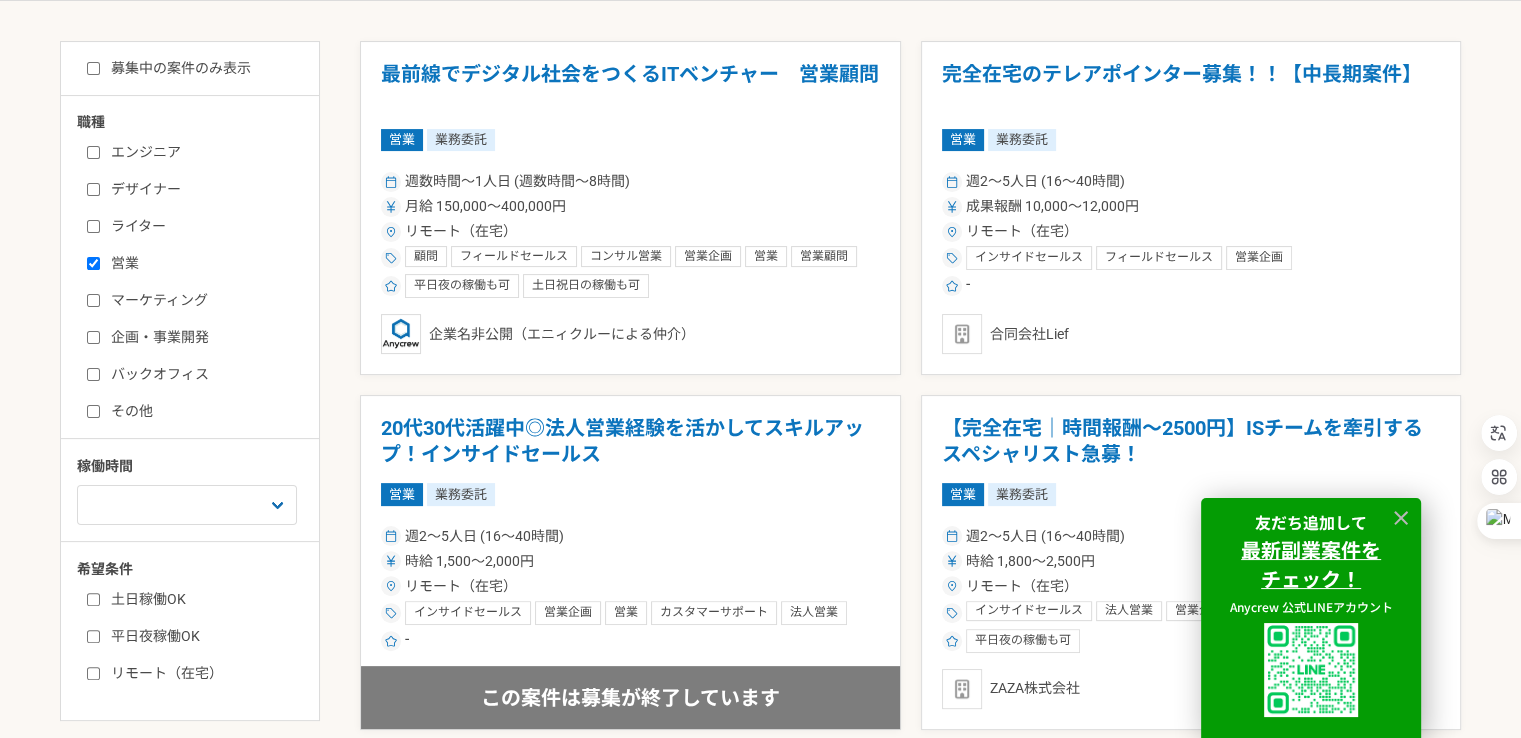 click on "週1人日（8時間）以下 週2人日（16時間）以下 週3人日（24時間）以下 週4人日（32時間）以下 週5人日（40時間）以下" at bounding box center [197, 502] 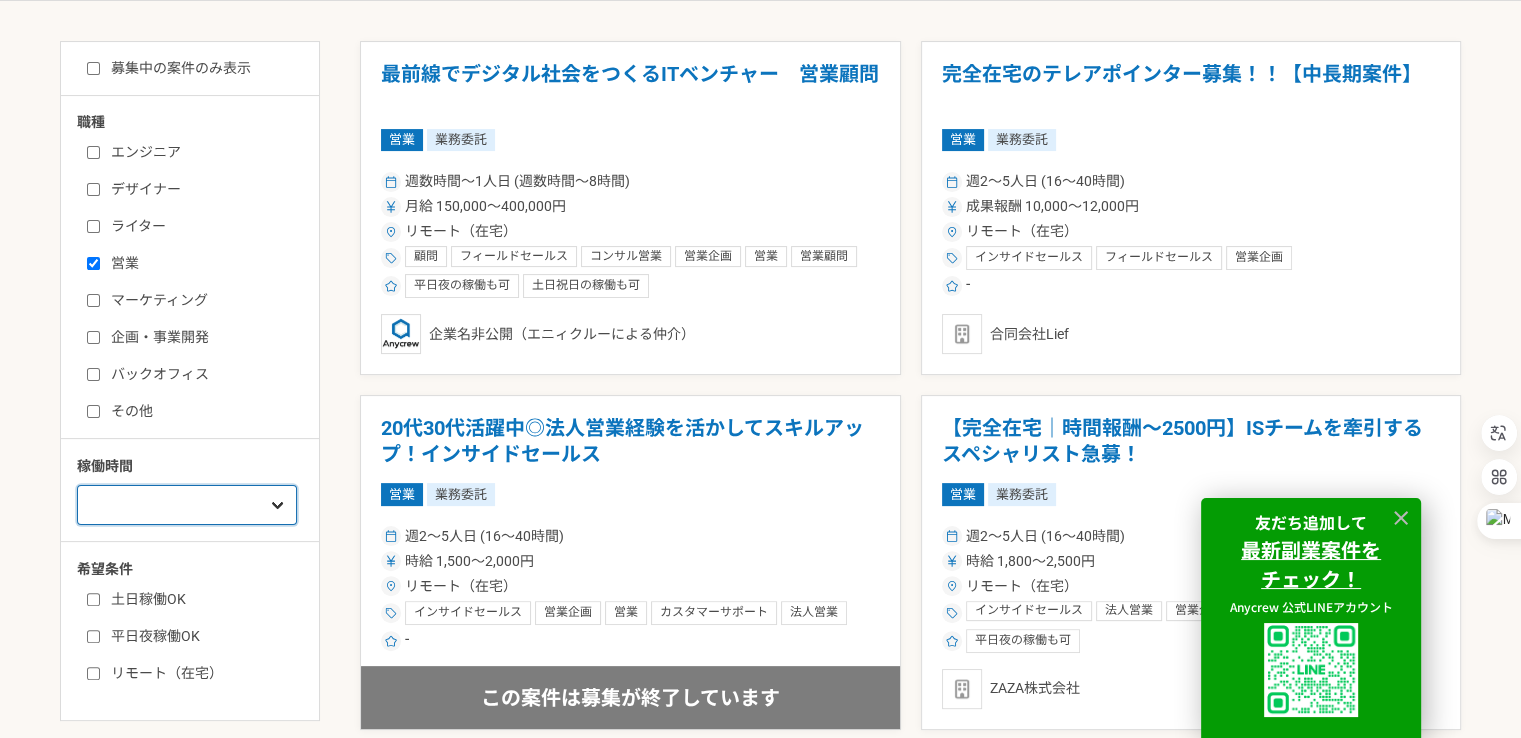 click on "週1人日（8時間）以下 週2人日（16時間）以下 週3人日（24時間）以下 週4人日（32時間）以下 週5人日（40時間）以下" at bounding box center [187, 505] 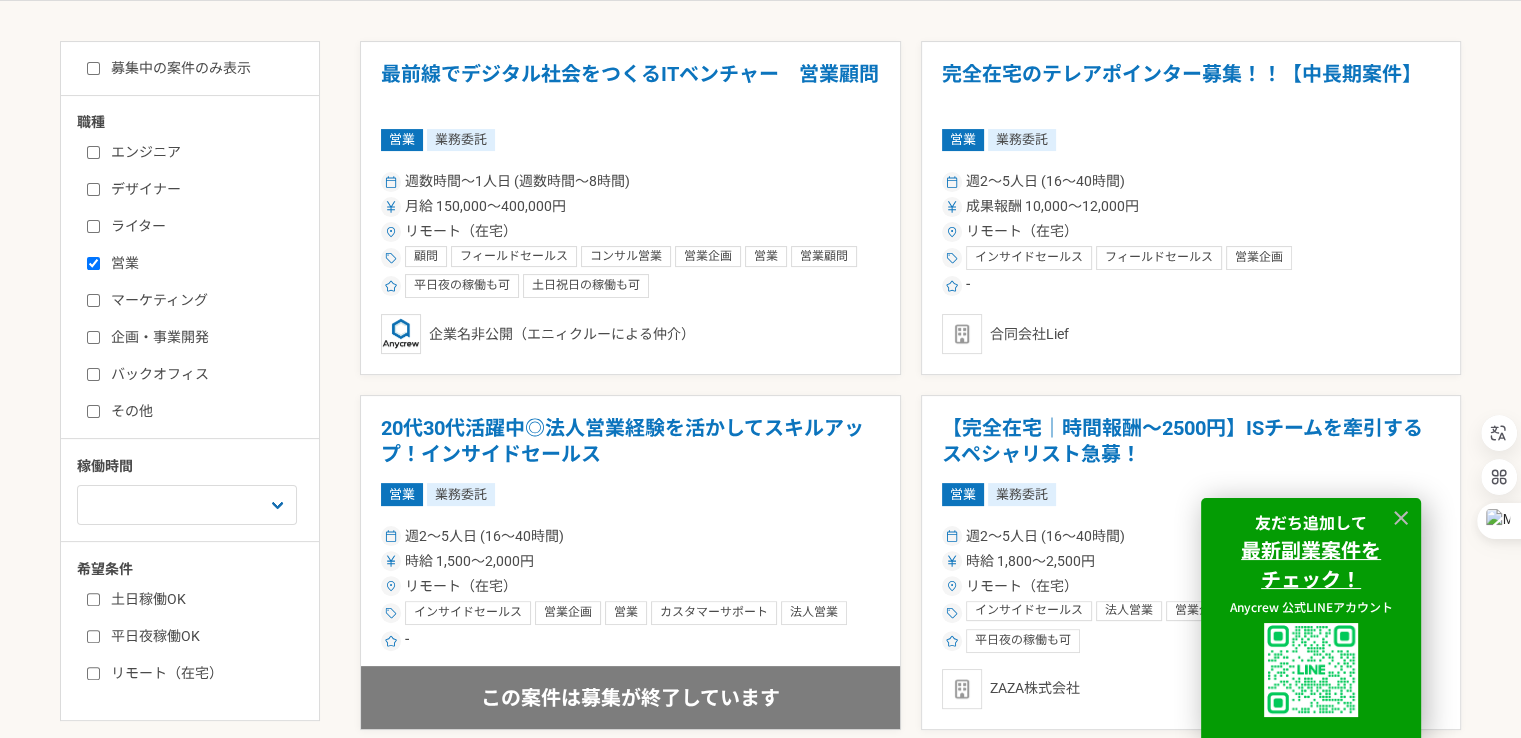 click on "職種 エンジニア デザイナー ライター 営業 マーケティング 企画・事業開発 バックオフィス その他 稼働時間 週1人日（8時間）以下 週2人日（16時間）以下 週3人日（24時間）以下 週4人日（32時間）以下 週5人日（40時間）以下 希望条件 土日稼働OK 平日夜稼働OK リモート（在宅）" at bounding box center [190, 398] 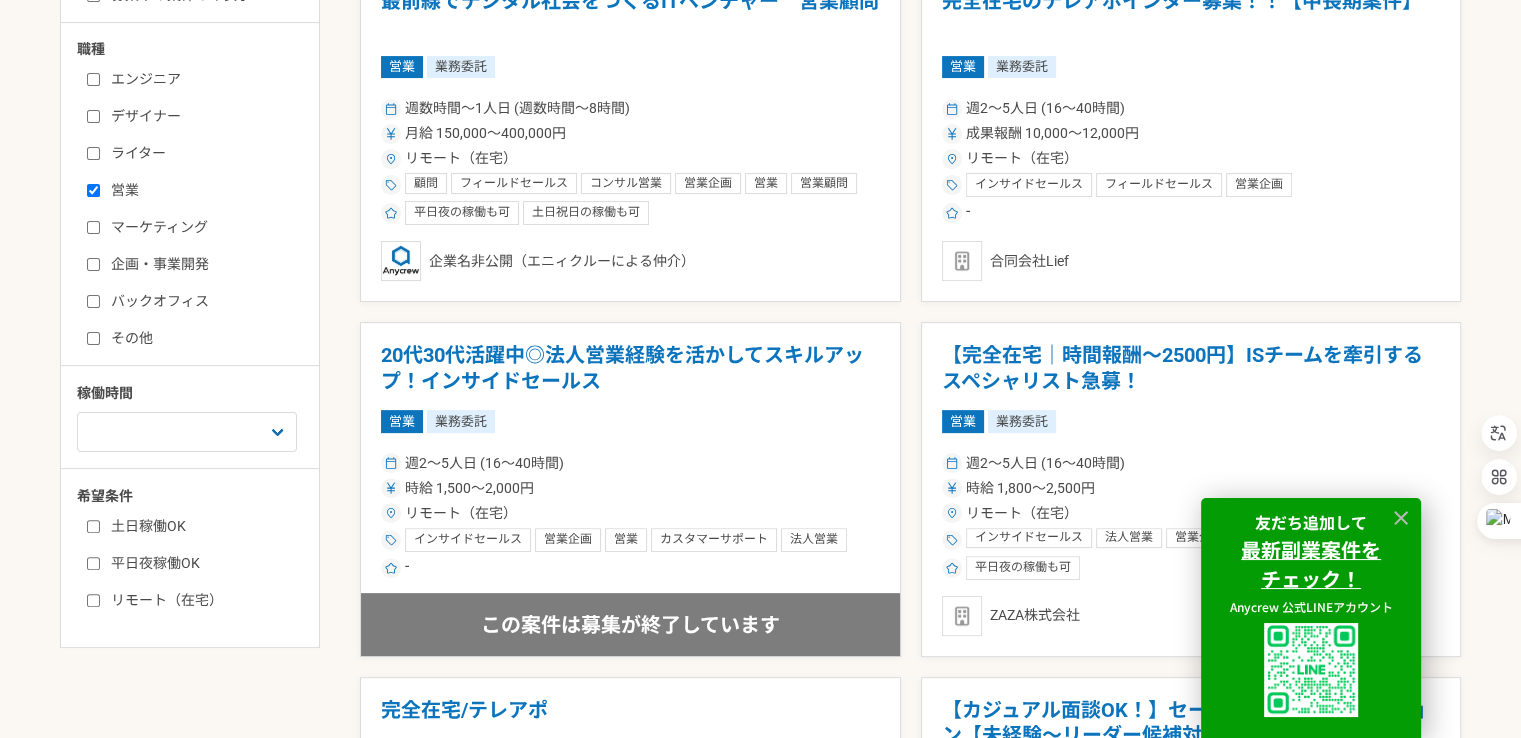 scroll, scrollTop: 600, scrollLeft: 0, axis: vertical 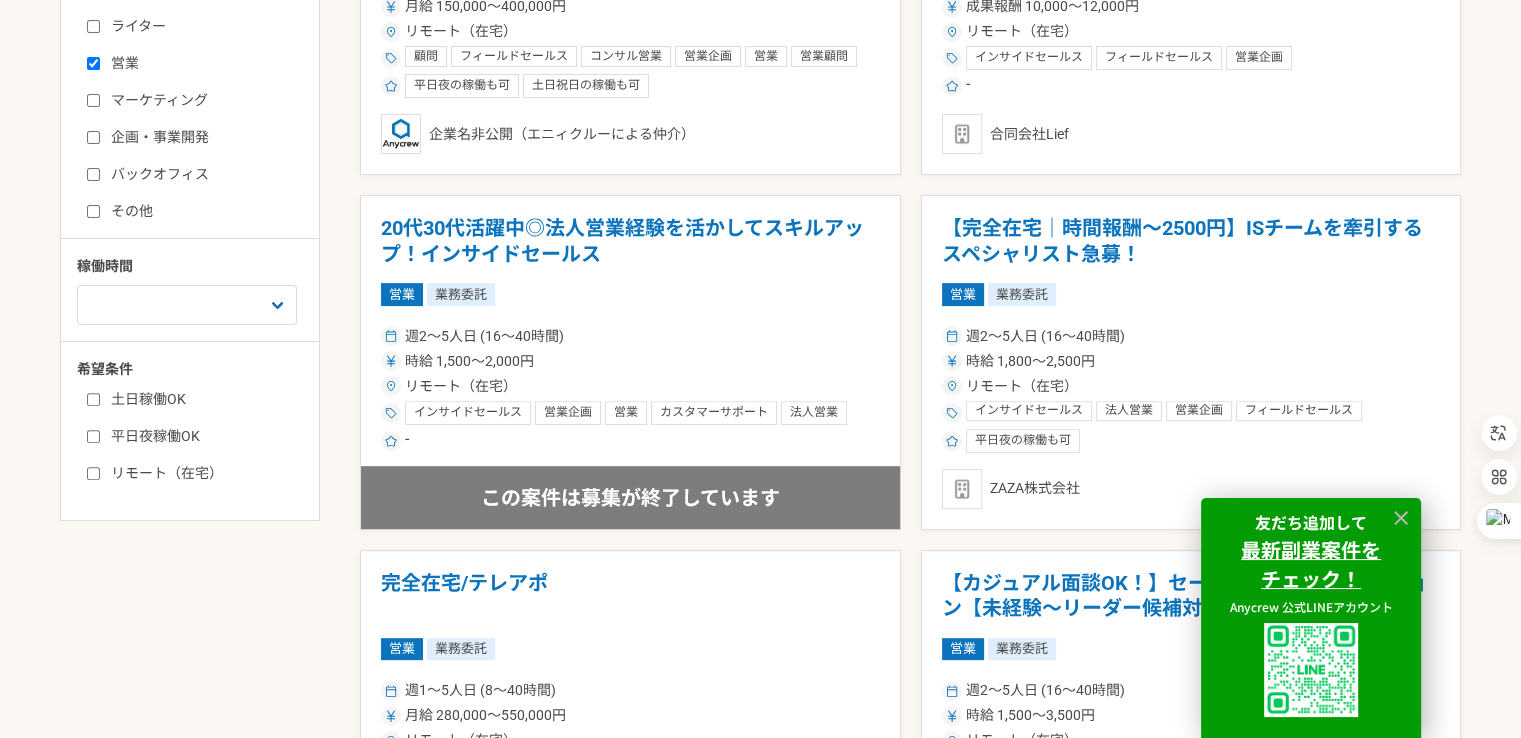 click on "リモート（在宅）" at bounding box center [202, 473] 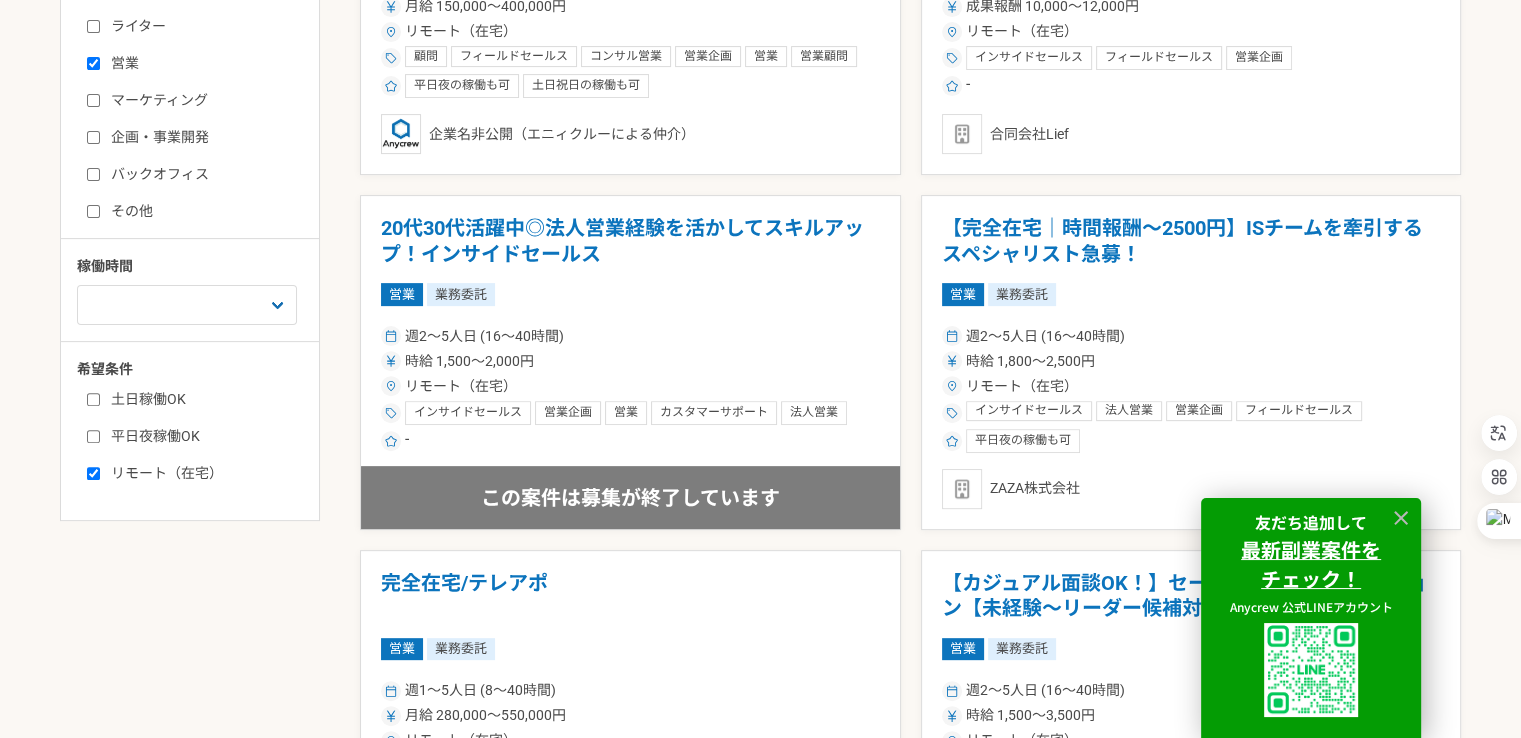 checkbox on "true" 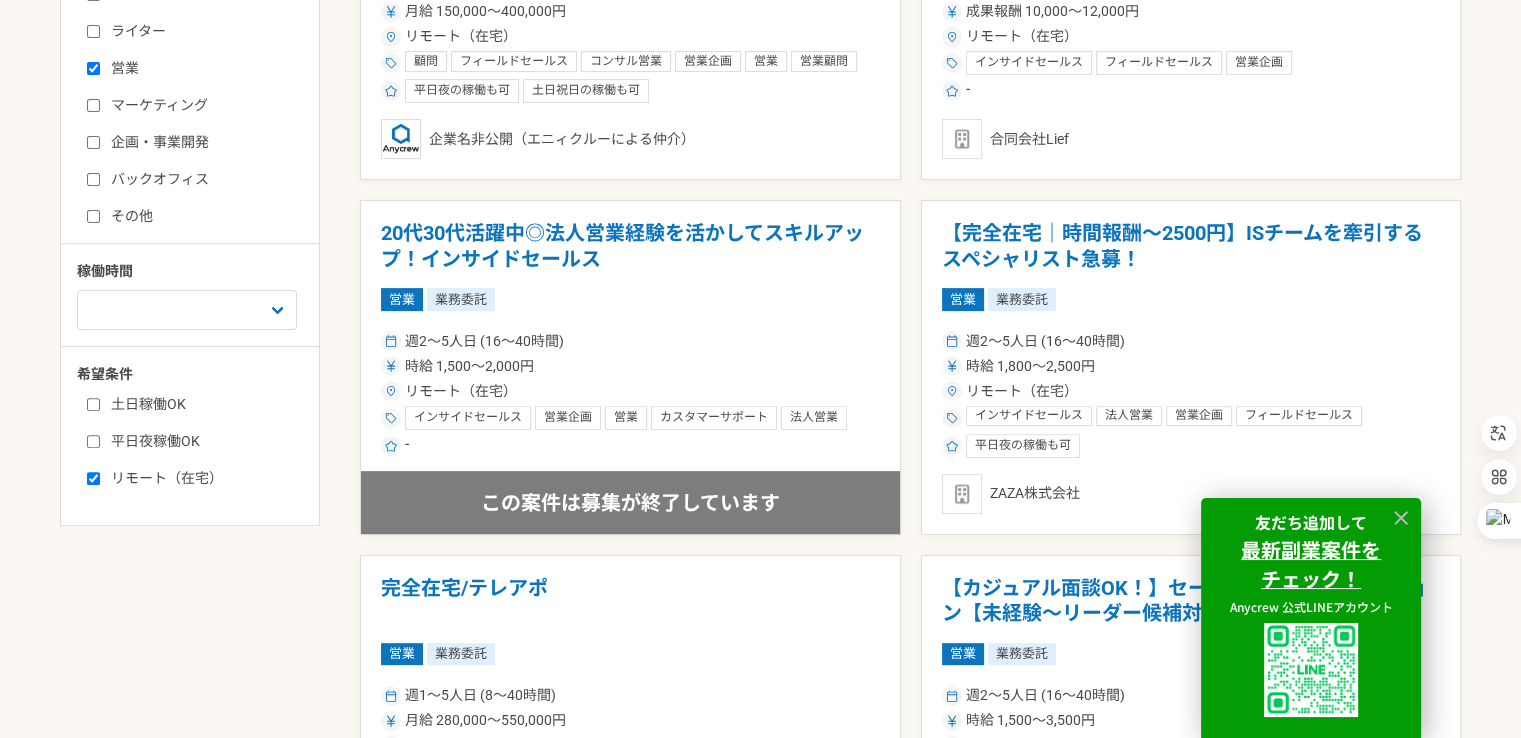 scroll, scrollTop: 600, scrollLeft: 0, axis: vertical 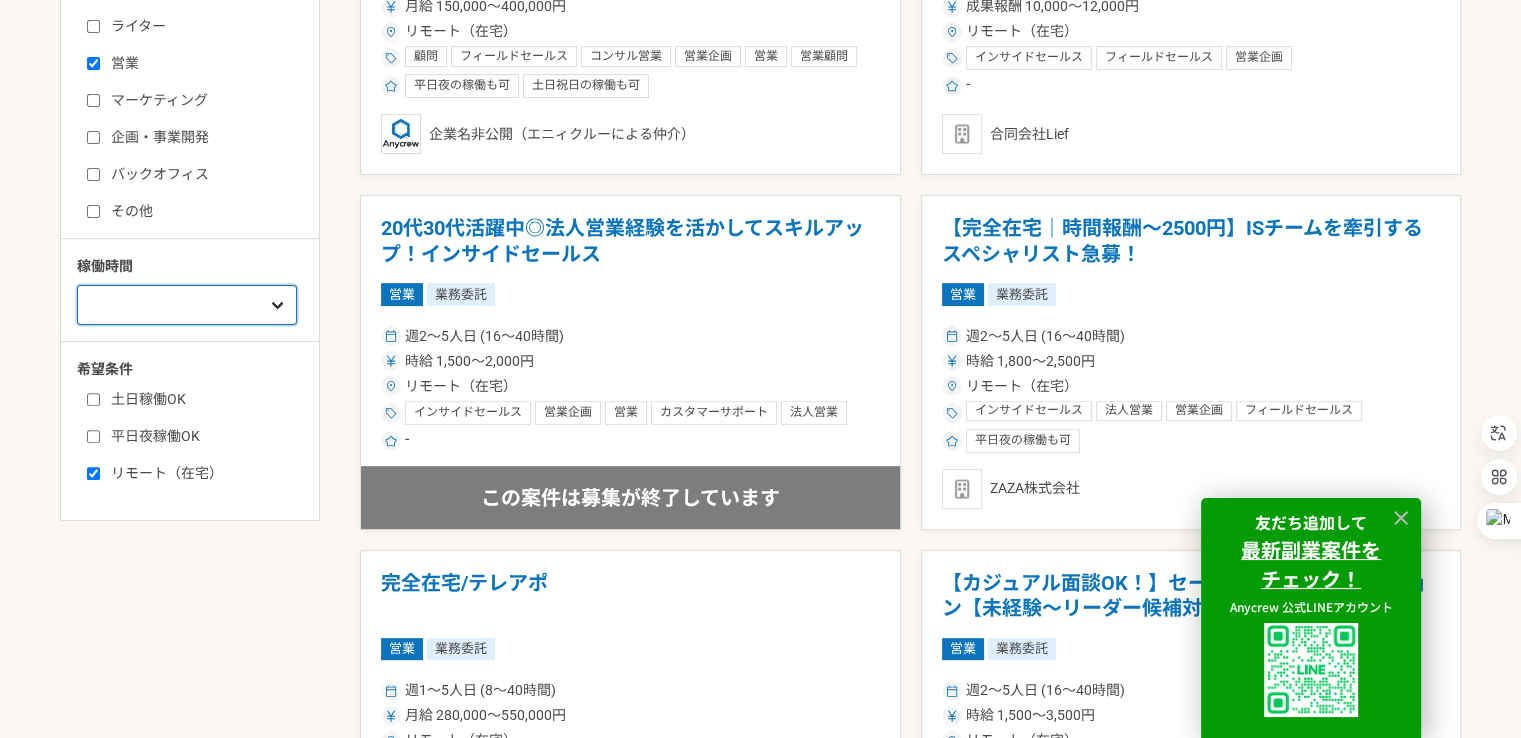 click on "週1人日（8時間）以下 週2人日（16時間）以下 週3人日（24時間）以下 週4人日（32時間）以下 週5人日（40時間）以下" at bounding box center (187, 305) 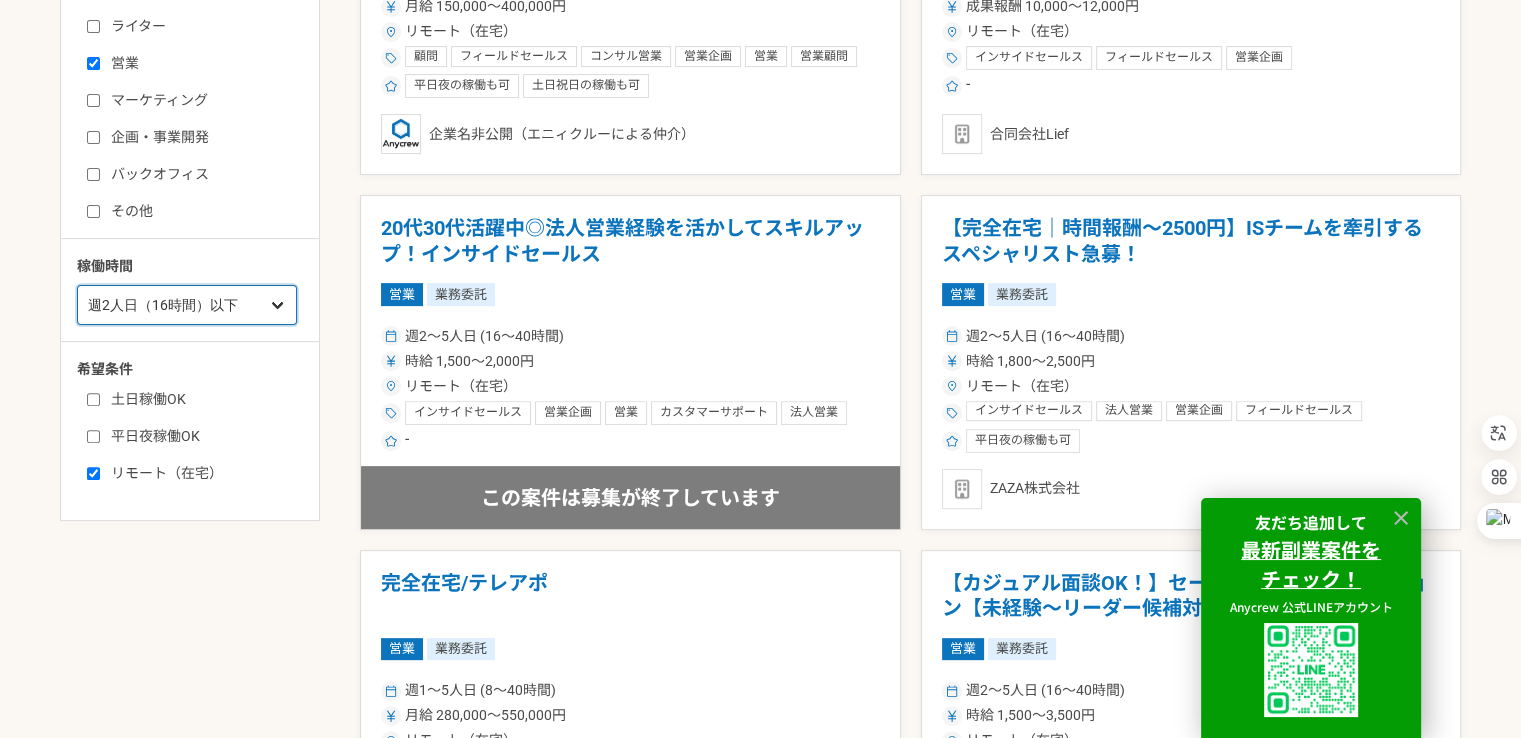 click on "週1人日（8時間）以下 週2人日（16時間）以下 週3人日（24時間）以下 週4人日（32時間）以下 週5人日（40時間）以下" at bounding box center (187, 305) 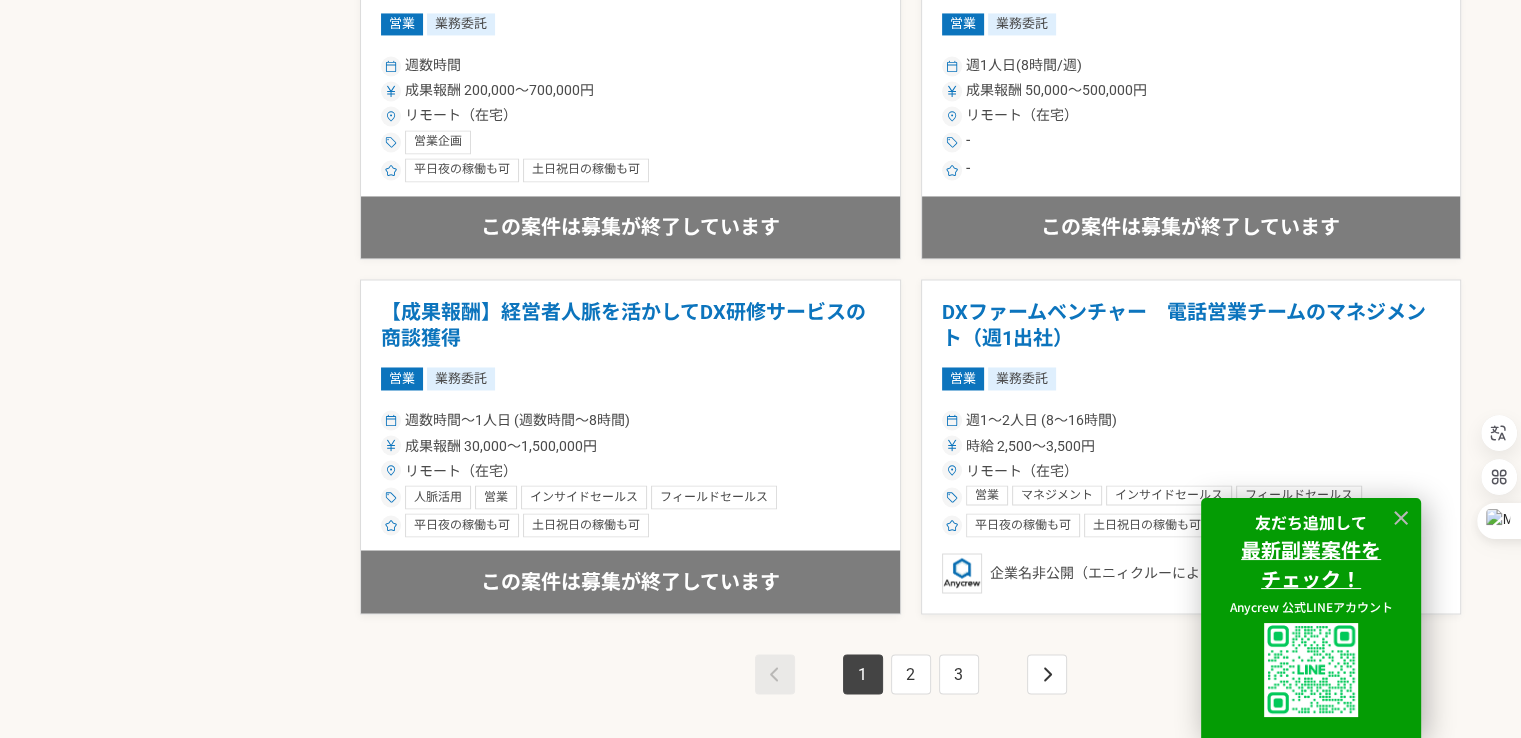 scroll, scrollTop: 3557, scrollLeft: 0, axis: vertical 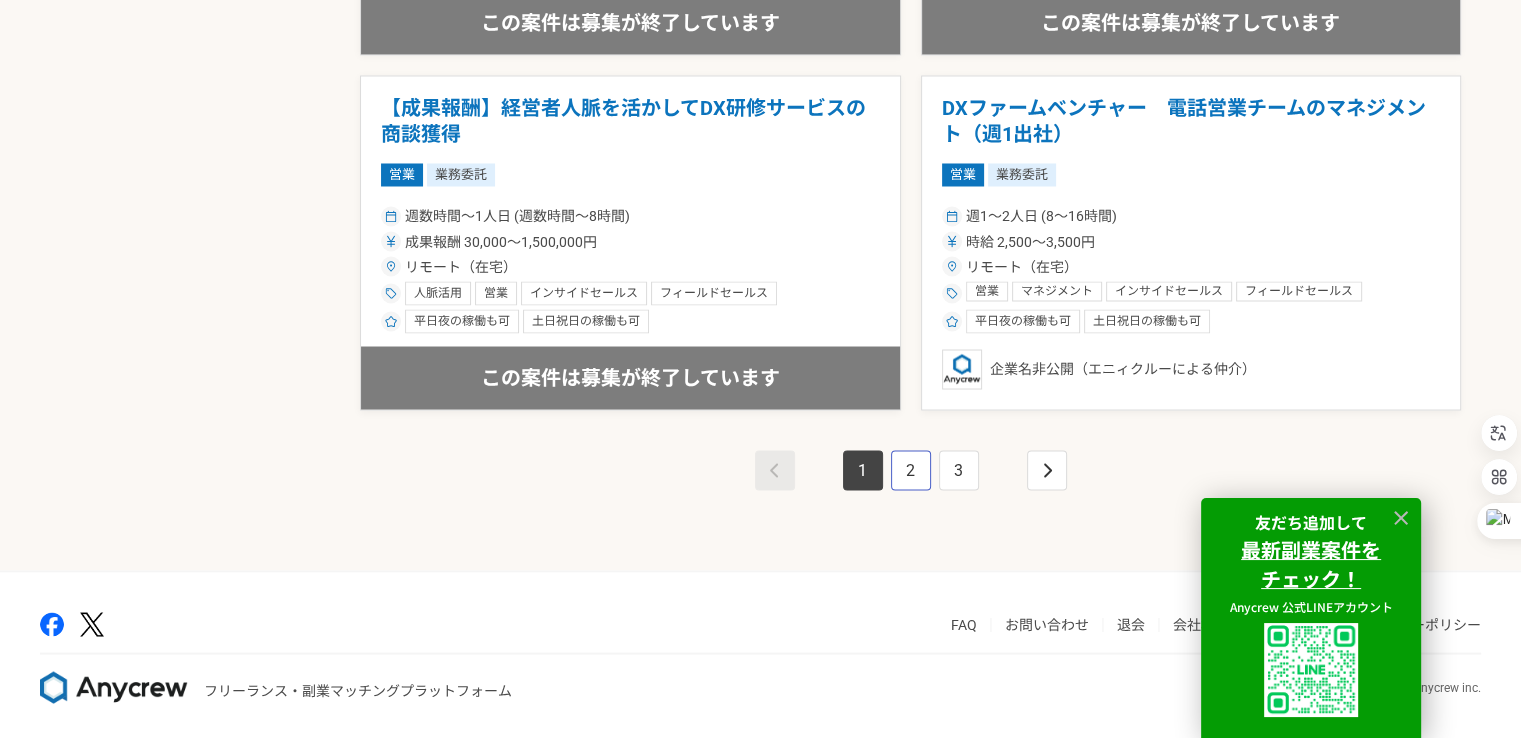 click on "2" at bounding box center (911, 470) 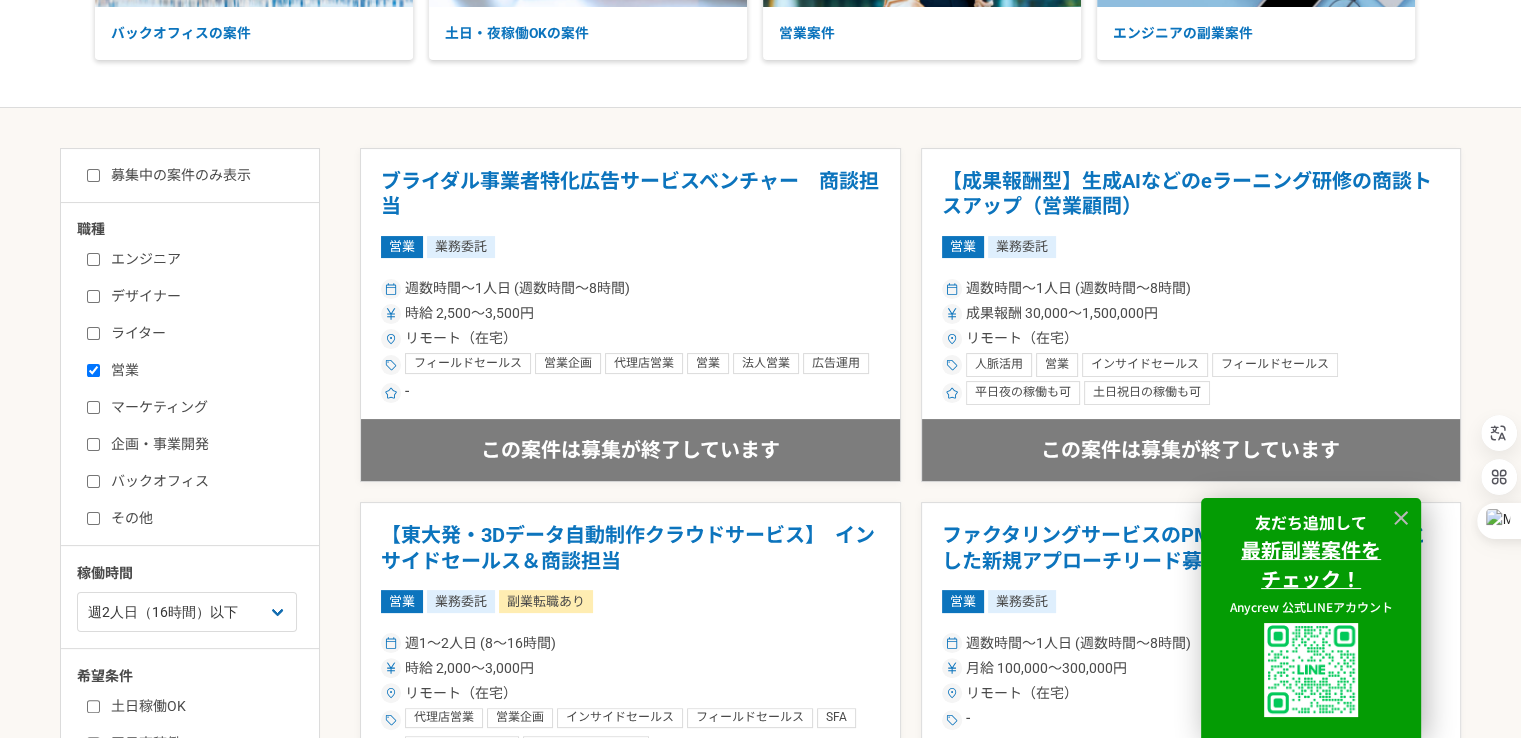 scroll, scrollTop: 0, scrollLeft: 0, axis: both 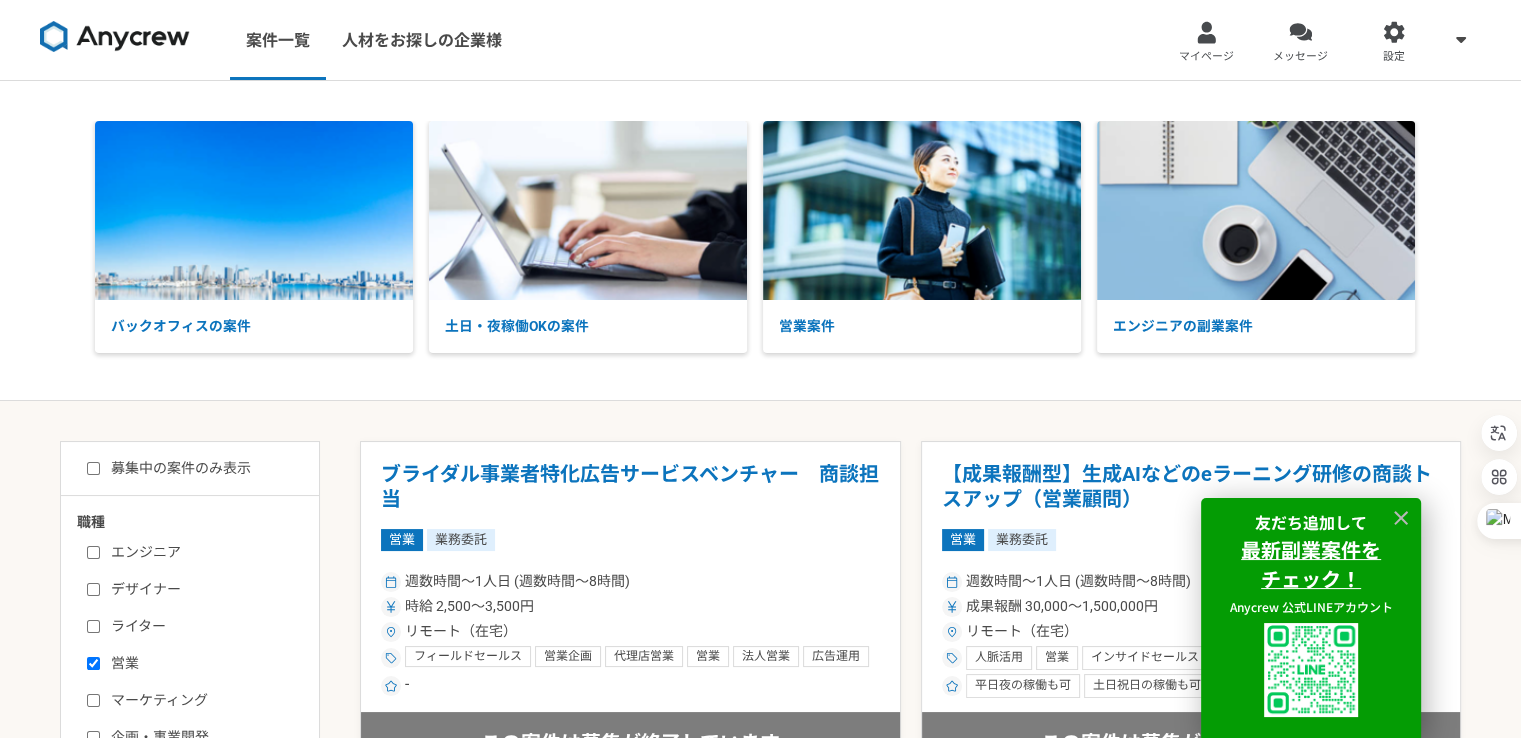click on "デザイナー" at bounding box center [93, 589] 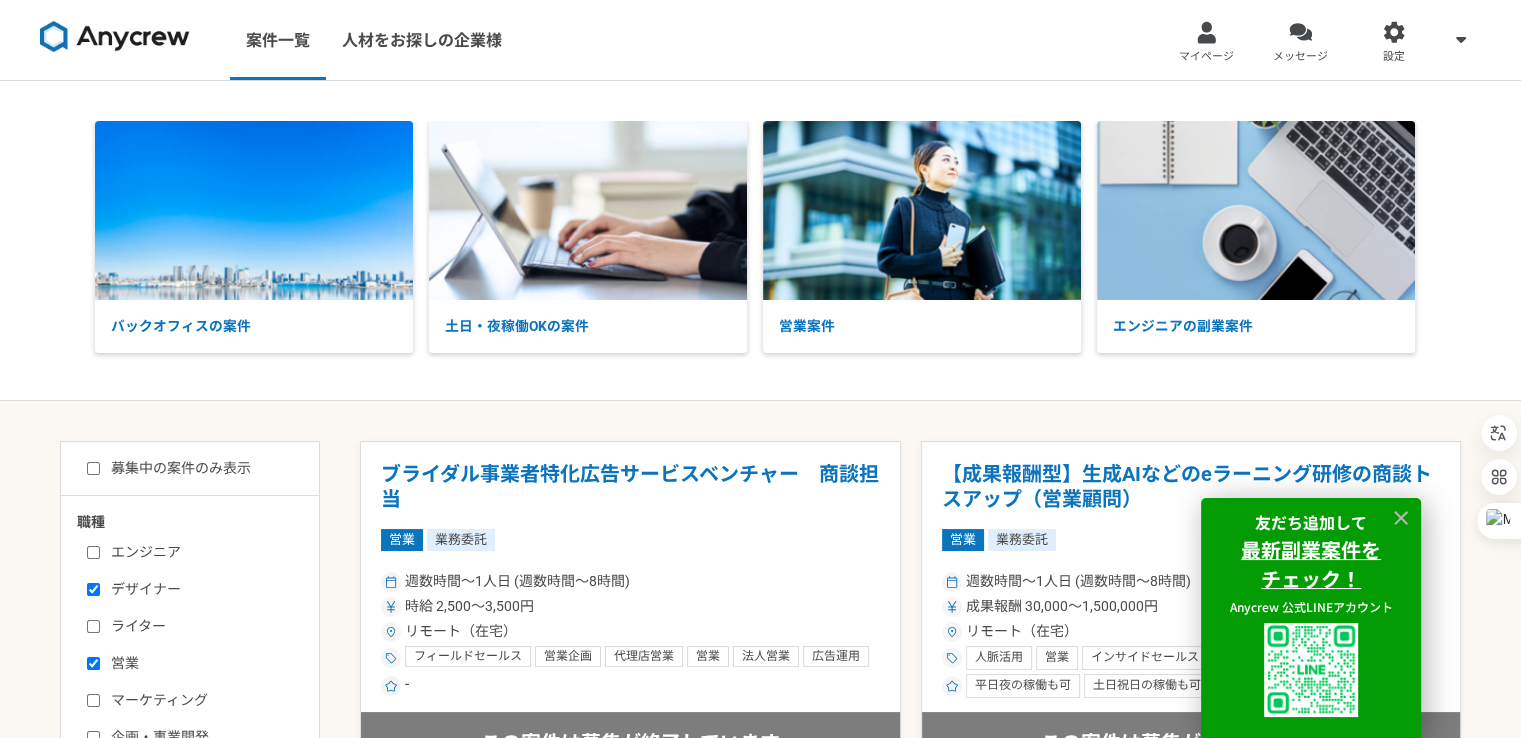 checkbox on "true" 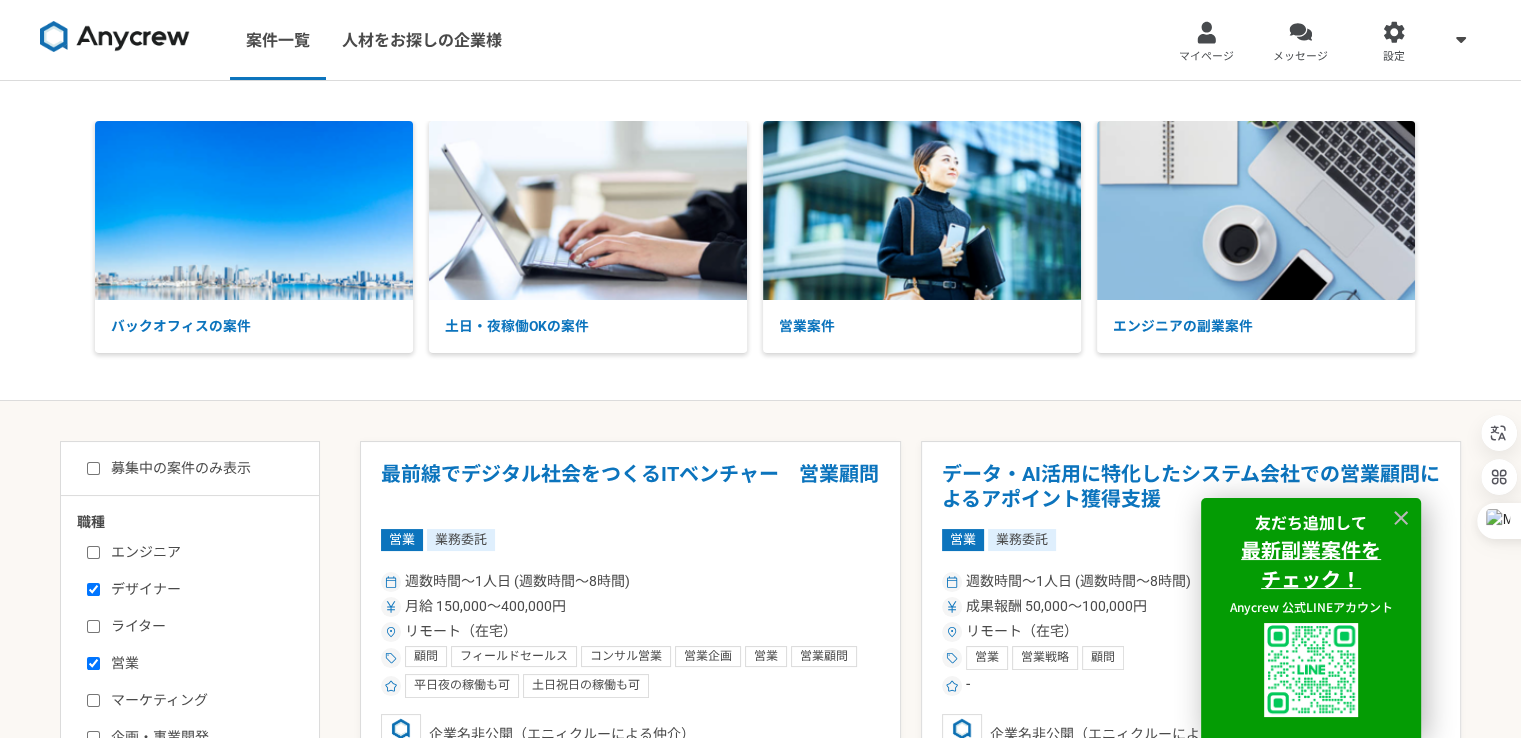 click on "営業" at bounding box center (93, 663) 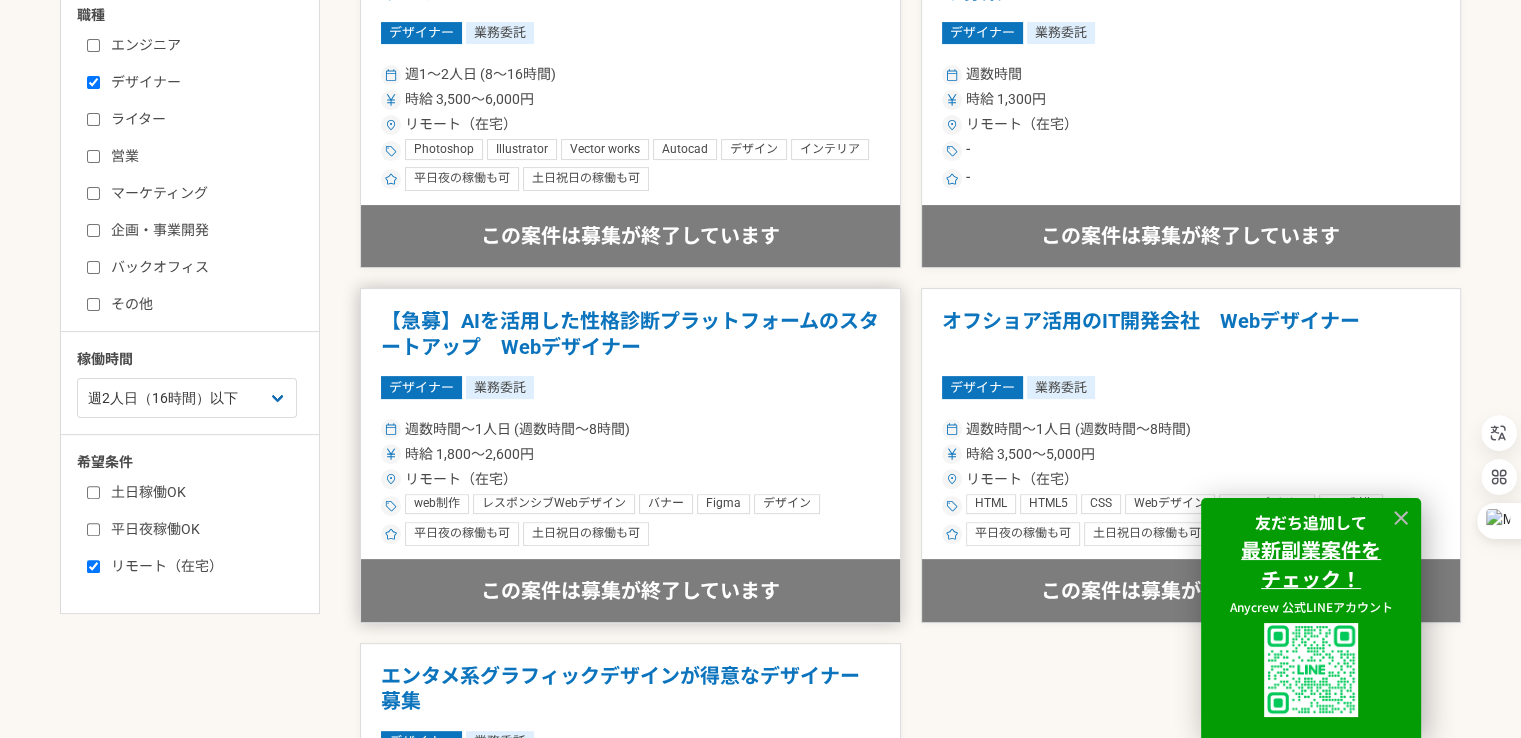 scroll, scrollTop: 137, scrollLeft: 0, axis: vertical 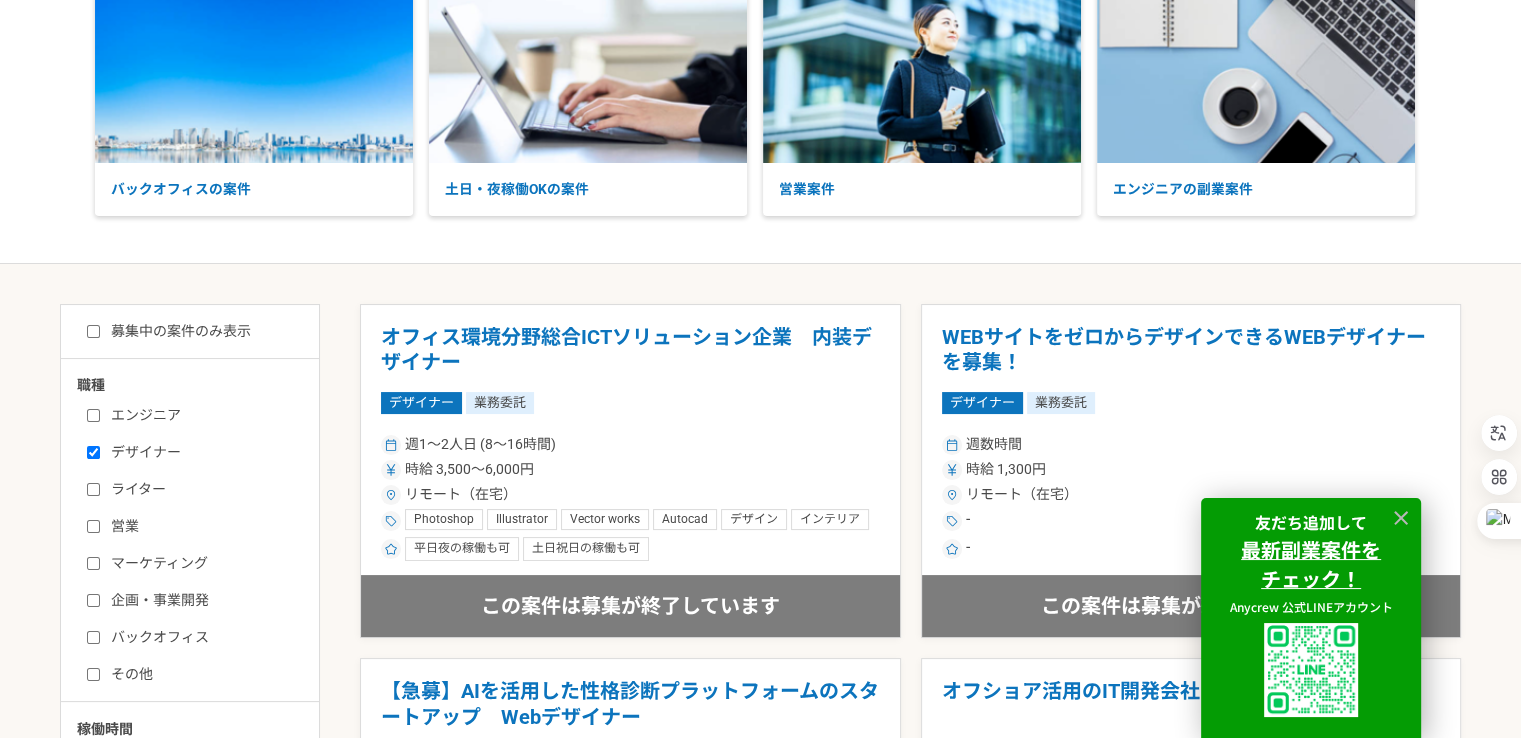 click on "営業" at bounding box center (93, 526) 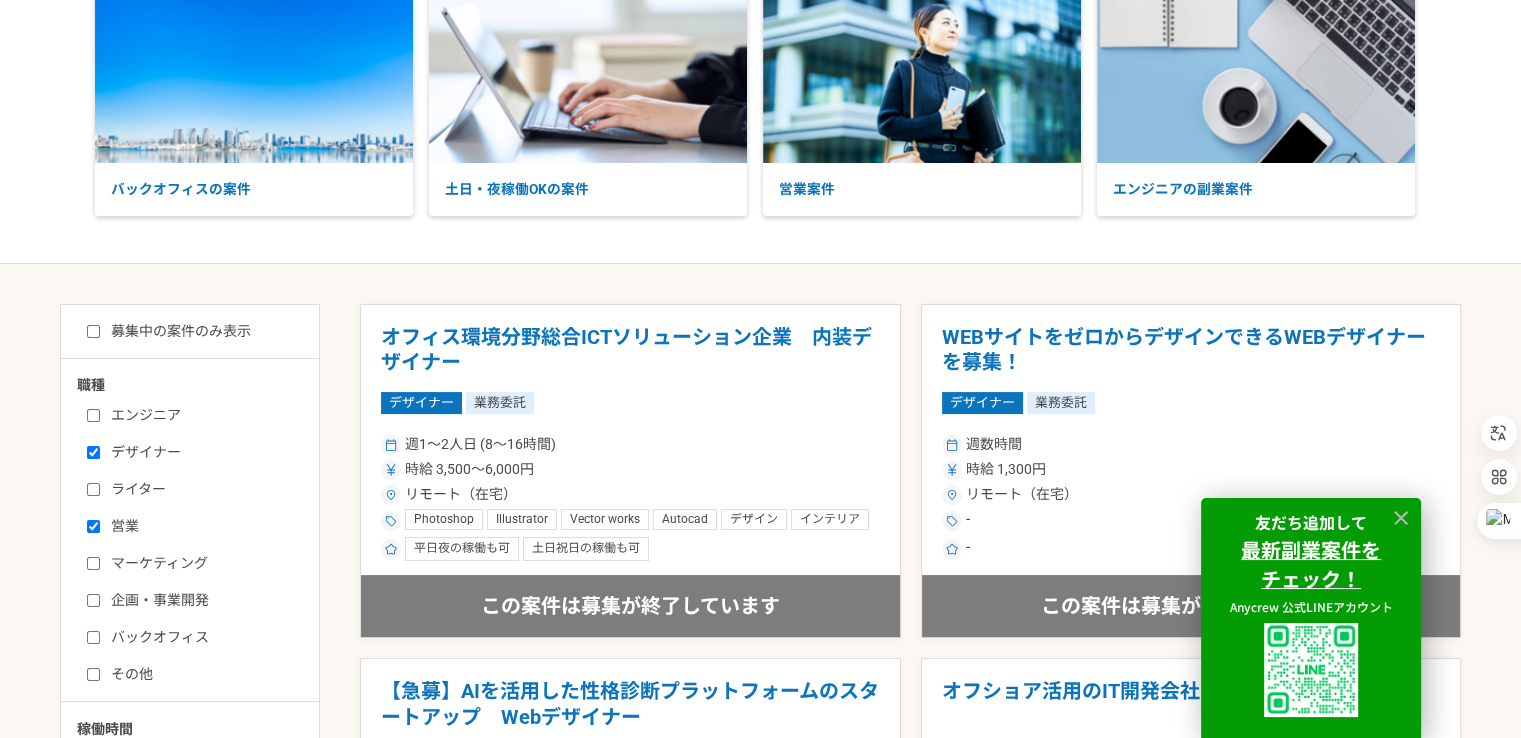 checkbox on "true" 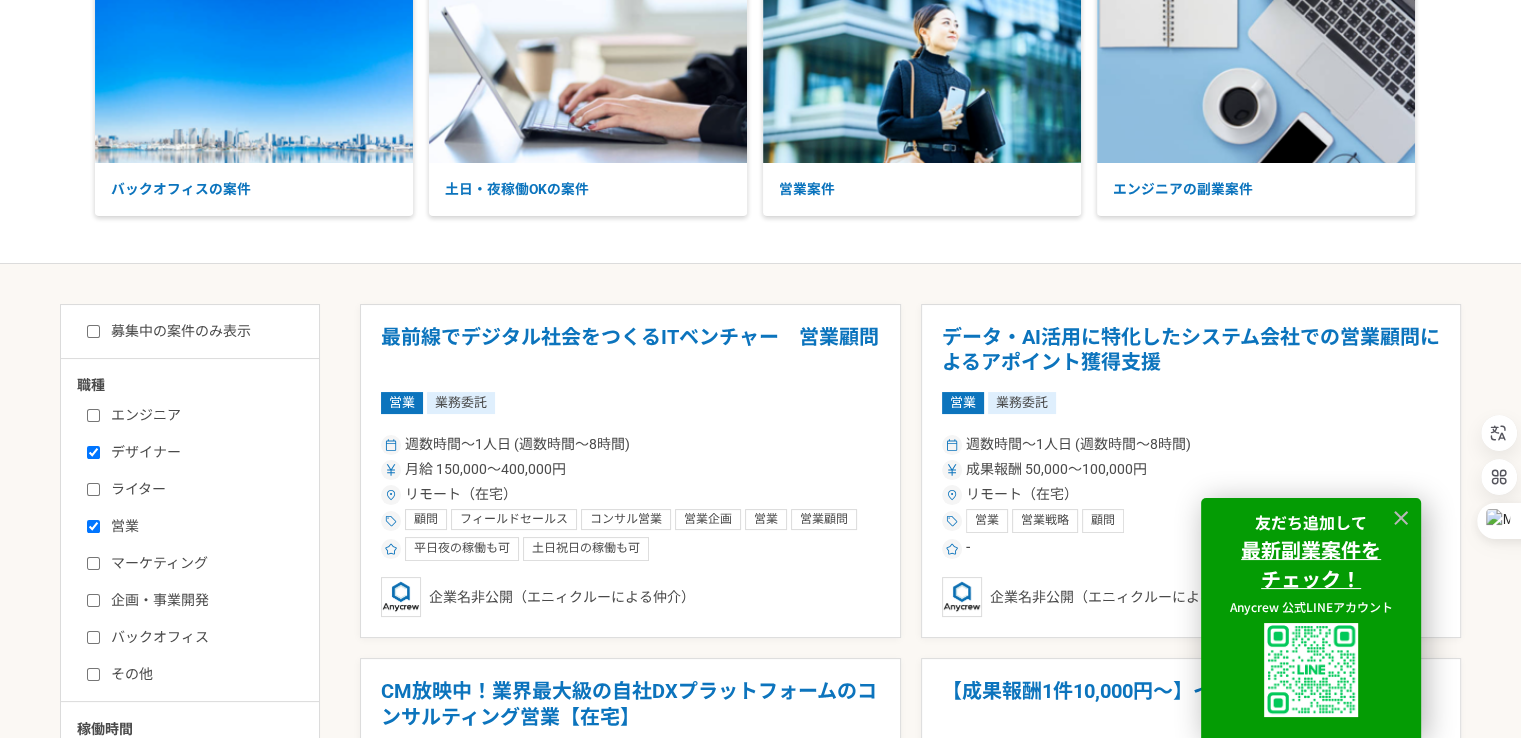 click on "デザイナー" at bounding box center (93, 452) 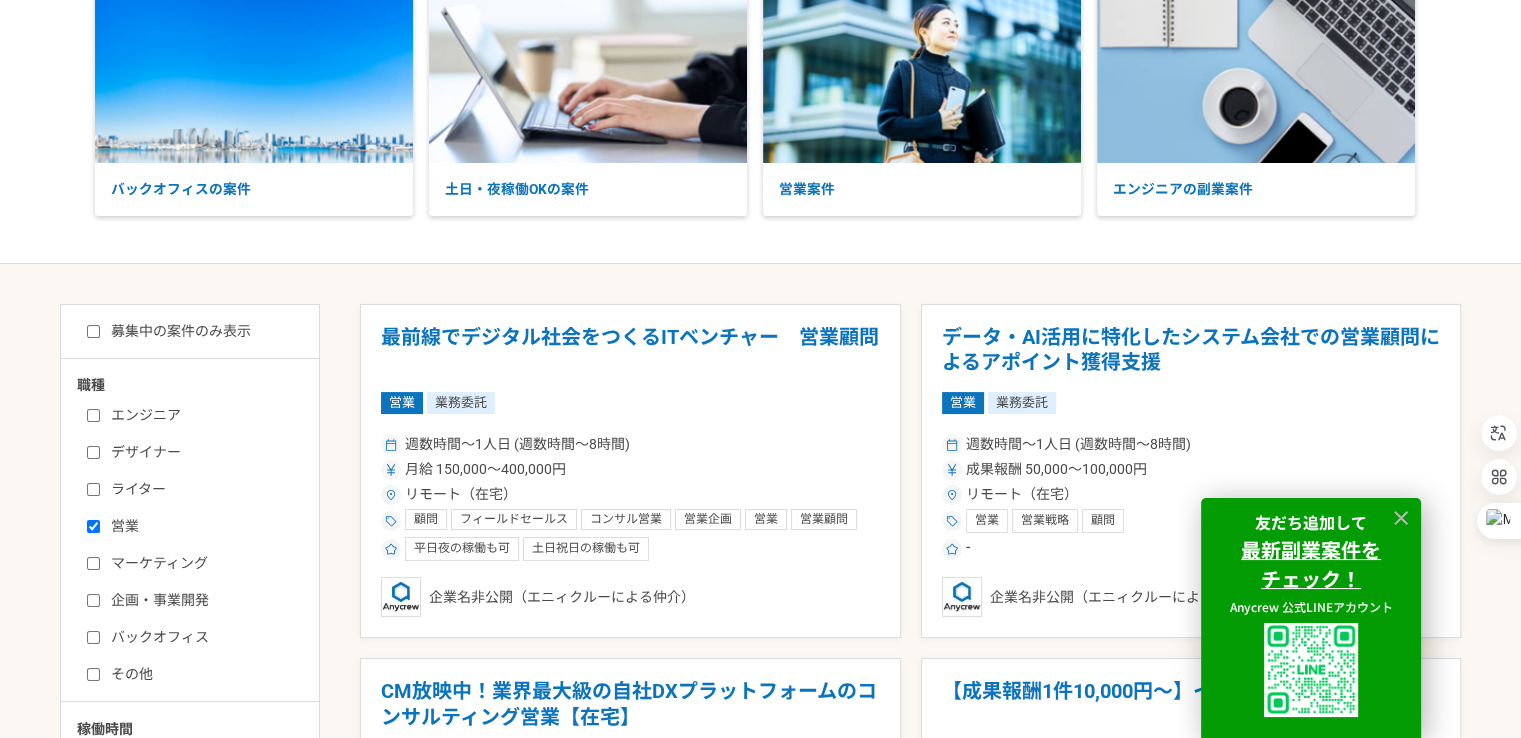 checkbox on "false" 